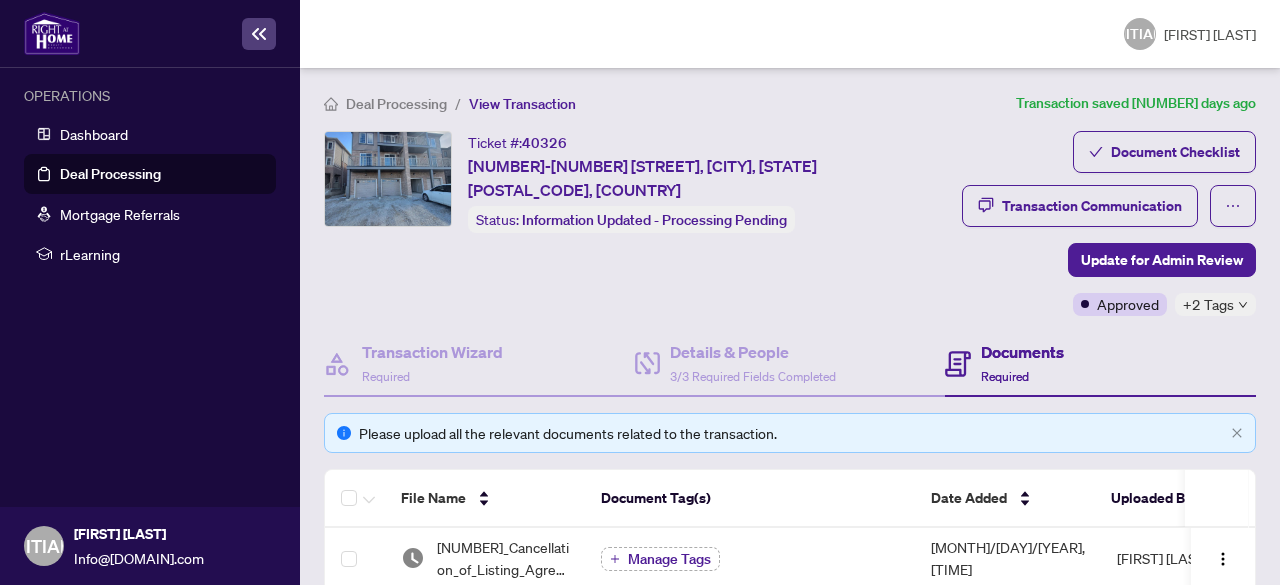 scroll, scrollTop: 0, scrollLeft: 0, axis: both 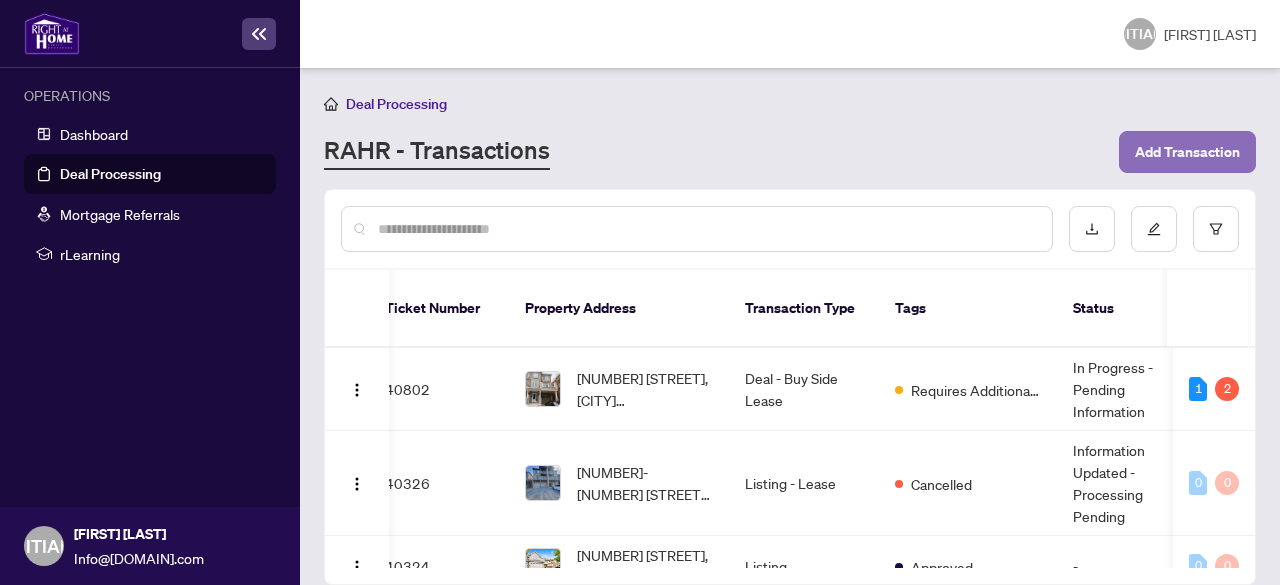 click on "Add Transaction" at bounding box center [1187, 152] 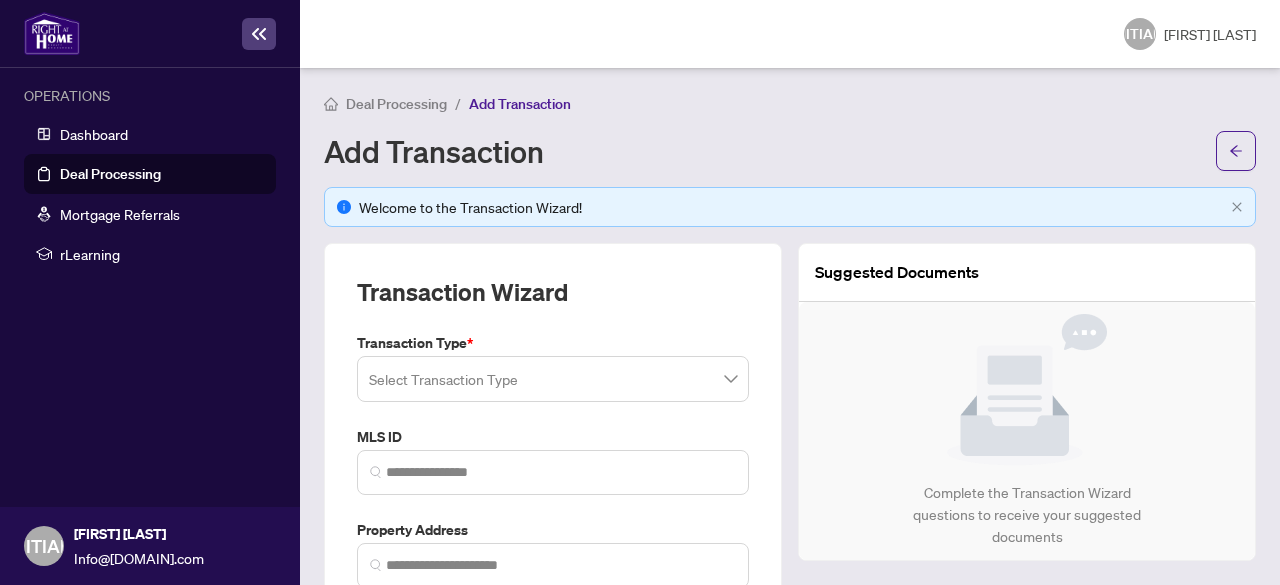 click on "Deal Processing" at bounding box center [396, 104] 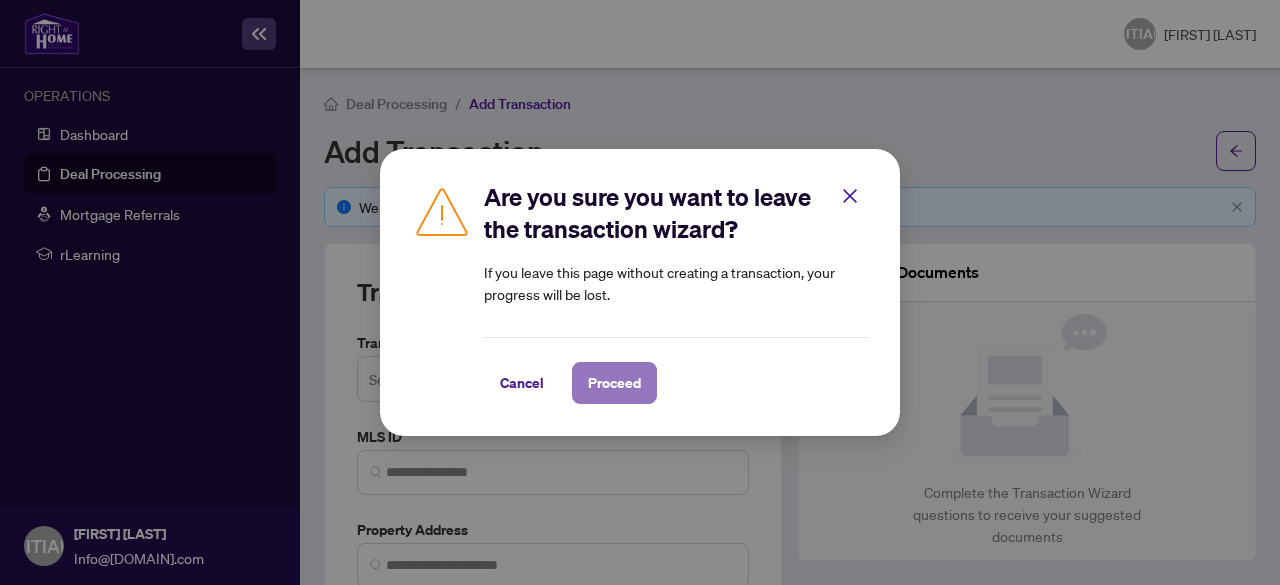 click on "Proceed" at bounding box center (614, 383) 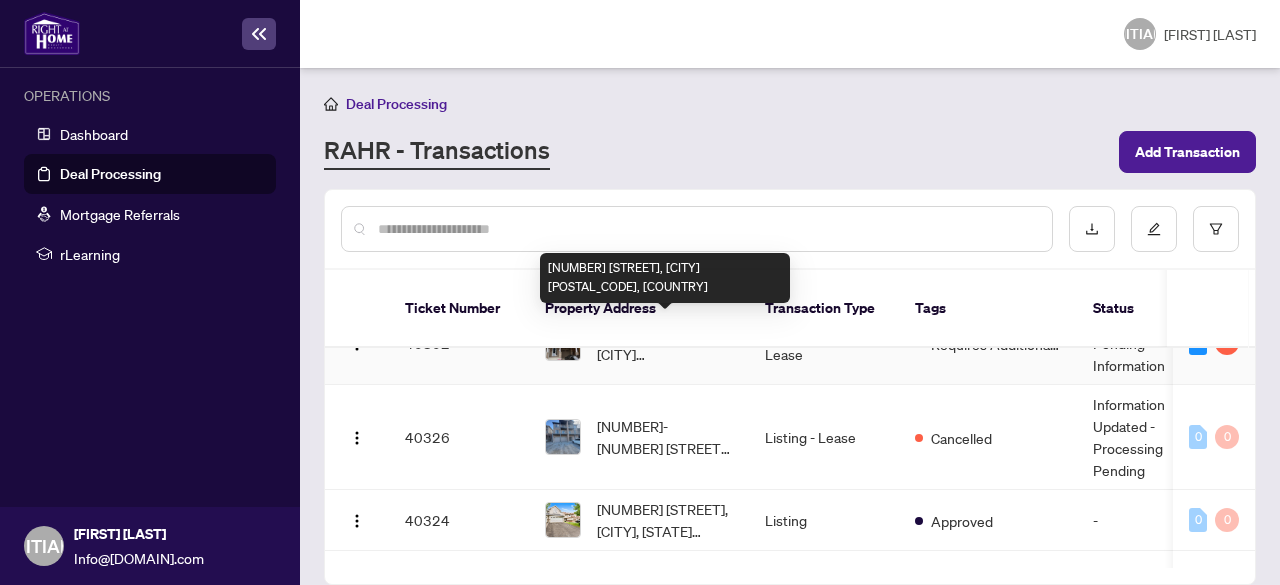scroll, scrollTop: 50, scrollLeft: 0, axis: vertical 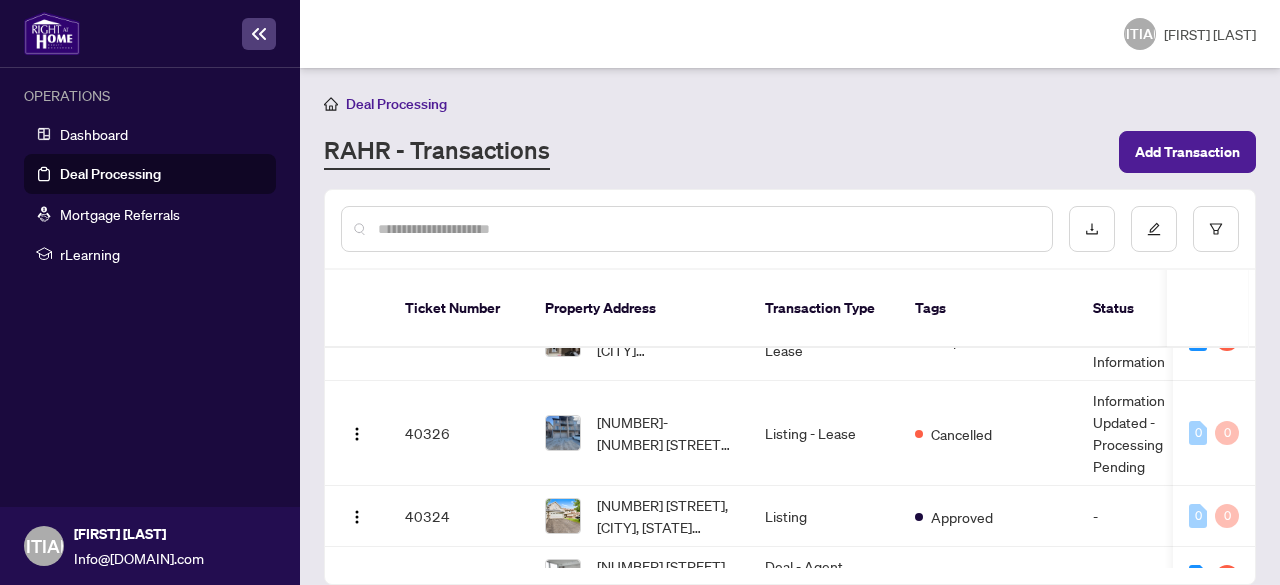 click at bounding box center [707, 229] 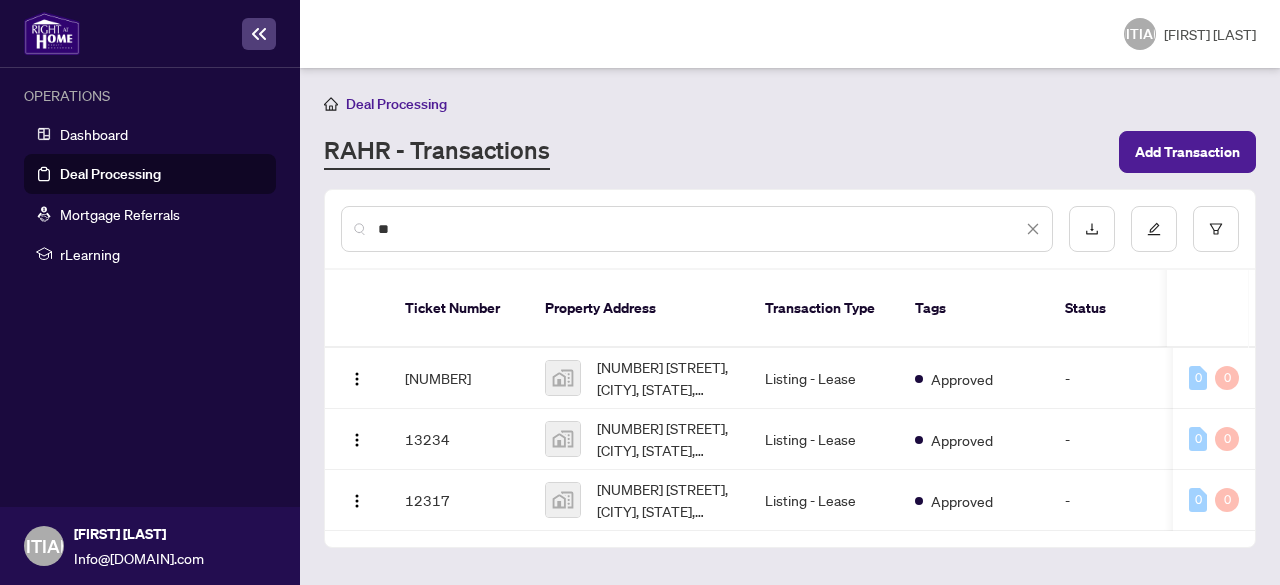 scroll, scrollTop: 0, scrollLeft: 0, axis: both 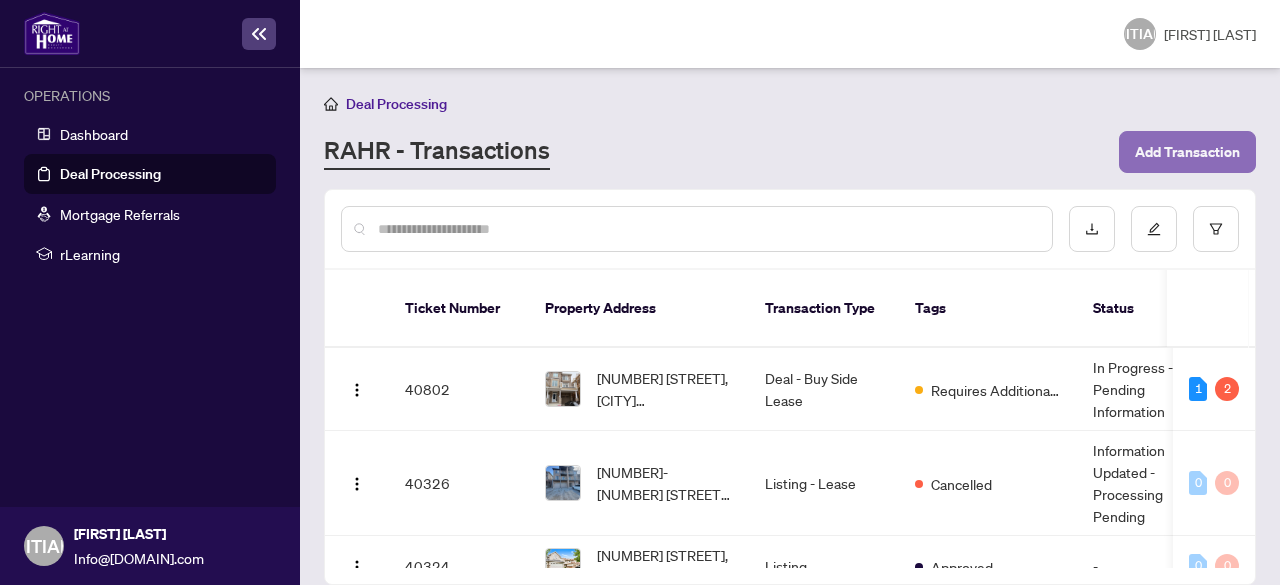click on "Add Transaction" at bounding box center (1187, 152) 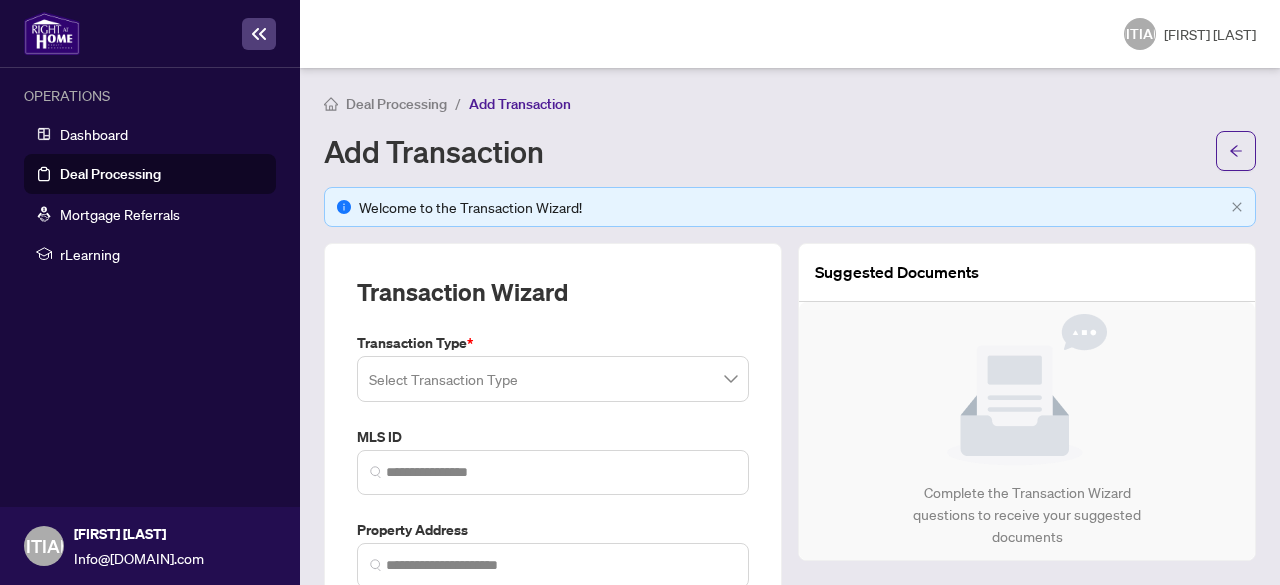 click at bounding box center (553, 379) 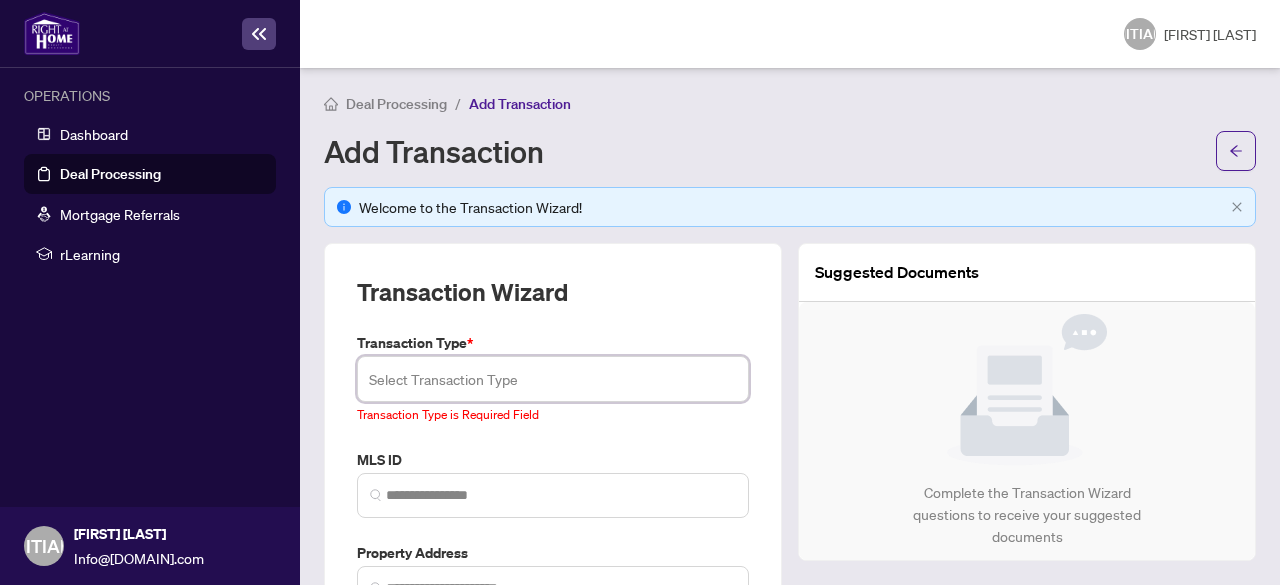 click at bounding box center [553, 379] 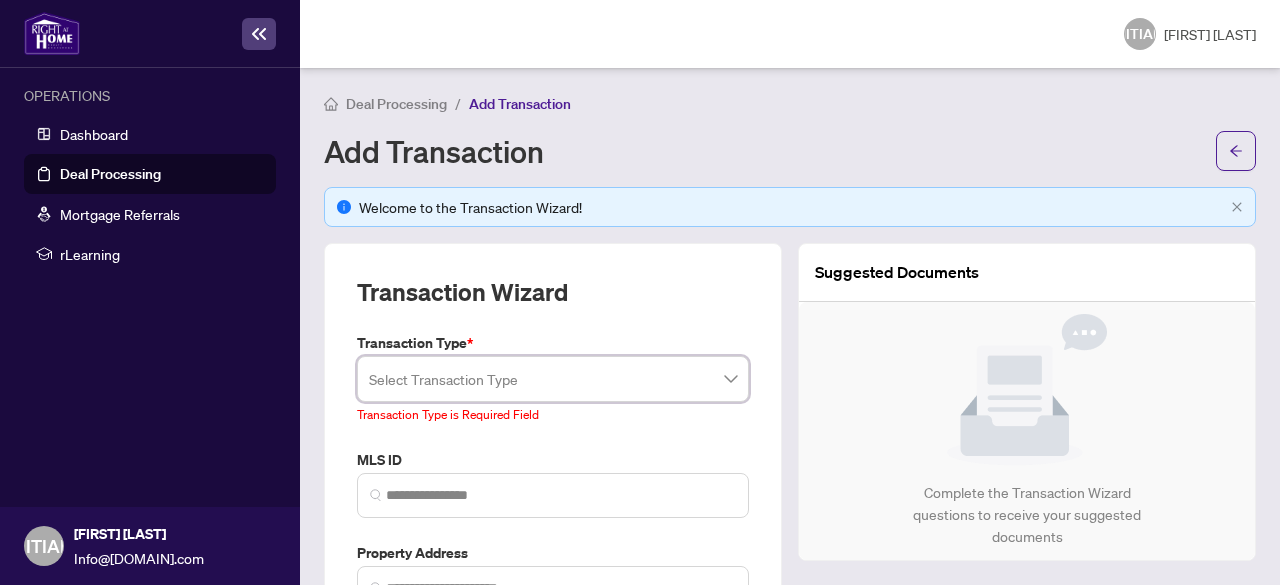 click at bounding box center (553, 495) 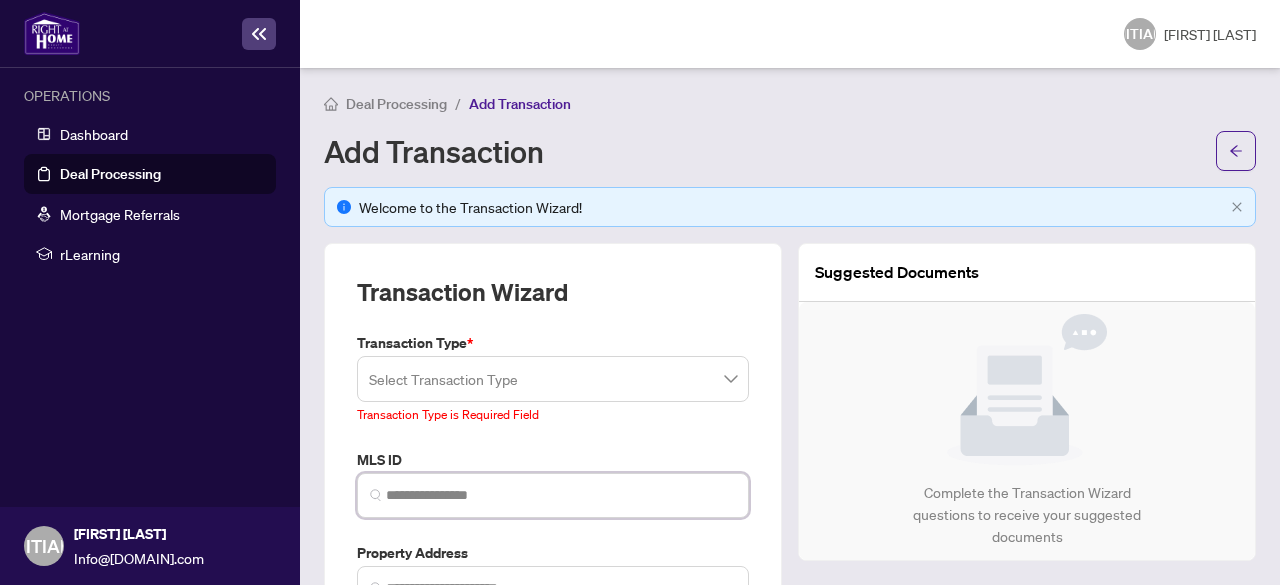 paste on "*********" 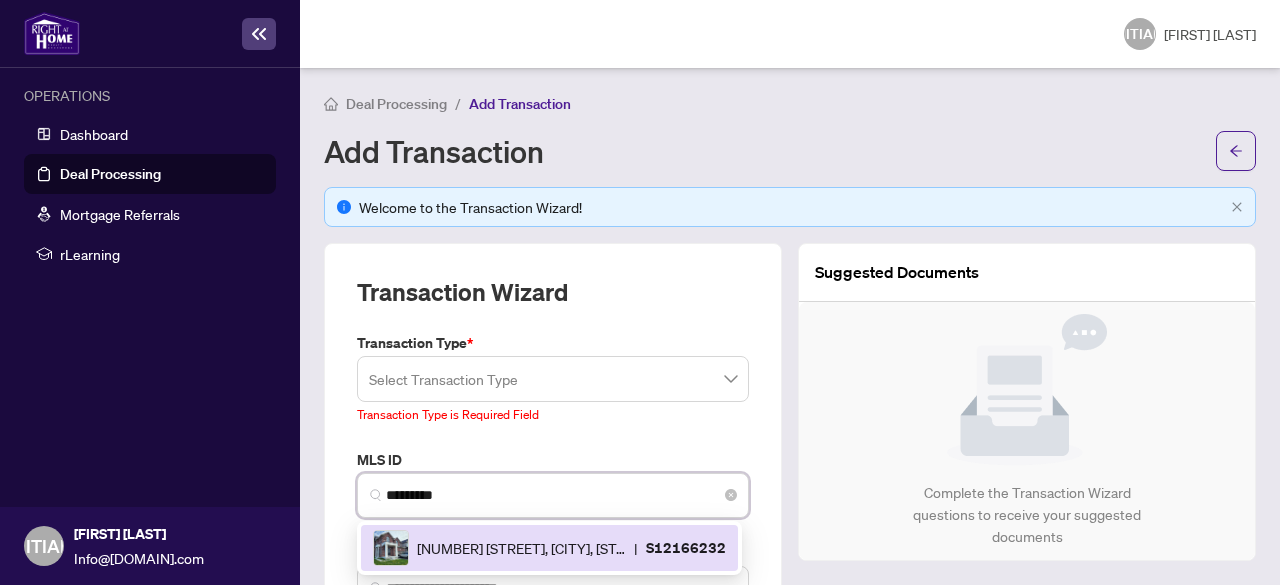 click on "[NUMBER] [STREET], [CITY], [STATE] [POSTAL CODE], [COUNTRY]" at bounding box center [521, 548] 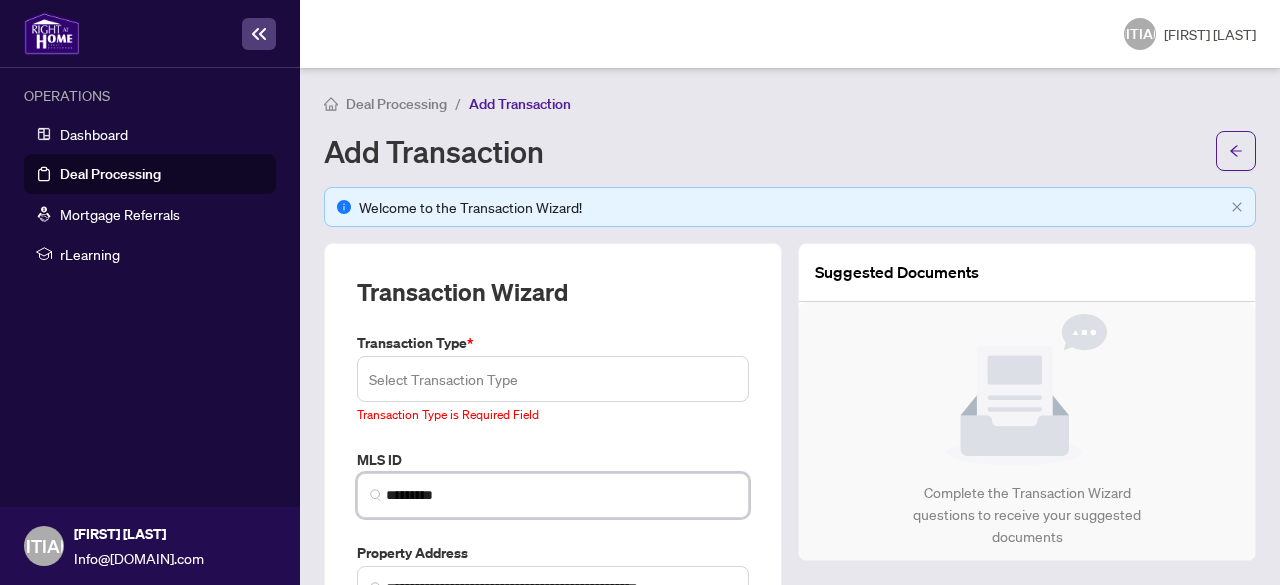 type on "*********" 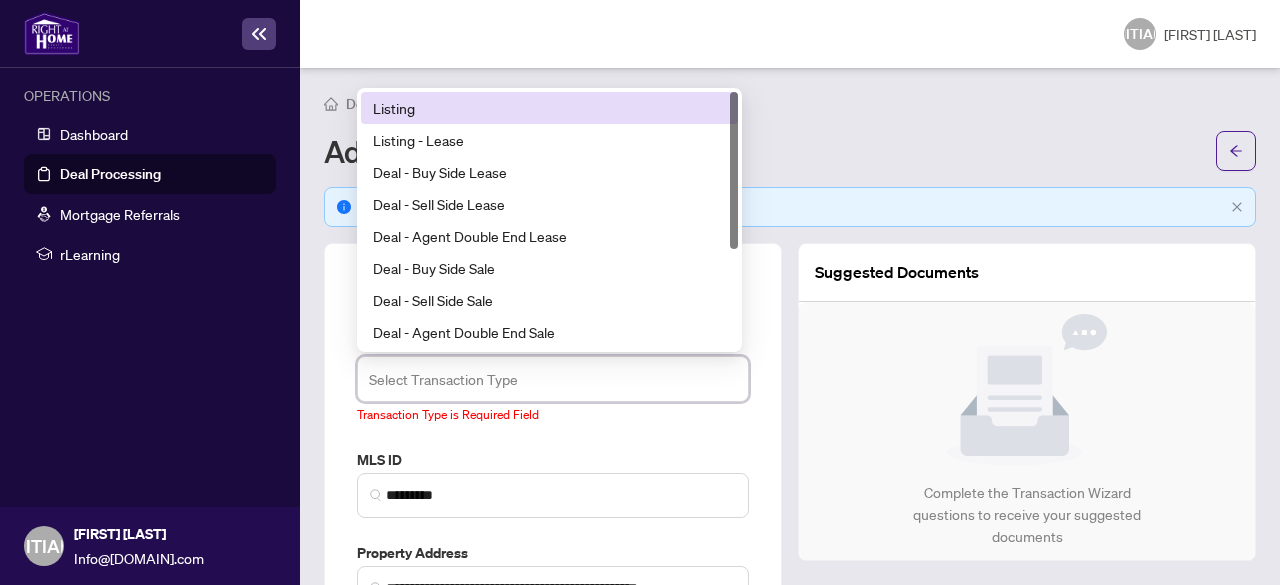 click at bounding box center (553, 379) 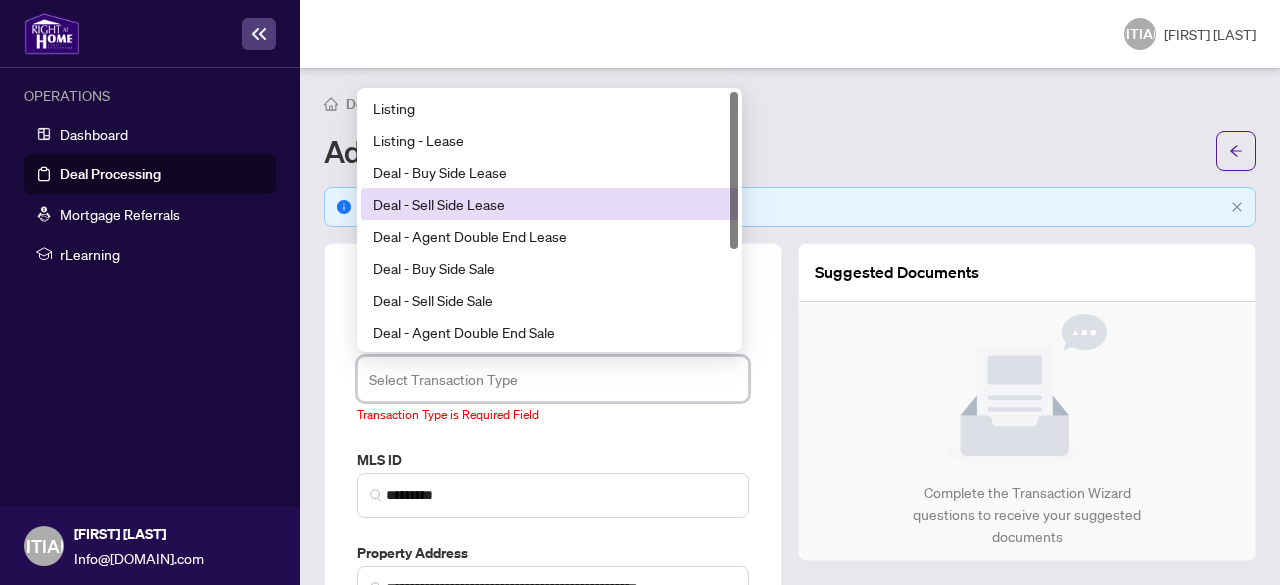 click on "Deal - Sell Side Lease" at bounding box center [549, 204] 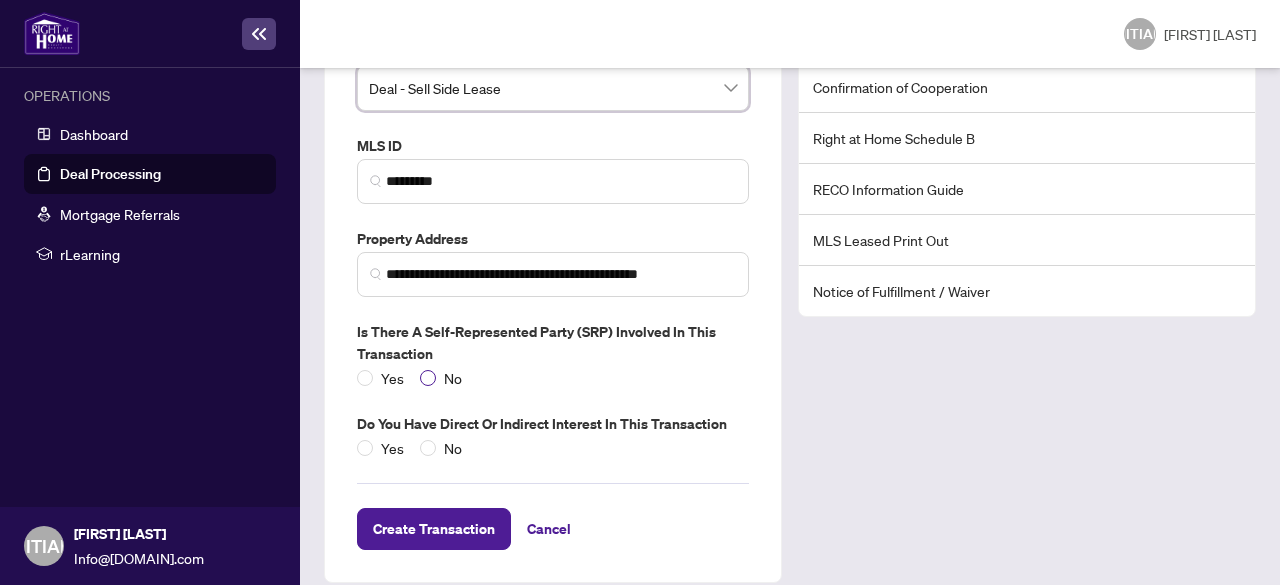 scroll, scrollTop: 292, scrollLeft: 0, axis: vertical 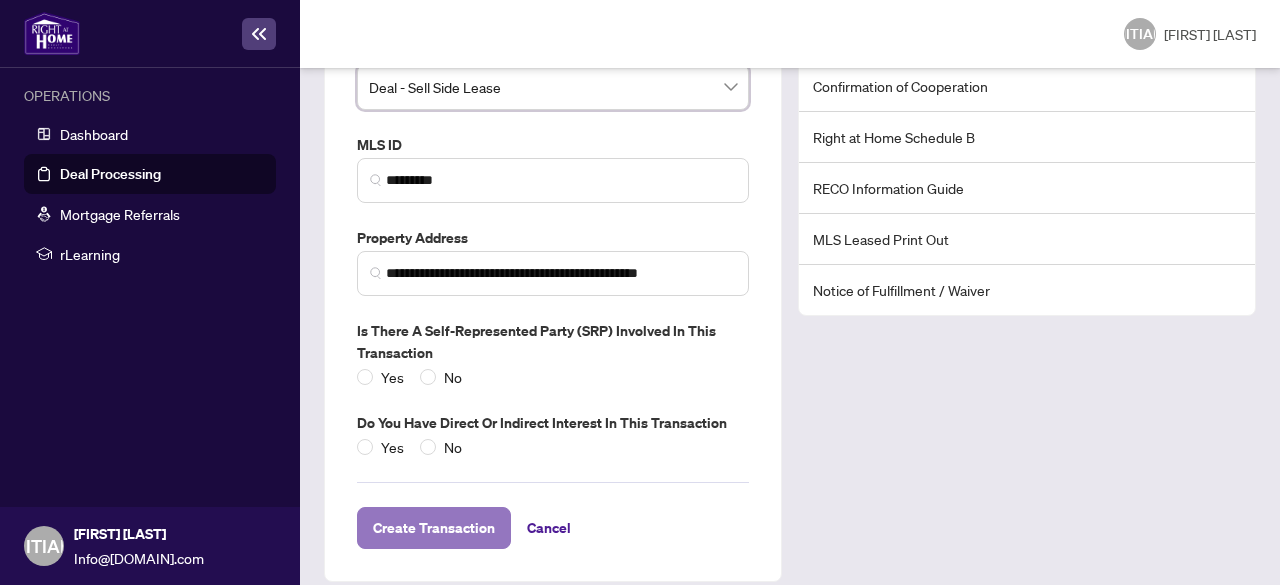click on "Create Transaction" at bounding box center [434, 528] 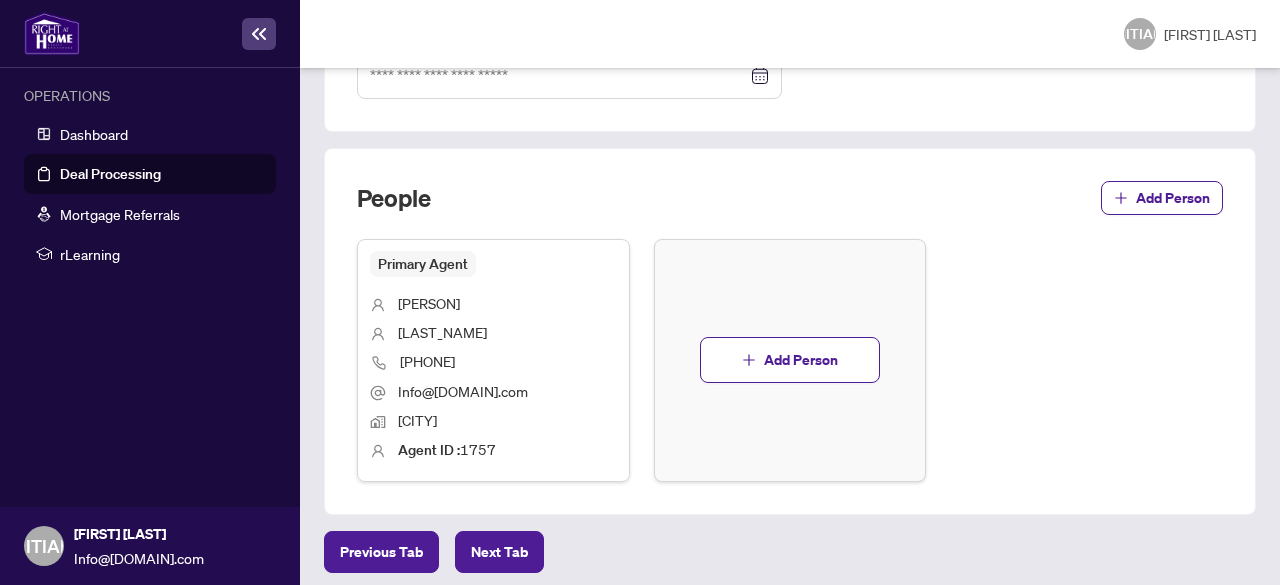 scroll, scrollTop: 1028, scrollLeft: 0, axis: vertical 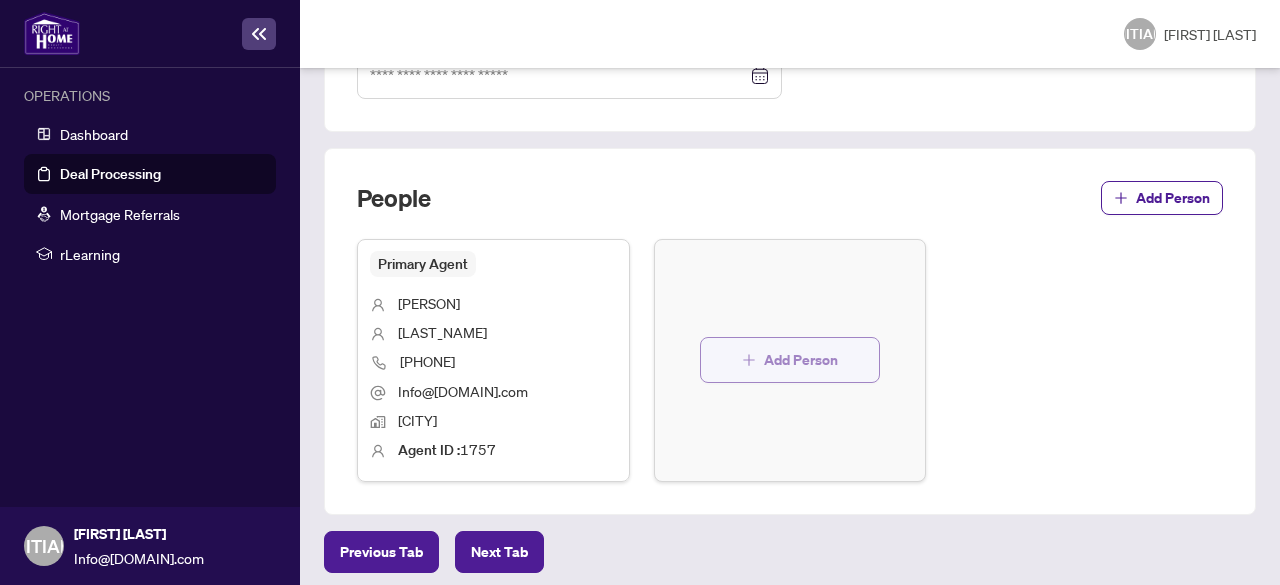 click on "Add Person" at bounding box center (790, 360) 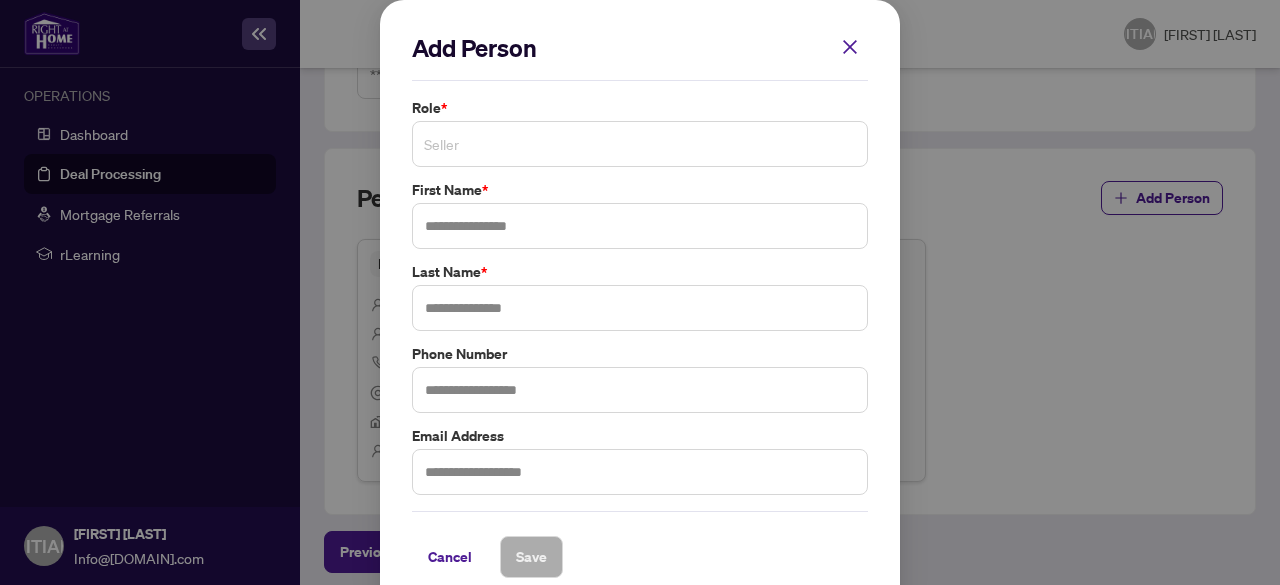 click on "Seller" at bounding box center (640, 144) 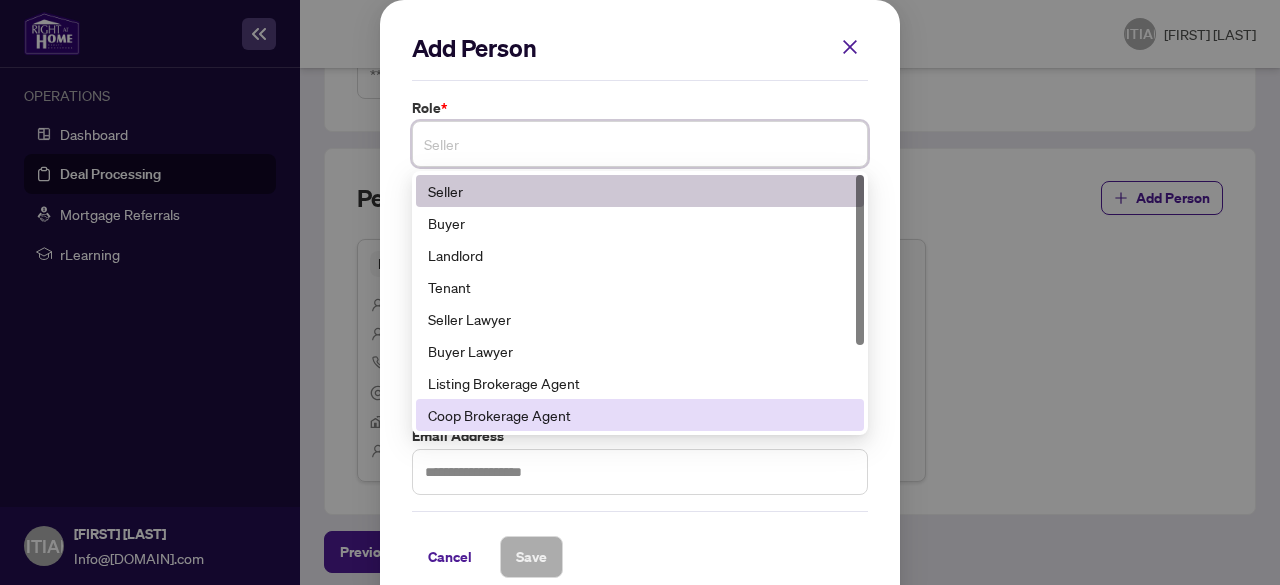 click on "Coop Brokerage Agent" at bounding box center (640, 415) 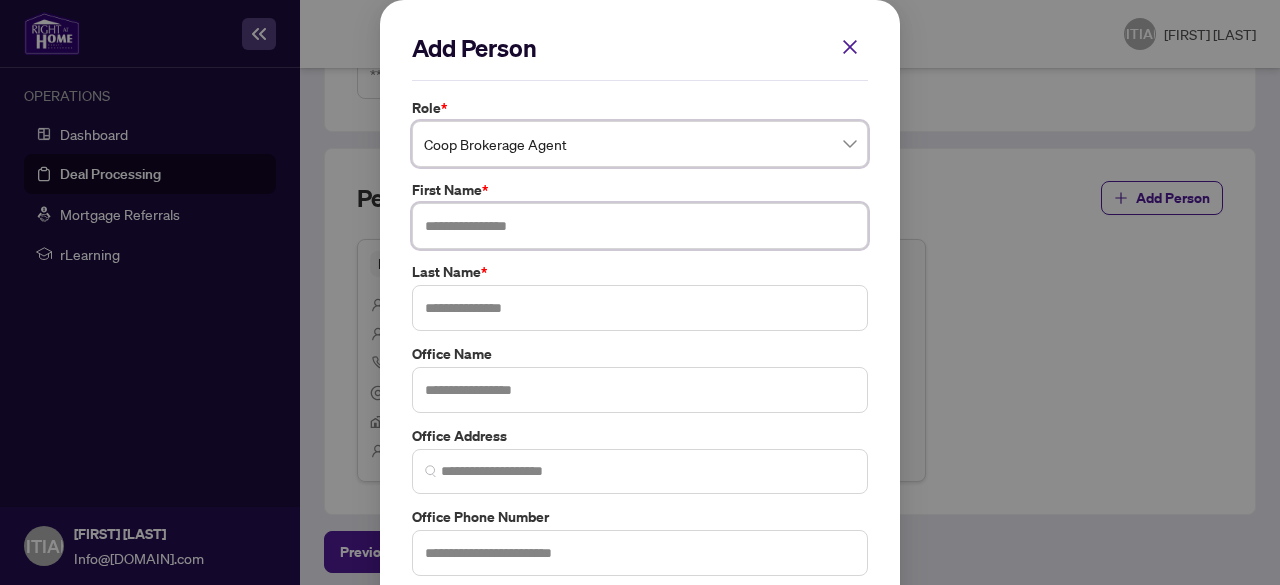 click at bounding box center (640, 226) 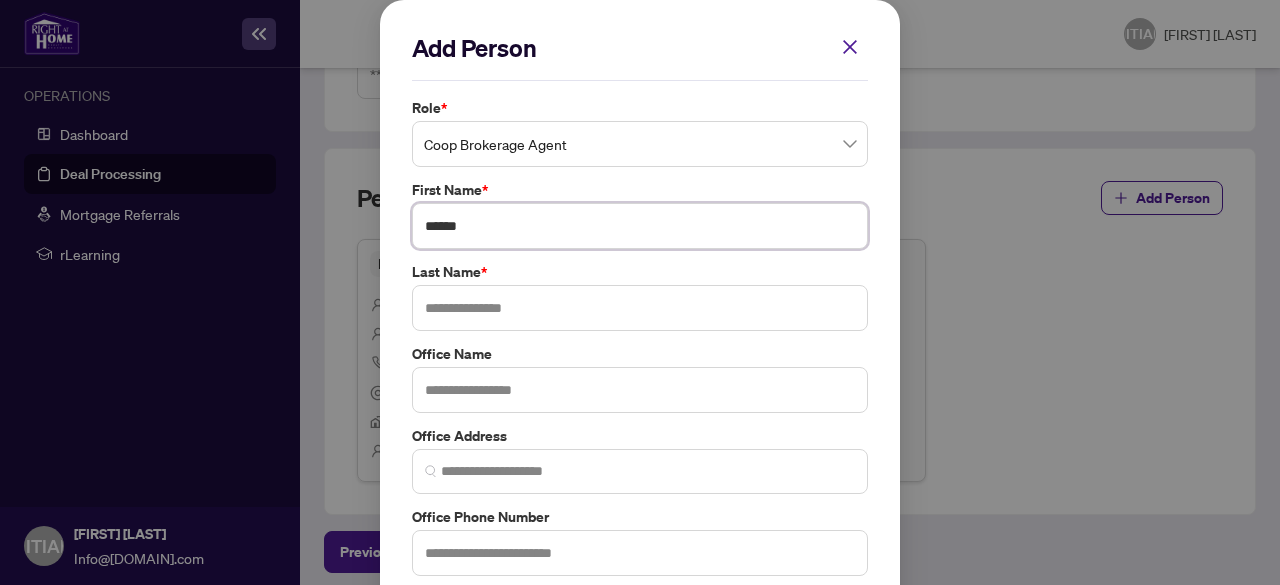 type on "******" 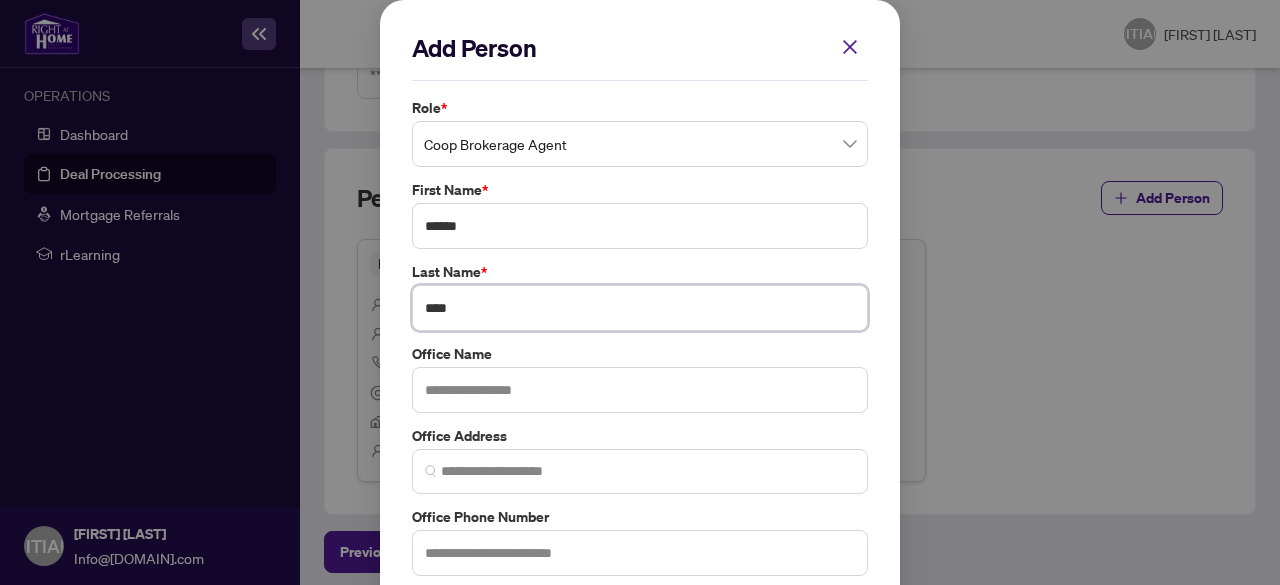 type on "****" 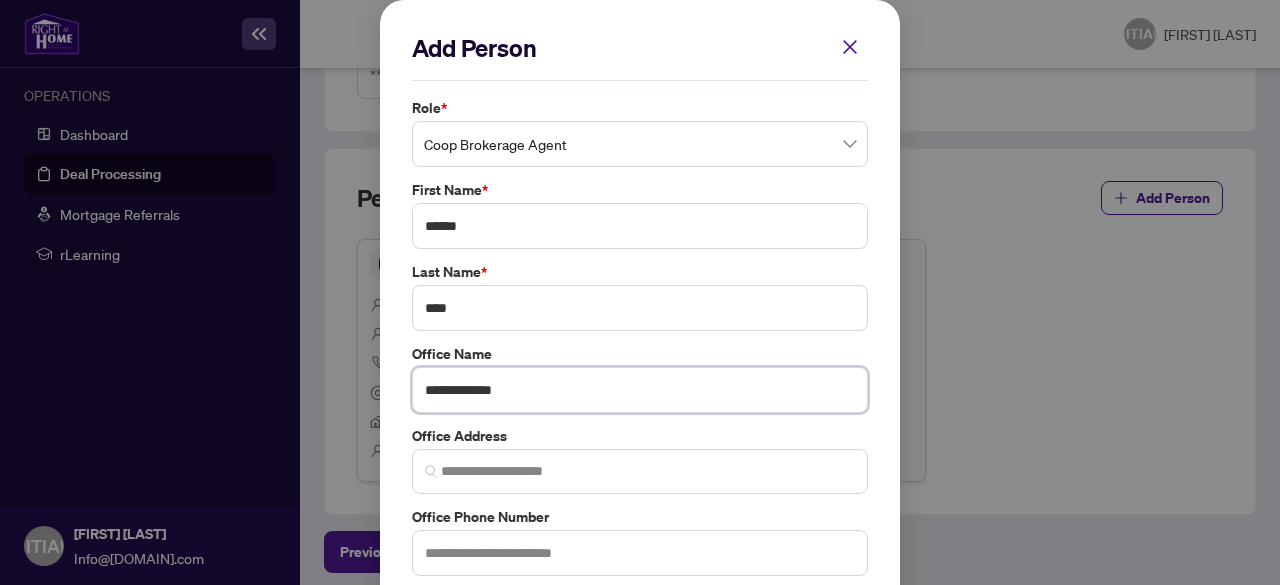 scroll, scrollTop: 182, scrollLeft: 0, axis: vertical 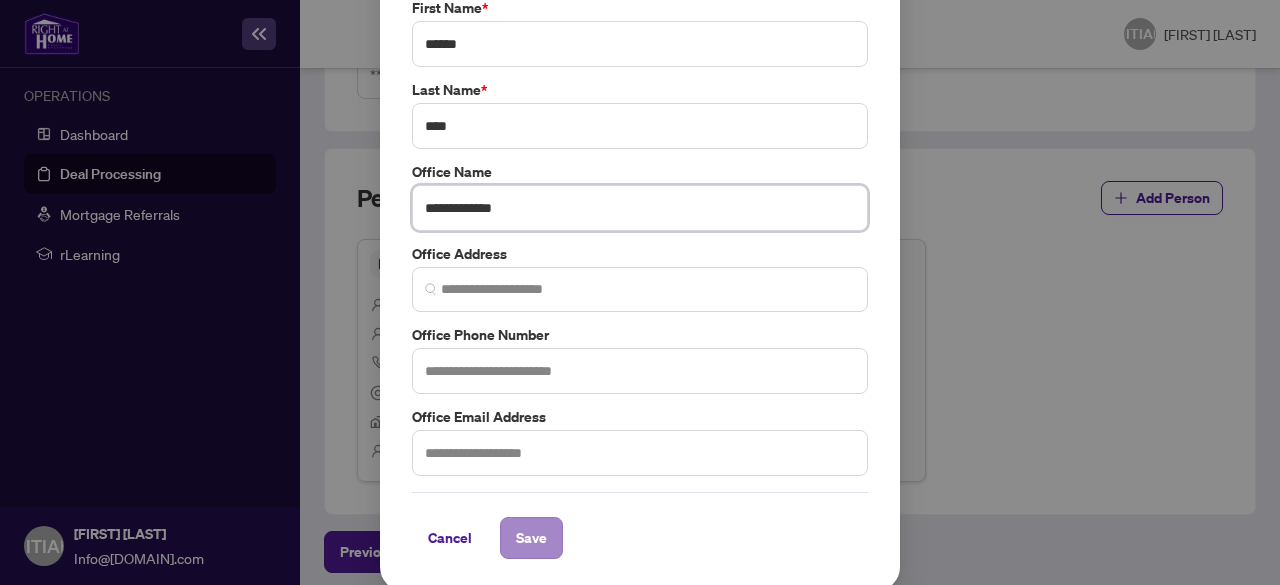 type on "**********" 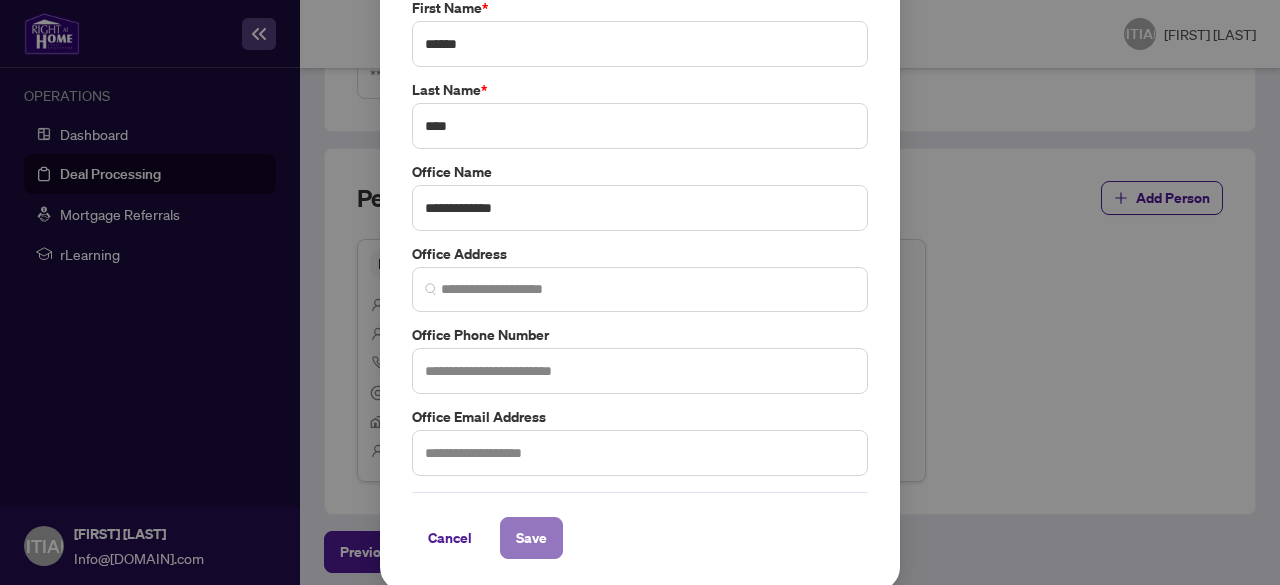 click on "Save" at bounding box center (531, 538) 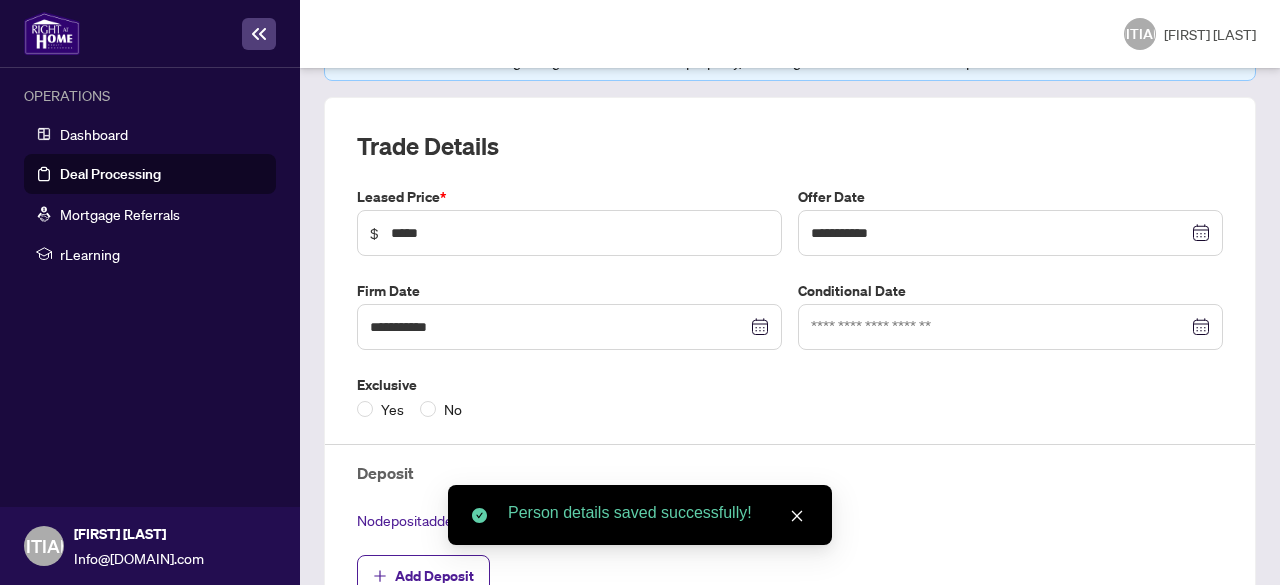 scroll, scrollTop: 0, scrollLeft: 0, axis: both 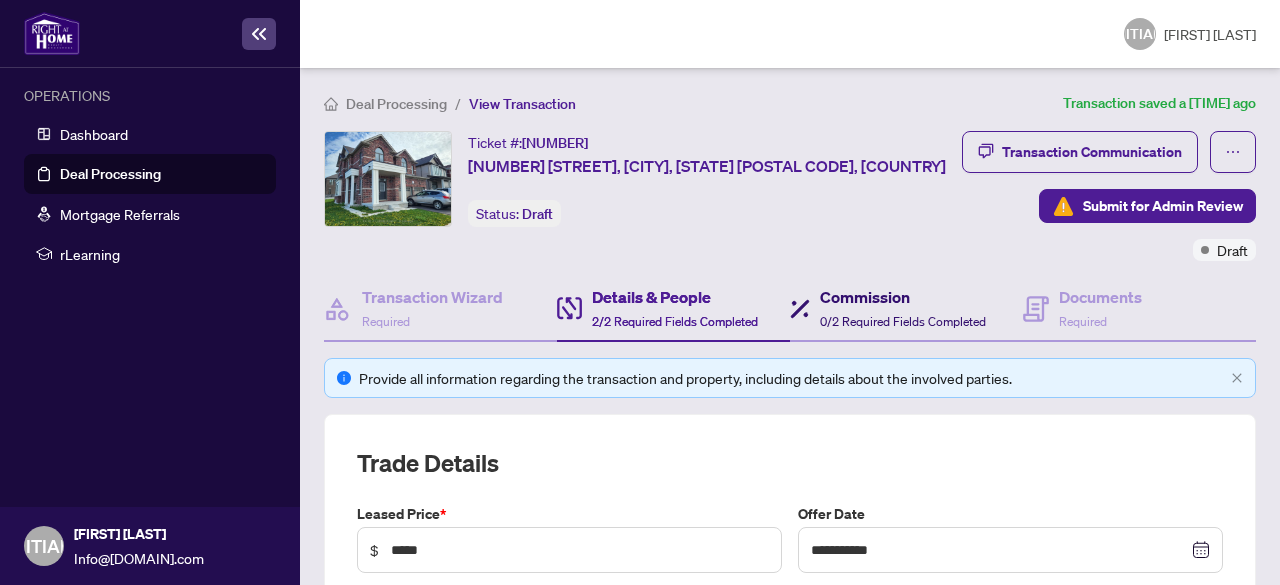 click on "0/2 Required Fields Completed" at bounding box center [903, 321] 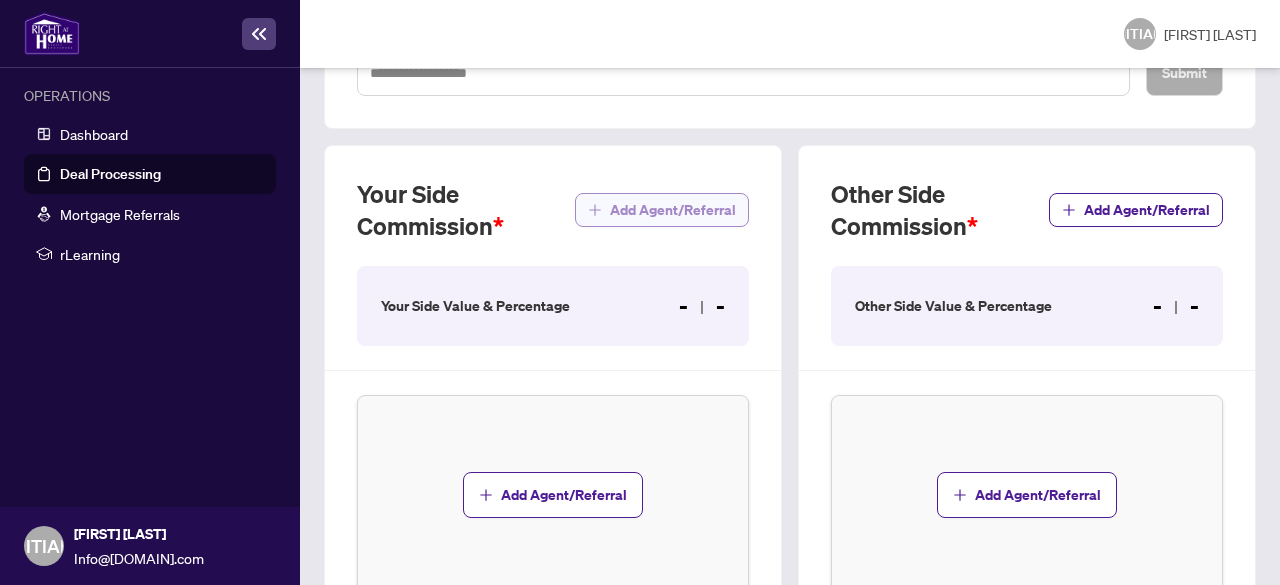 scroll, scrollTop: 581, scrollLeft: 0, axis: vertical 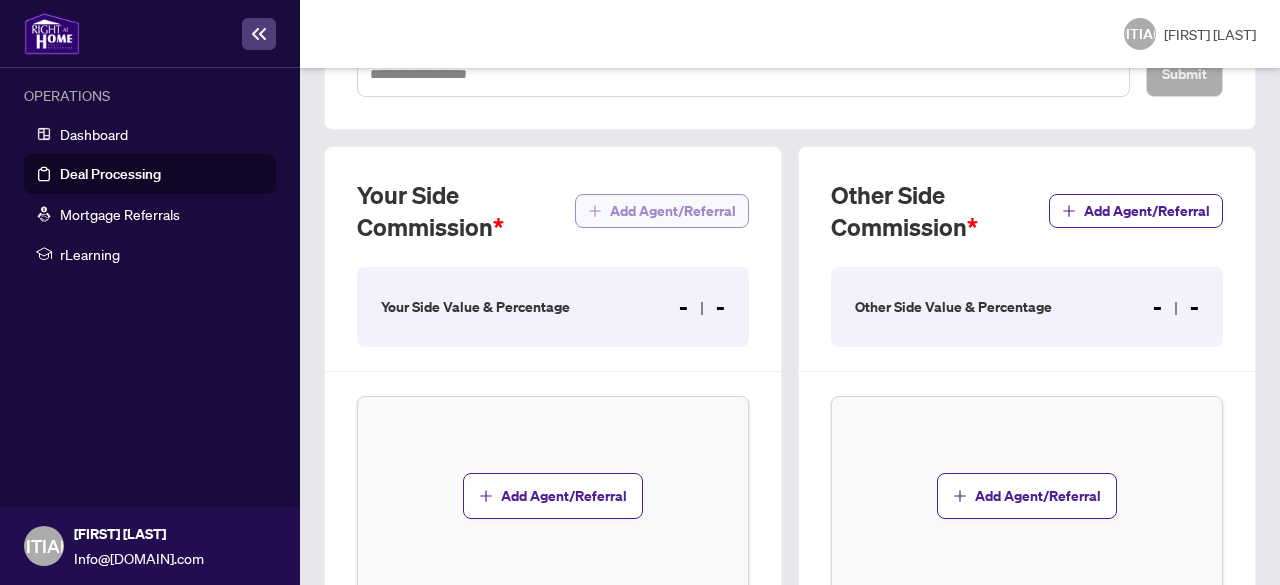 click on "Add Agent/Referral" at bounding box center (673, 211) 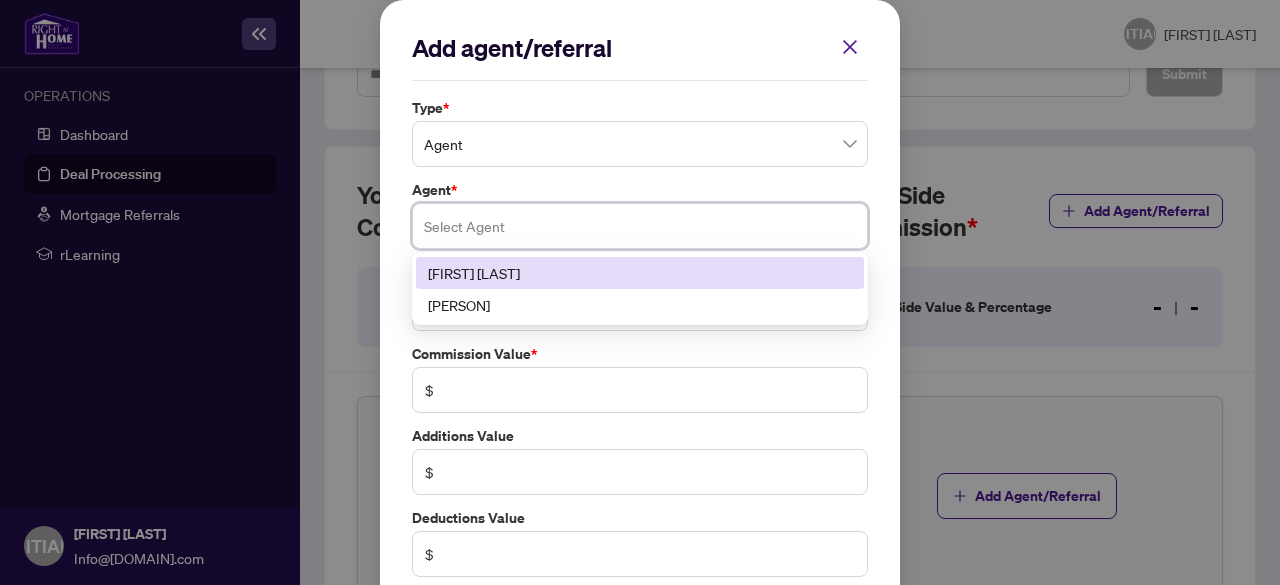 click at bounding box center [640, 226] 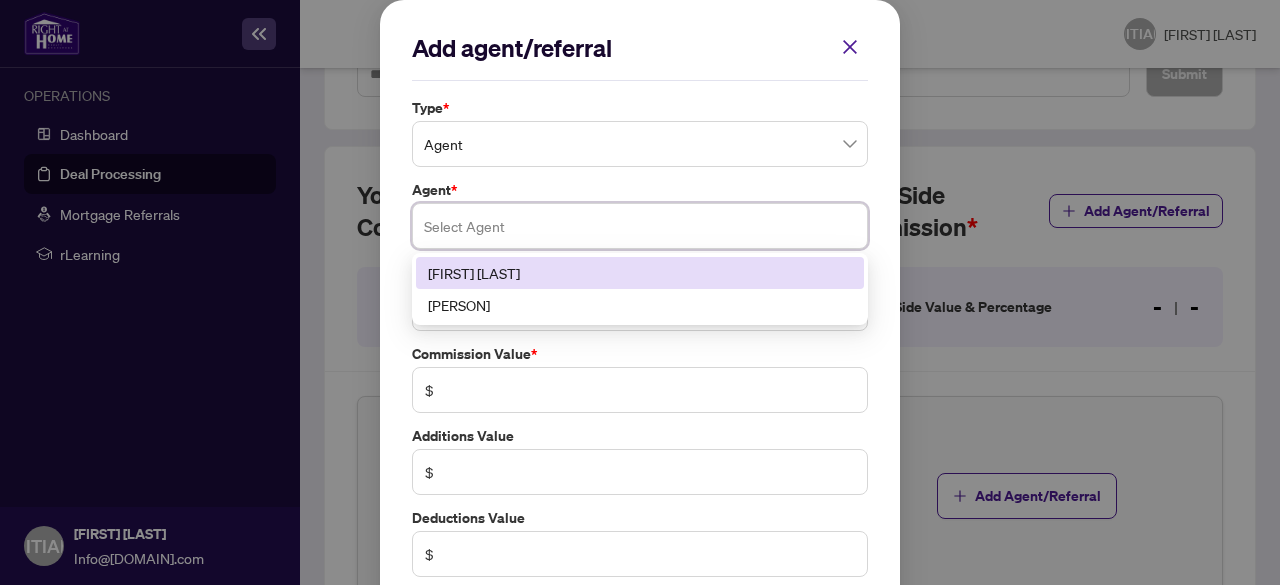 click on "[FIRST] [LAST]" at bounding box center (640, 273) 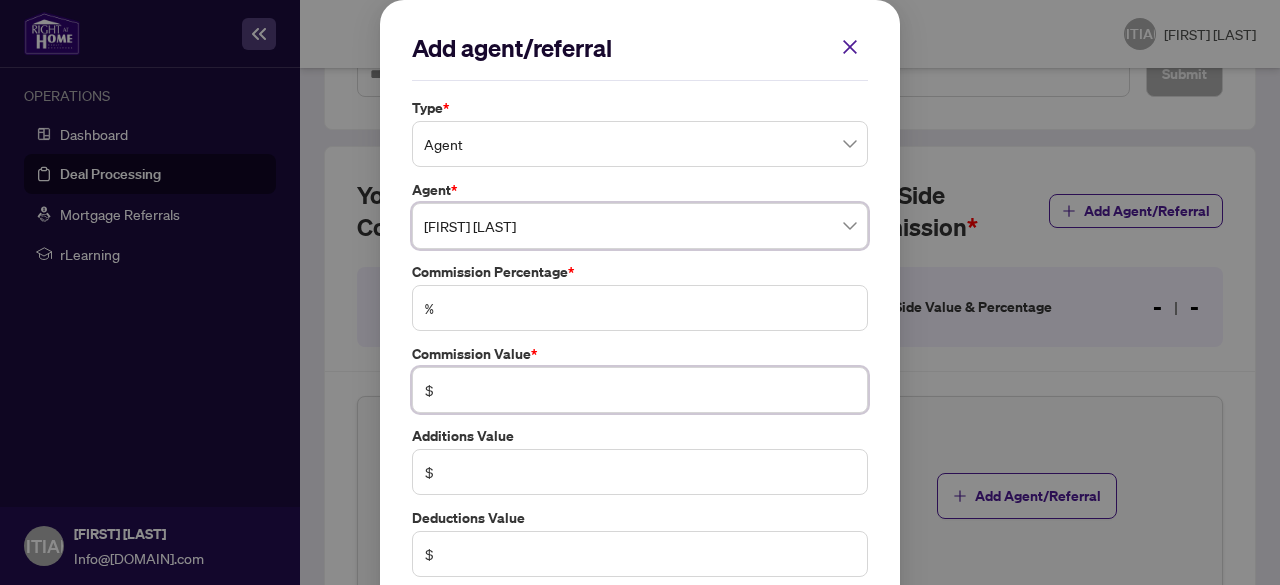 click at bounding box center [650, 390] 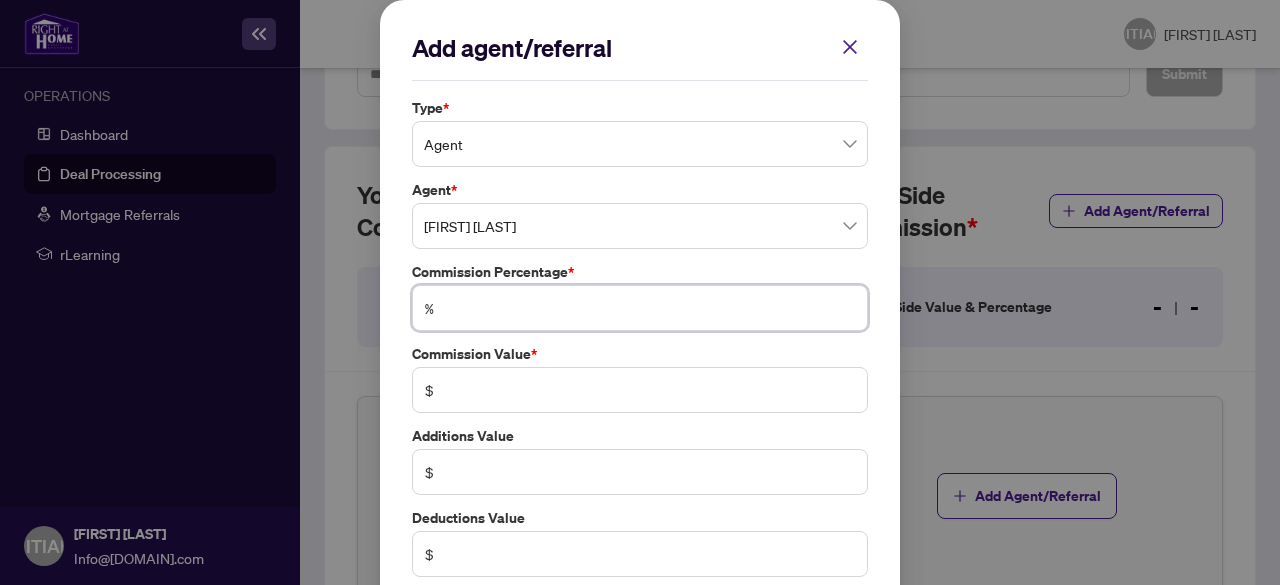 click at bounding box center [650, 308] 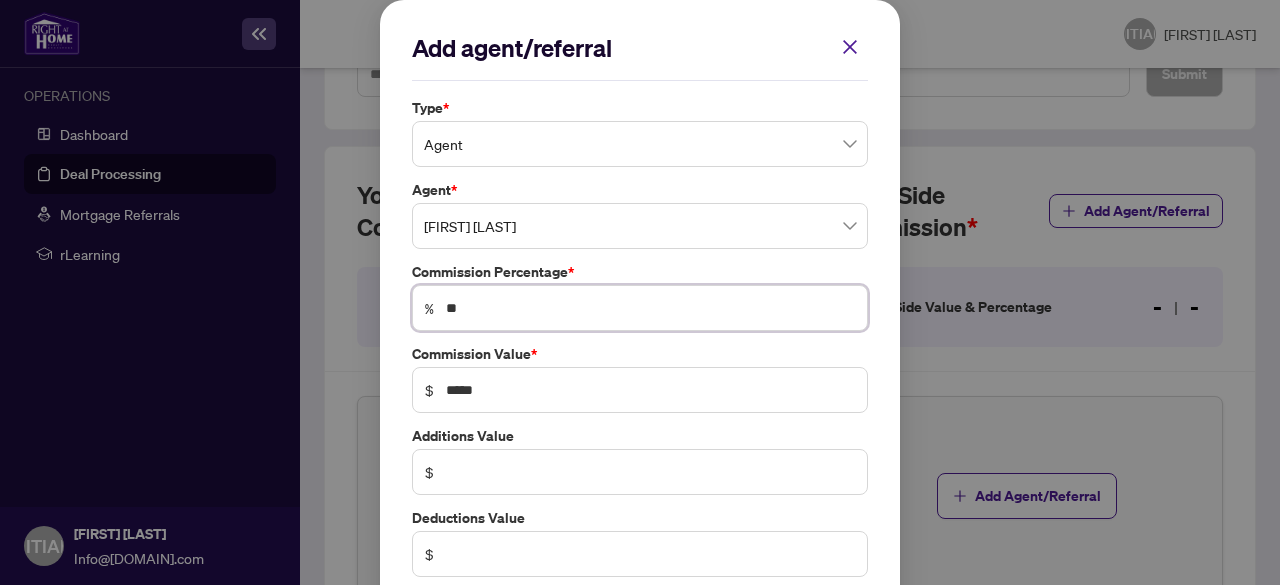 scroll, scrollTop: 102, scrollLeft: 0, axis: vertical 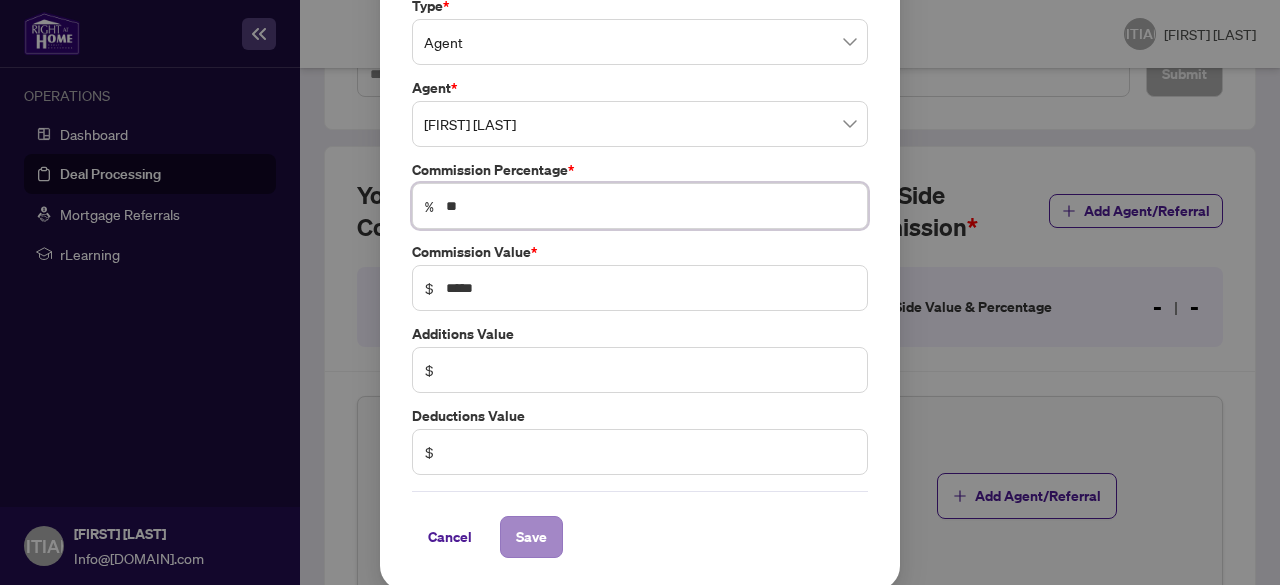 type on "**" 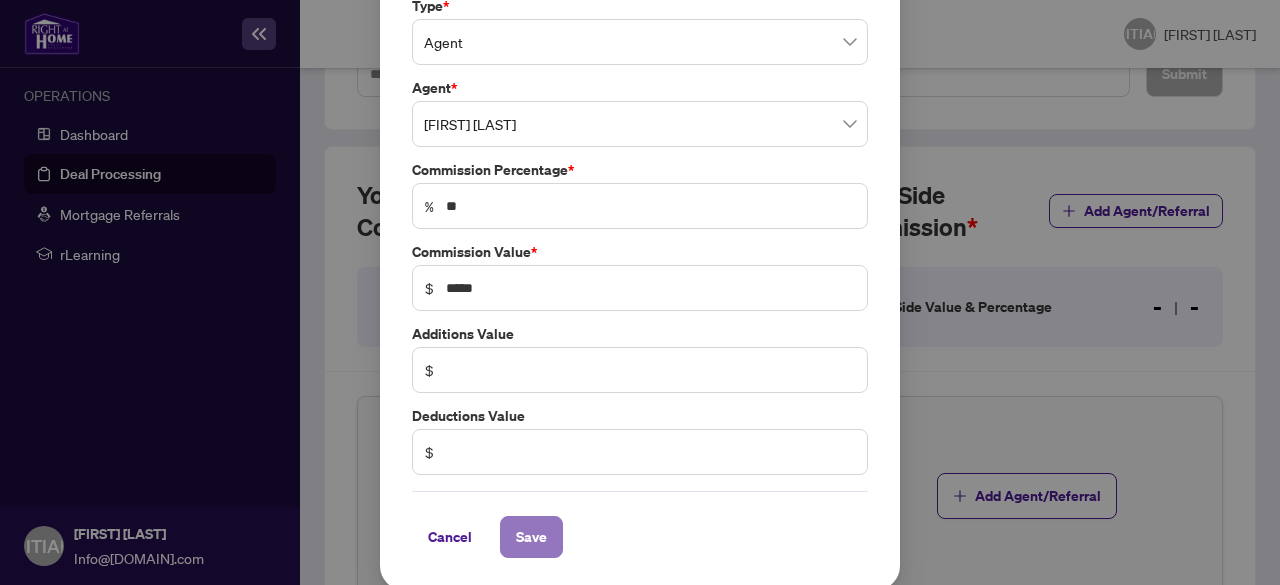 click on "Save" at bounding box center (531, 537) 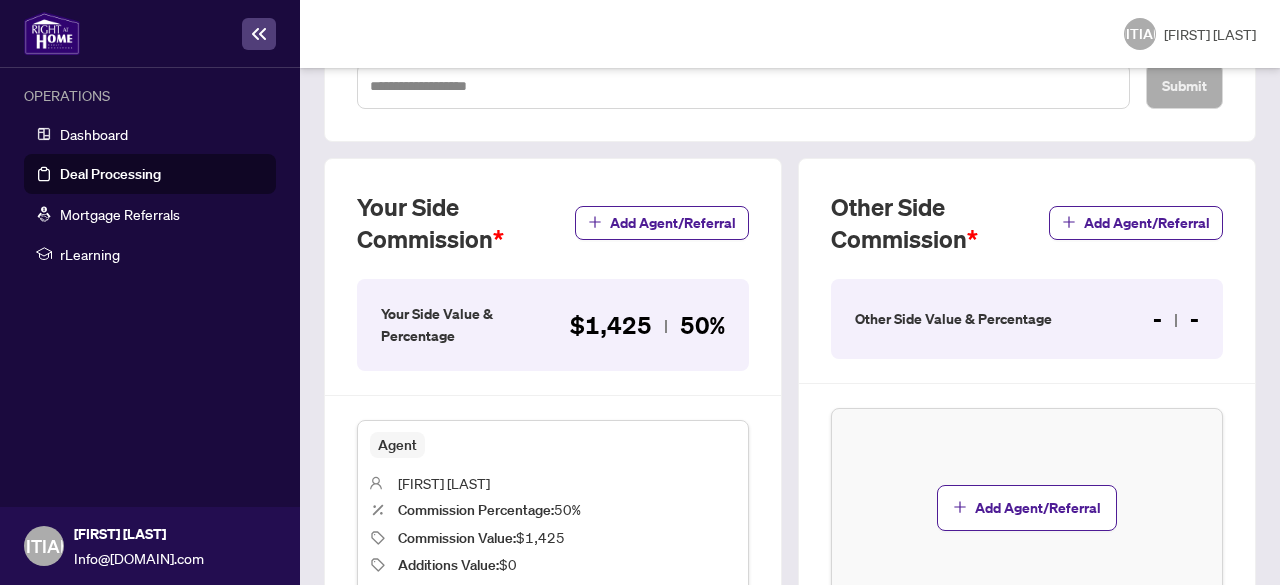 scroll, scrollTop: 592, scrollLeft: 0, axis: vertical 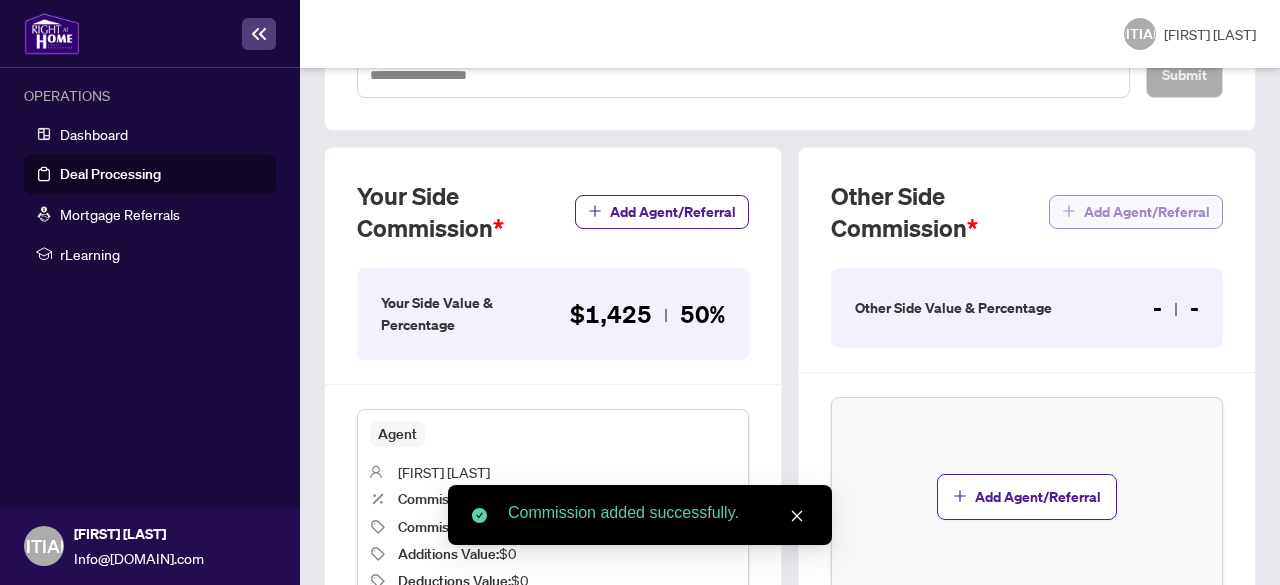 click at bounding box center [1069, 211] 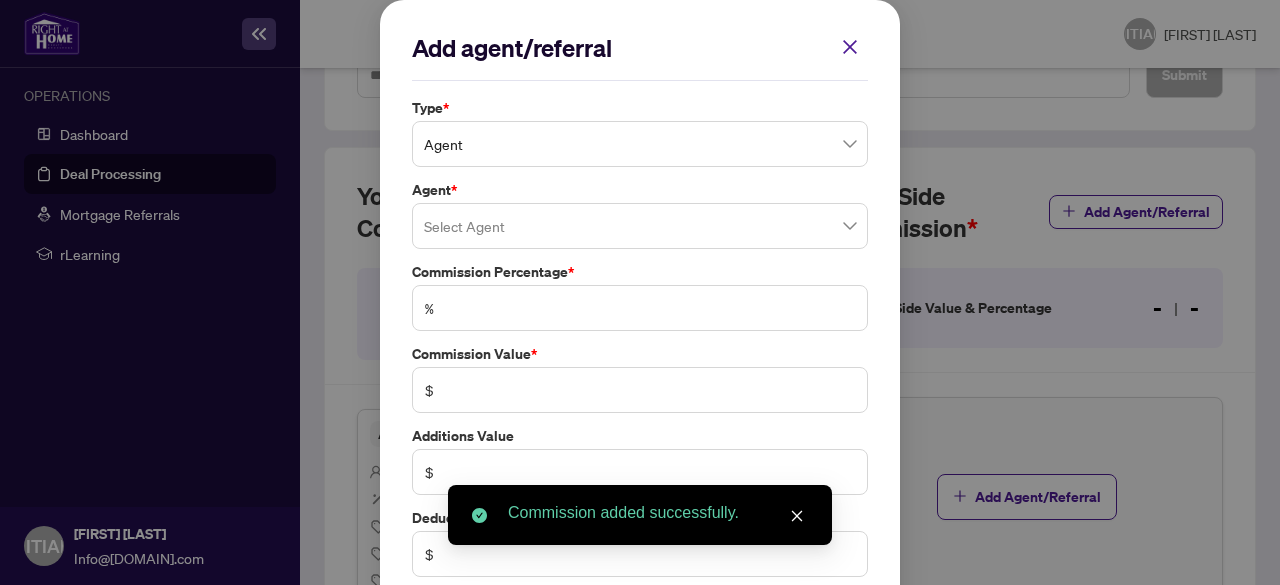 click at bounding box center [640, 226] 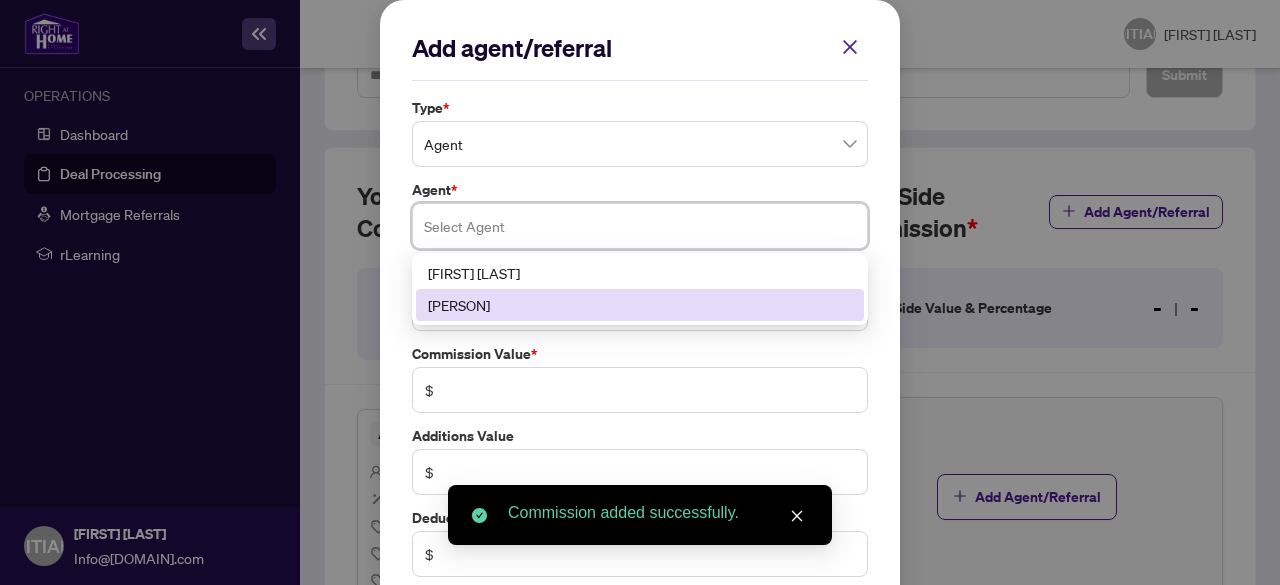 click on "[PERSON]" at bounding box center [640, 305] 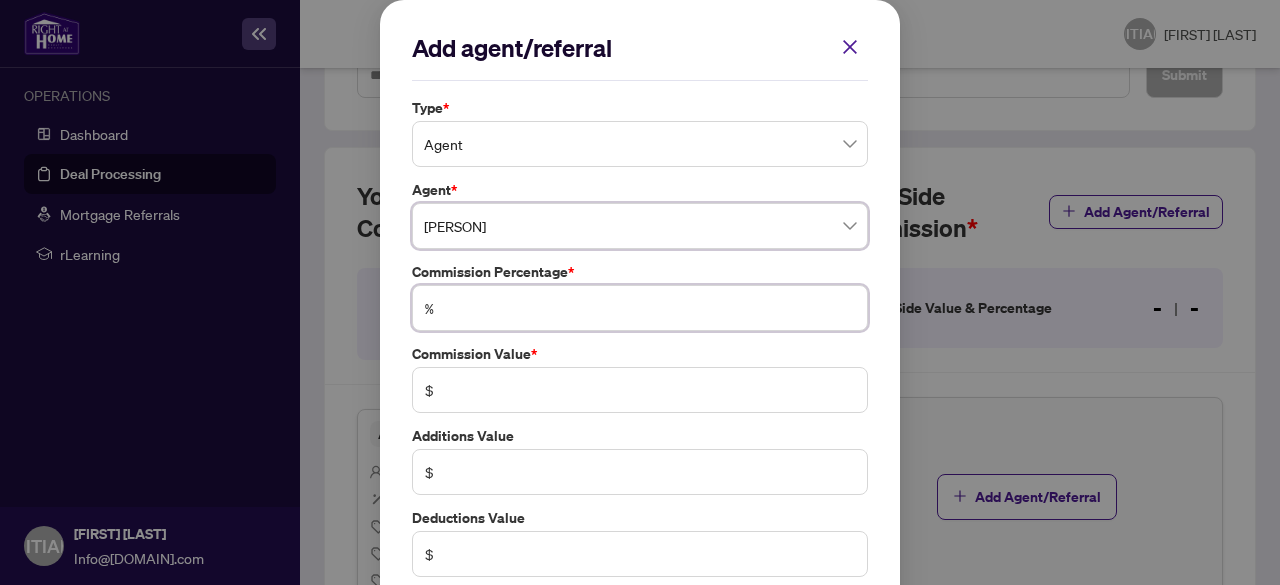 click at bounding box center [650, 308] 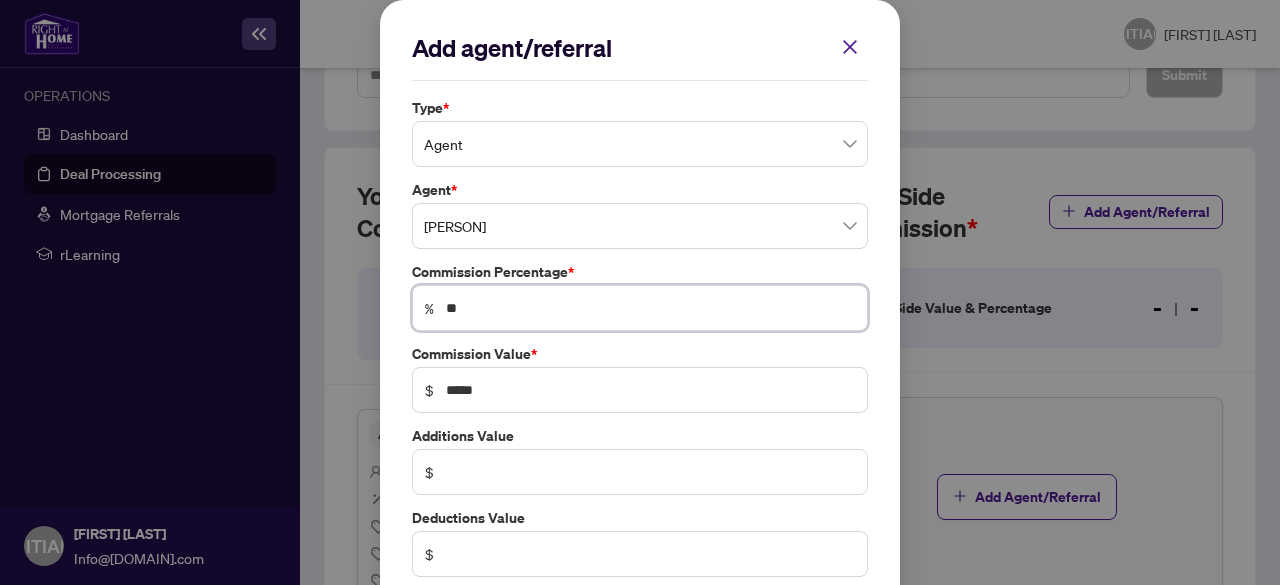 type on "**" 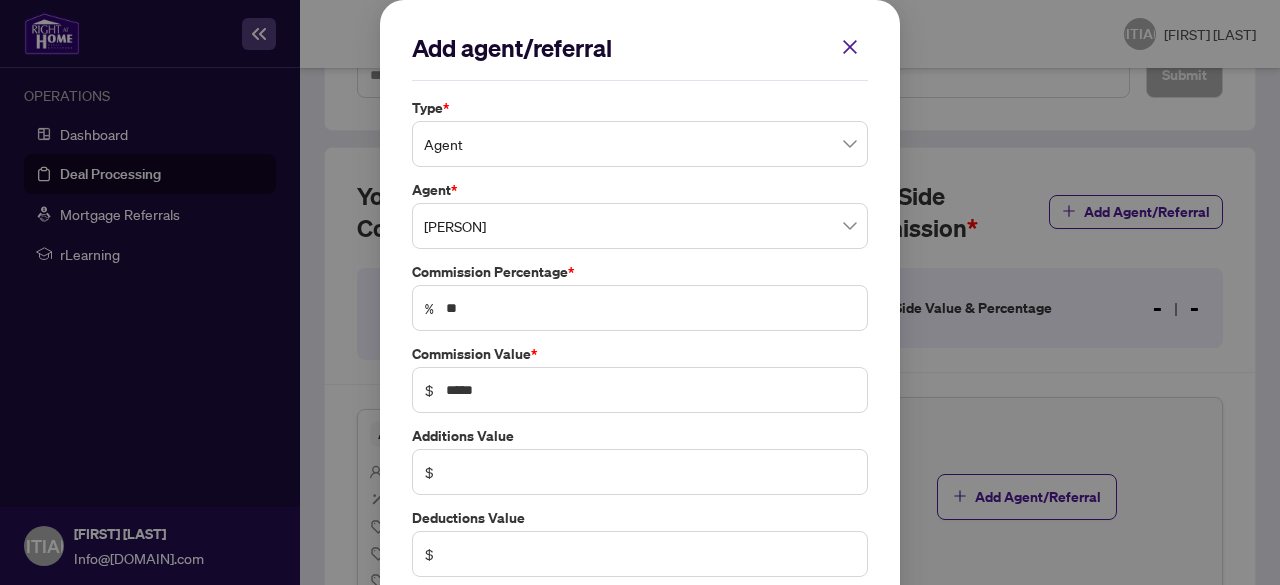 click on "Add agent/referral Type * Agent Agent * [FIRST] [LAST] [NUMBER] [NUMBER] [FIRST] [LAST] [FIRST] [LAST] Commission Percentage * % ** Commission Value * $ ***** Additions Value $ Deductions Value $ Cancel Save" at bounding box center (640, 346) 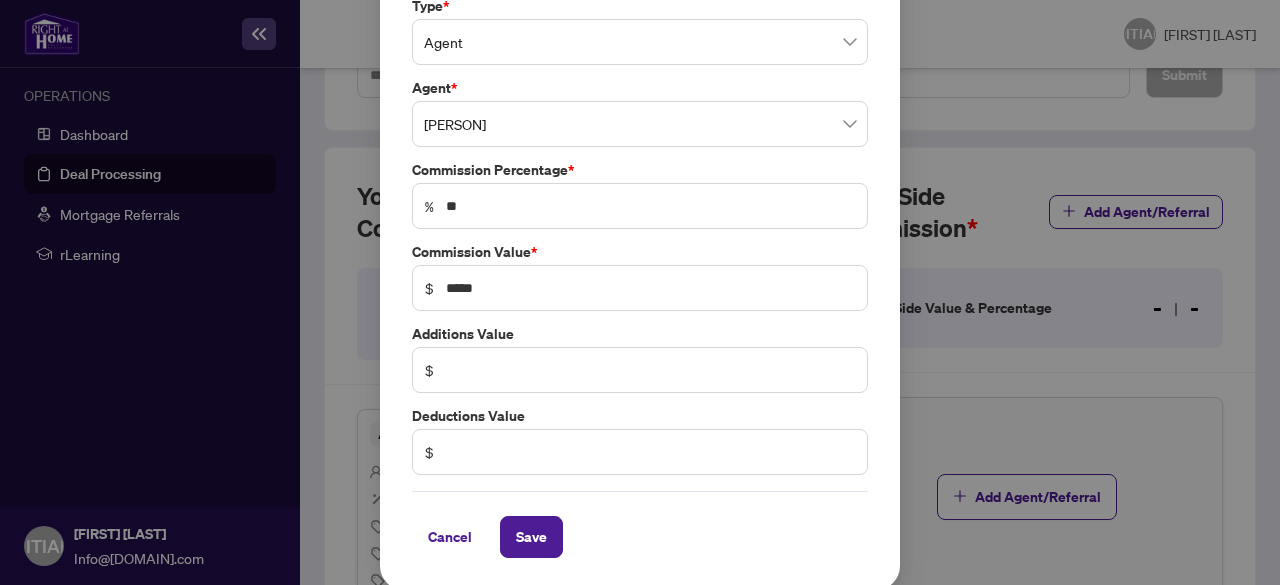 scroll, scrollTop: 102, scrollLeft: 0, axis: vertical 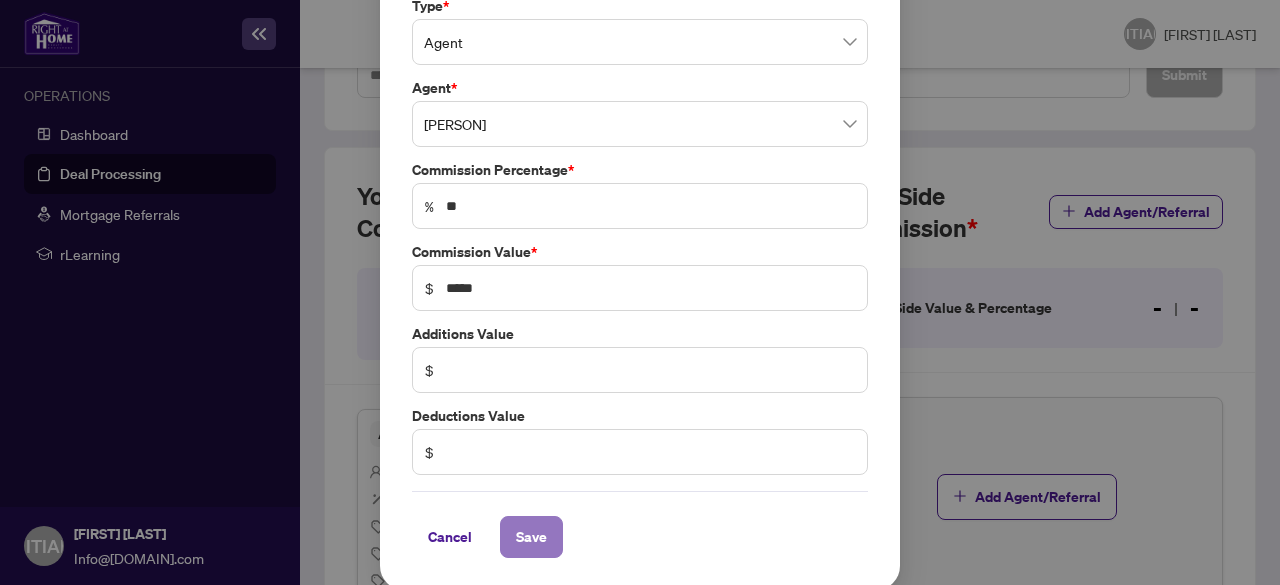 click on "Save" at bounding box center (531, 537) 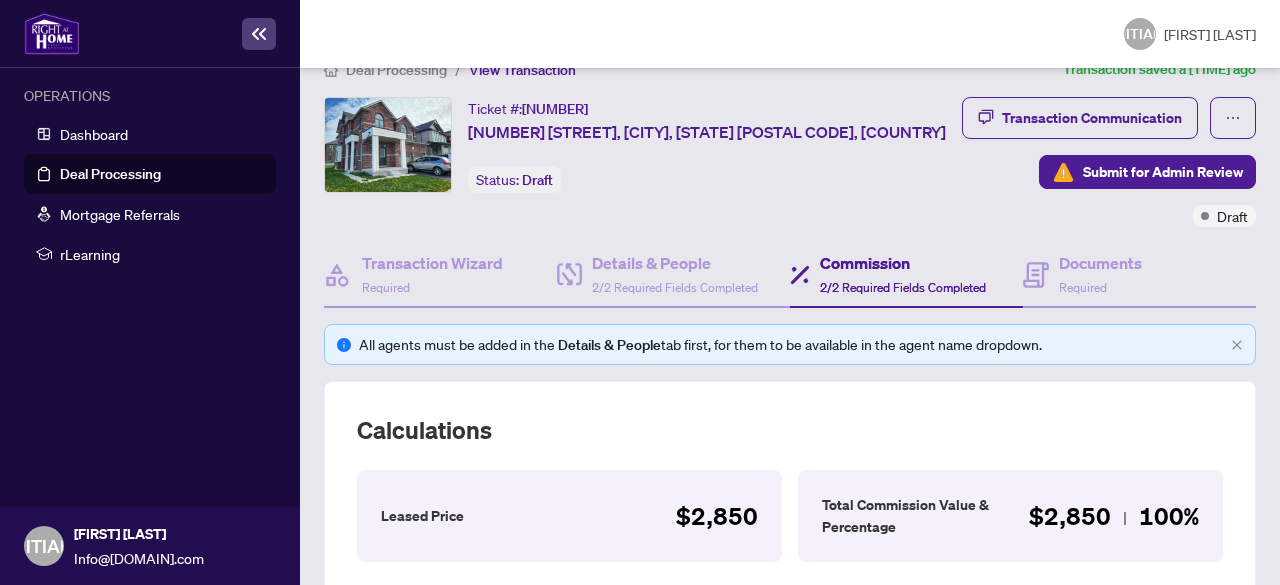 scroll, scrollTop: 0, scrollLeft: 0, axis: both 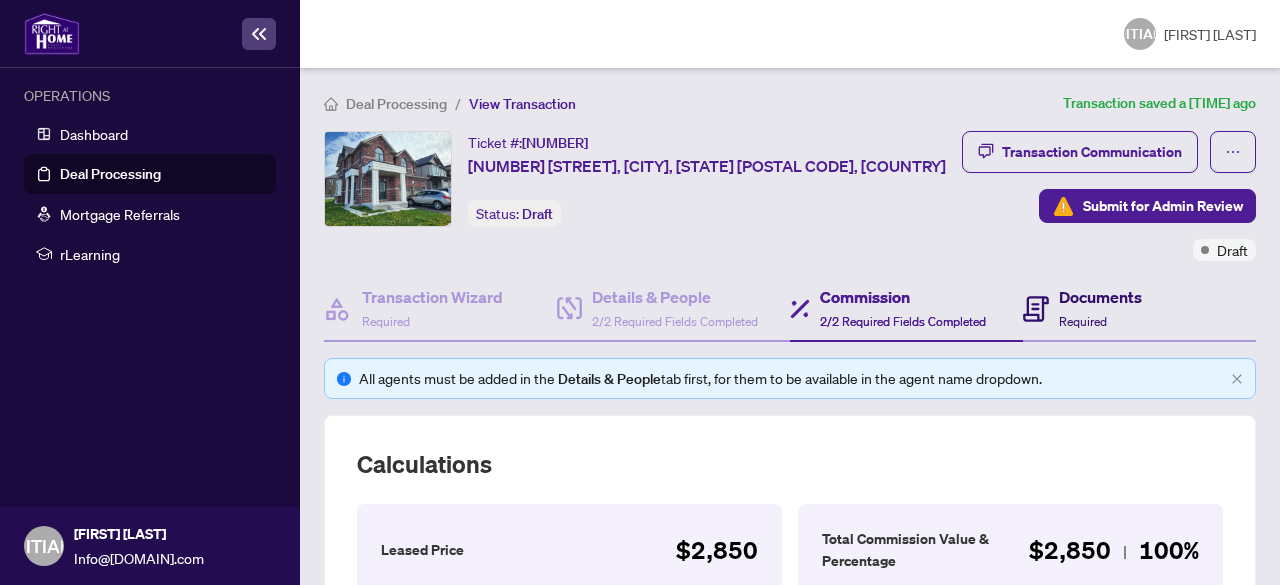 click on "Required" at bounding box center (1083, 321) 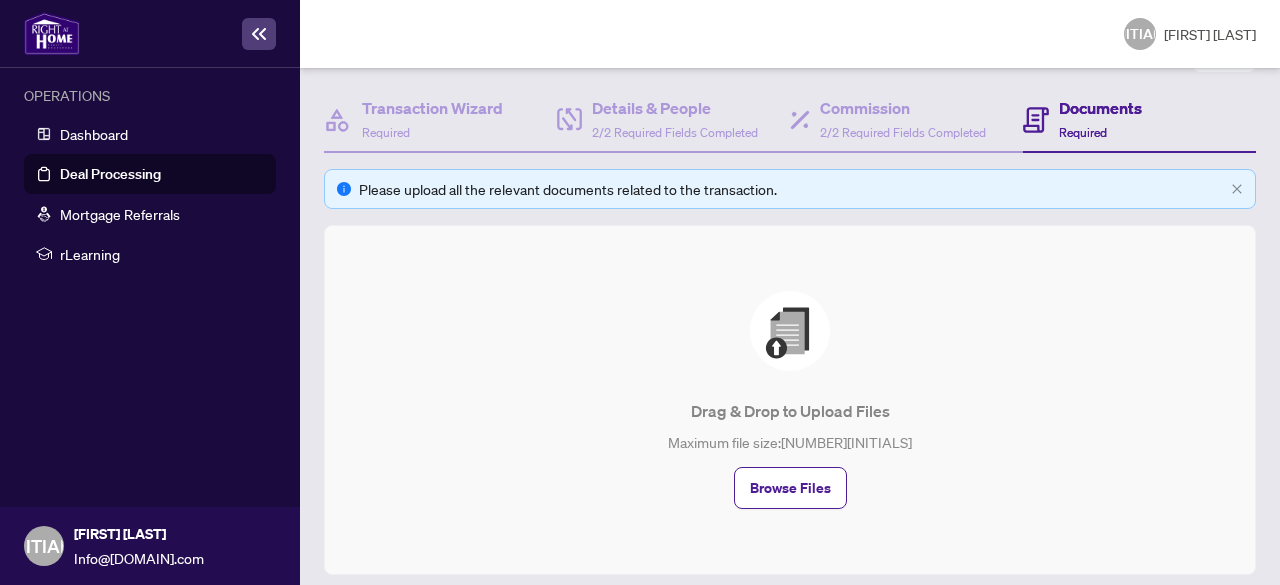 scroll, scrollTop: 244, scrollLeft: 0, axis: vertical 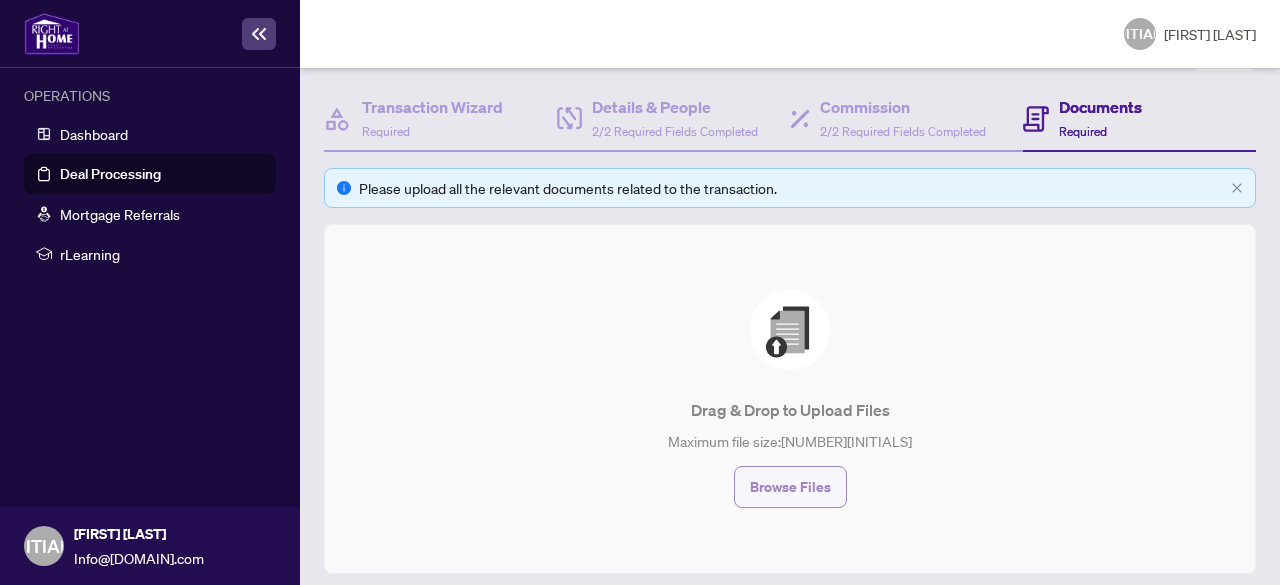 click on "Browse Files" at bounding box center (790, 487) 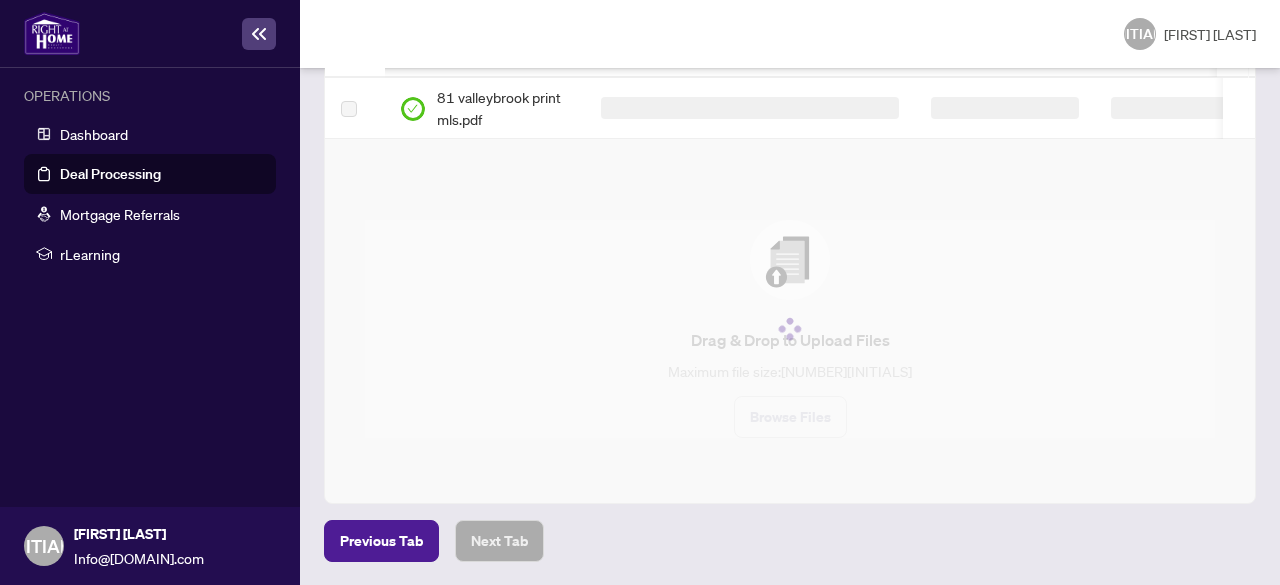 scroll, scrollTop: 382, scrollLeft: 0, axis: vertical 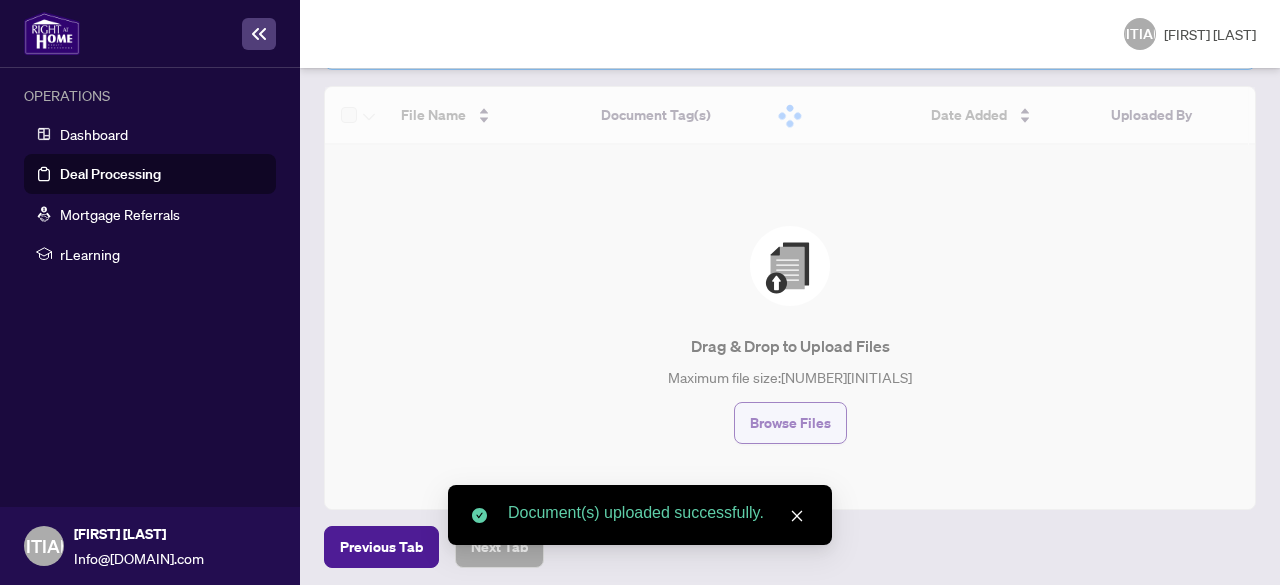 click on "Browse Files" at bounding box center (790, 423) 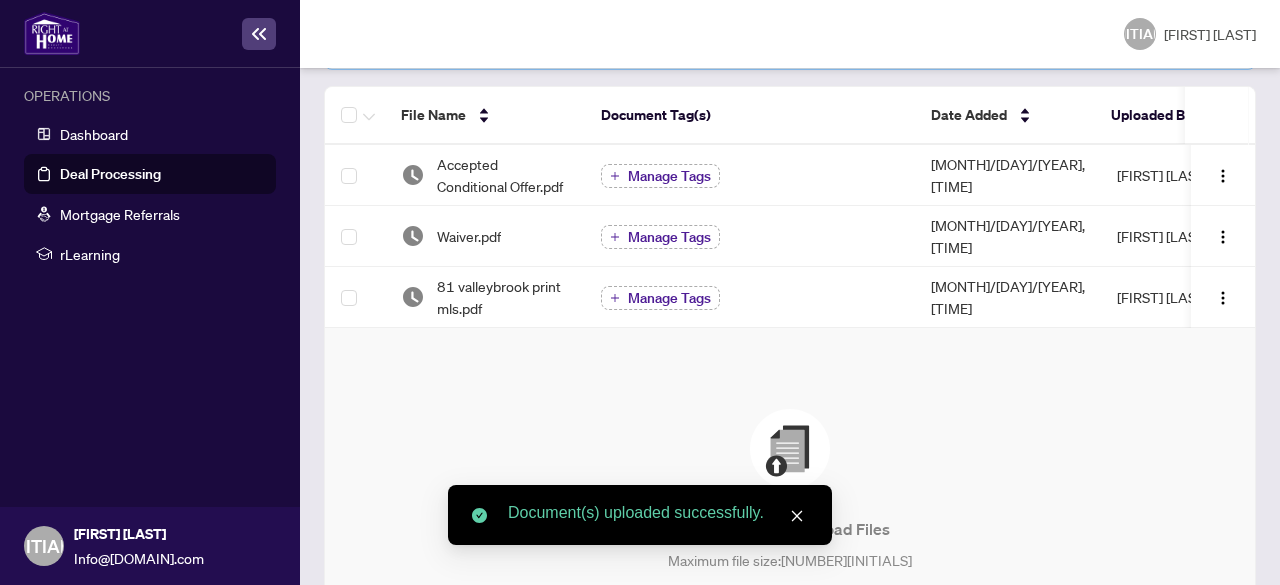 click on "Browse Files" at bounding box center [790, 606] 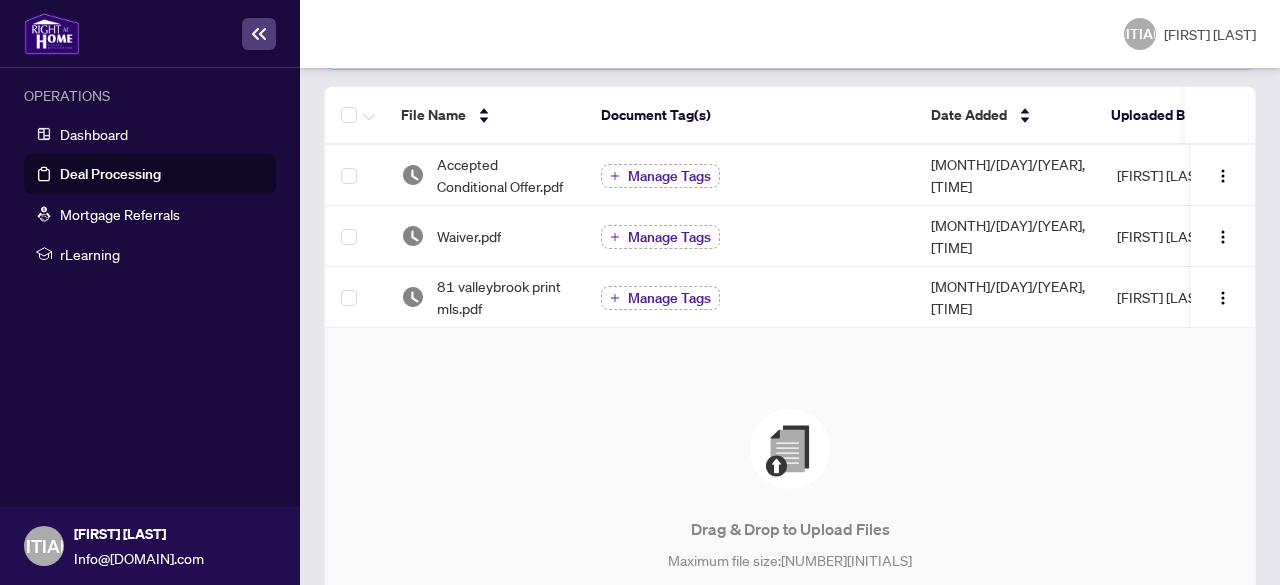scroll, scrollTop: 0, scrollLeft: 0, axis: both 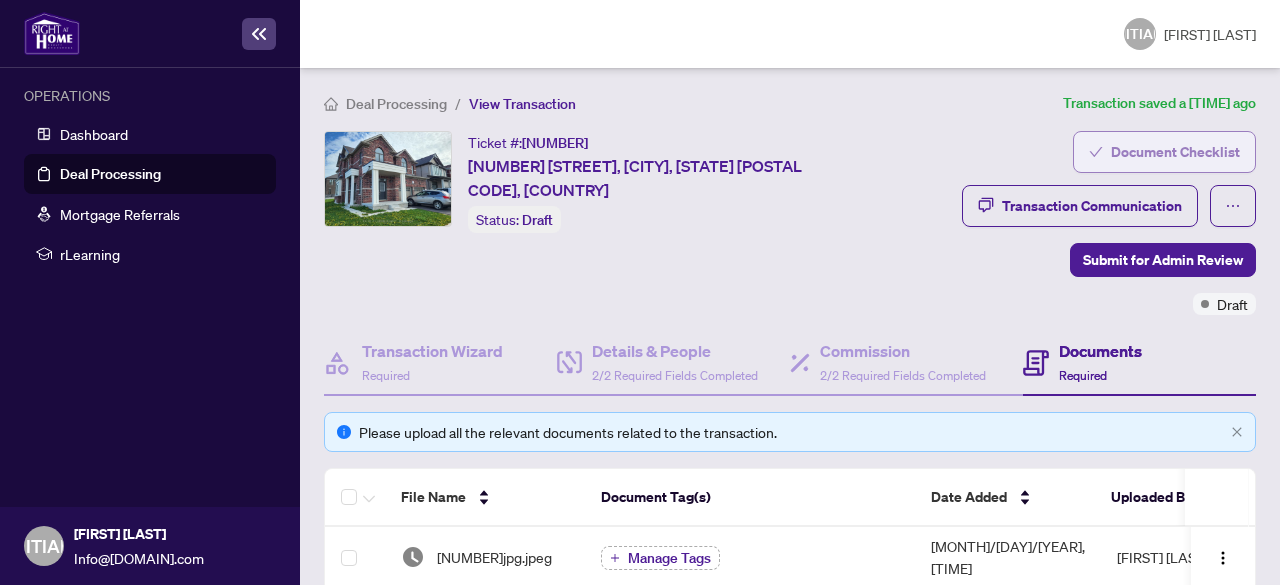 click on "Document Checklist" at bounding box center (1175, 152) 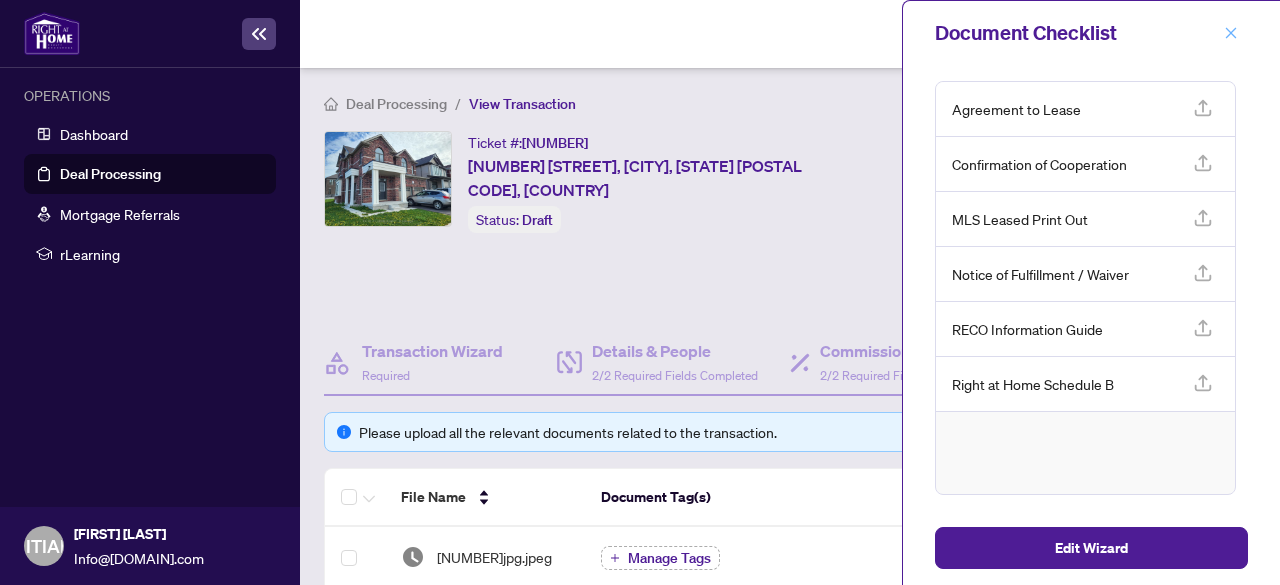 click at bounding box center (1231, 33) 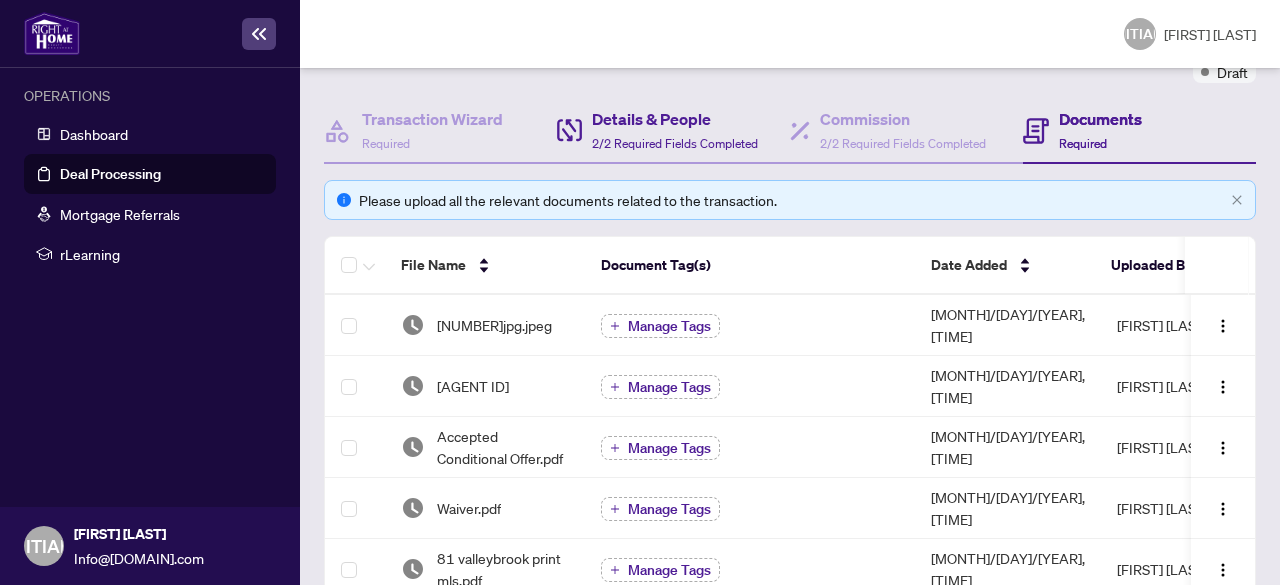 scroll, scrollTop: 234, scrollLeft: 0, axis: vertical 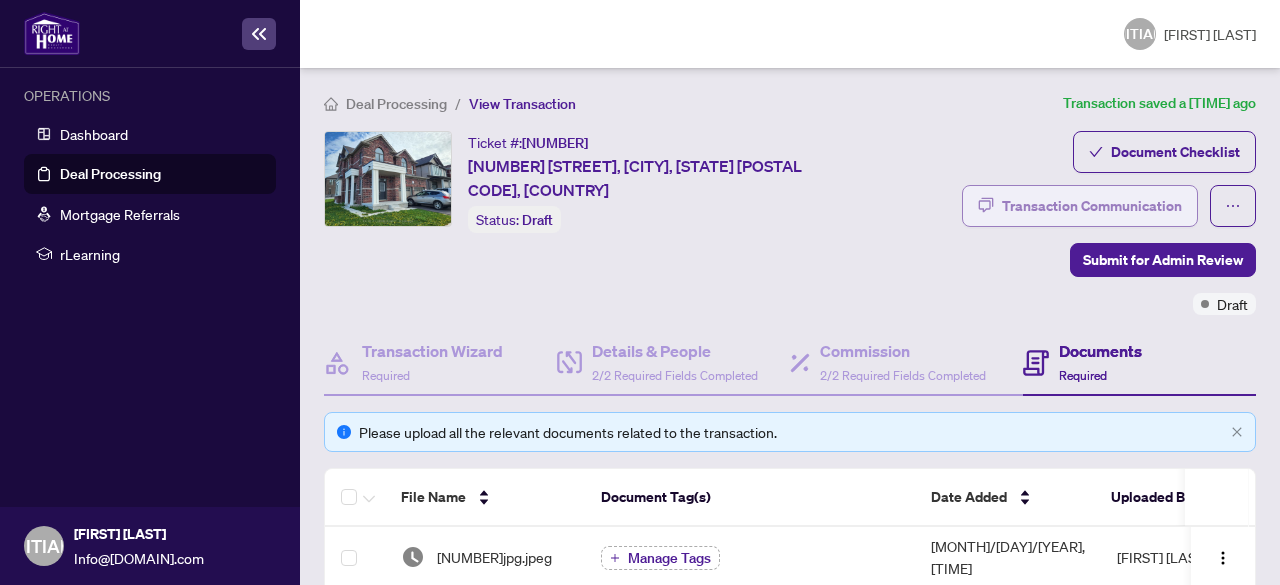 click on "Transaction Communication" at bounding box center [1092, 206] 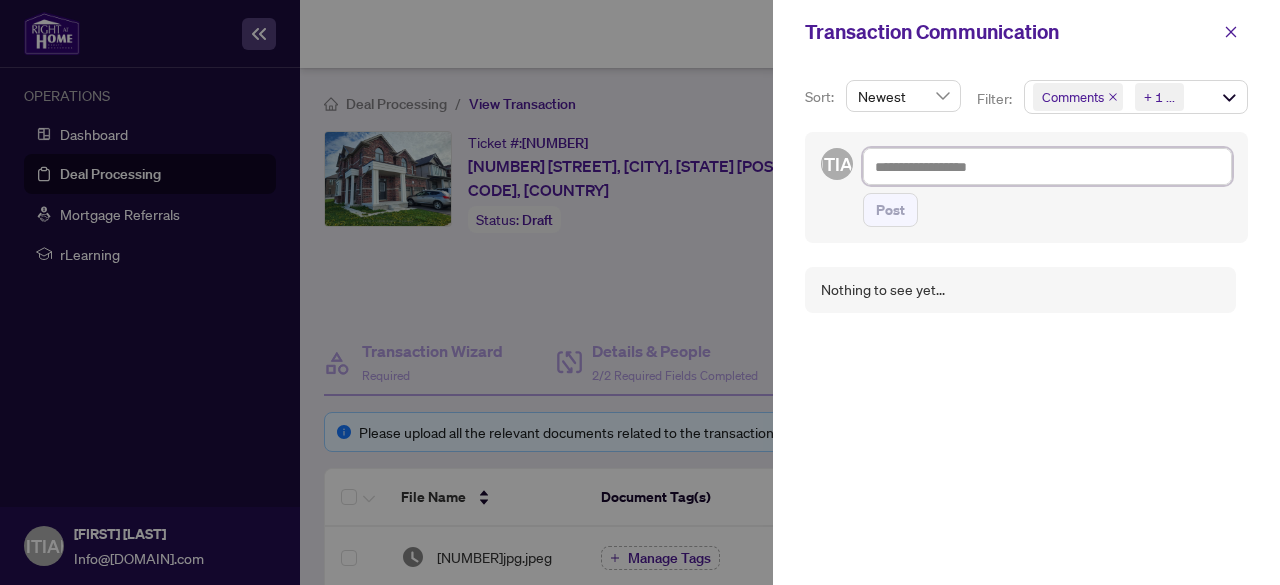 click at bounding box center (1047, 166) 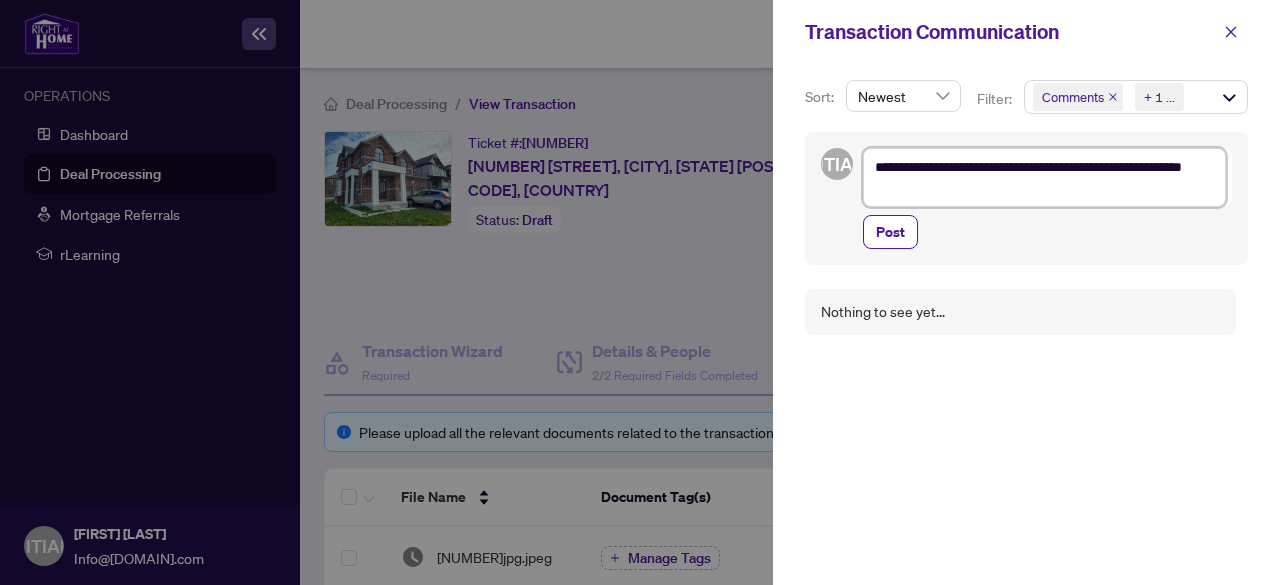 drag, startPoint x: 1158, startPoint y: 169, endPoint x: 1230, endPoint y: 162, distance: 72.33948 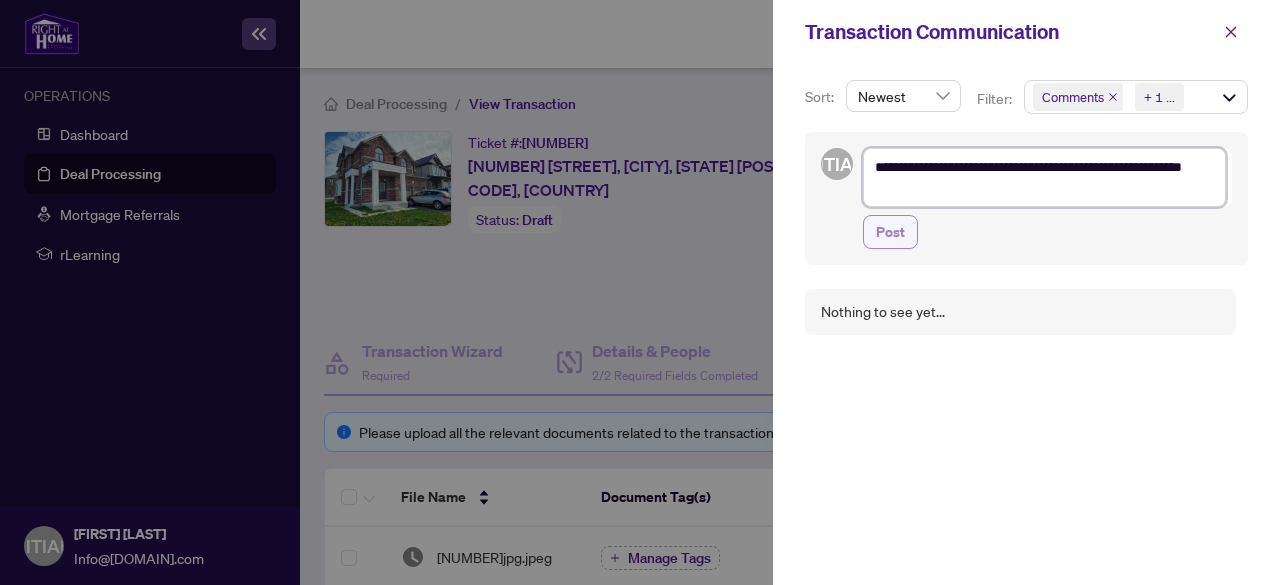 type on "**********" 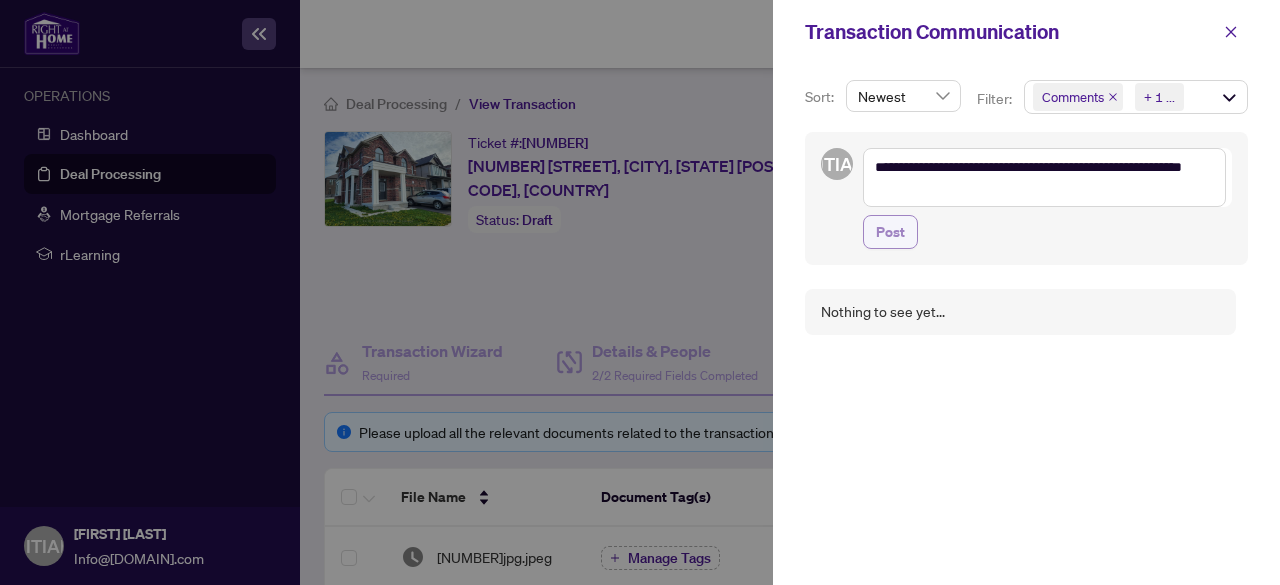 click on "Post" at bounding box center [890, 232] 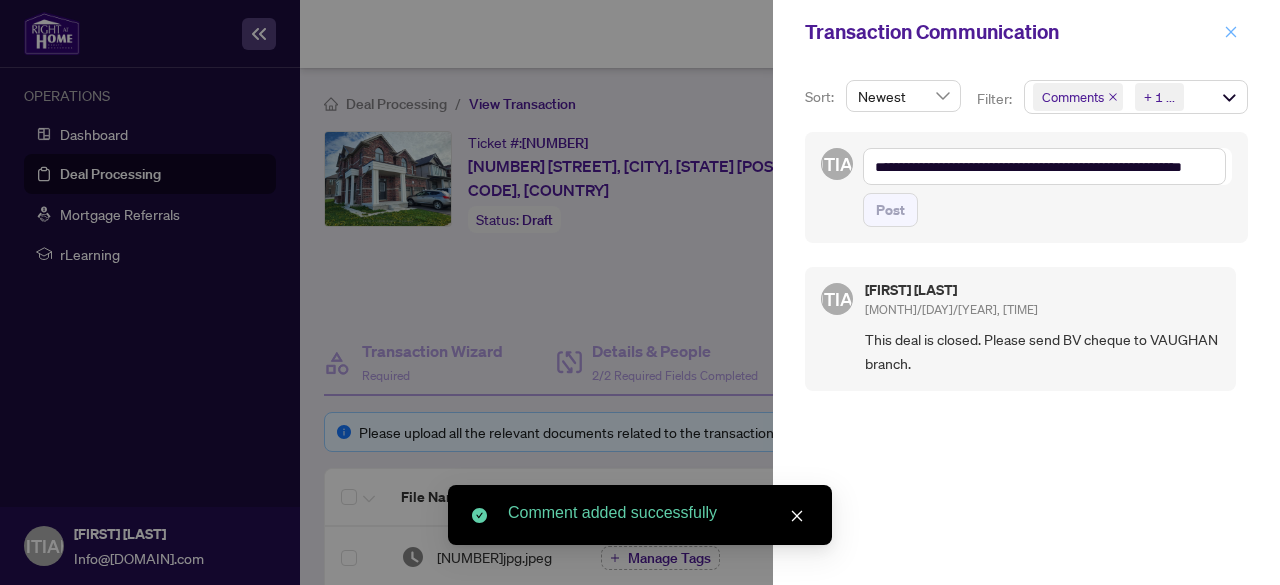 click at bounding box center [1231, 31] 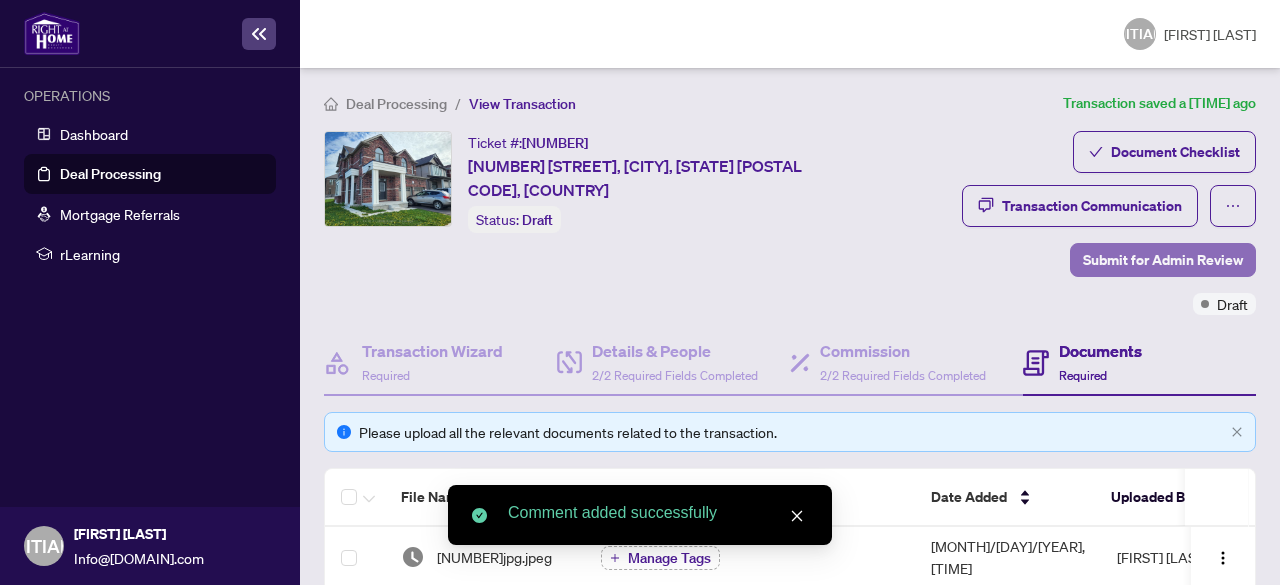 click on "Submit for Admin Review" at bounding box center [1163, 260] 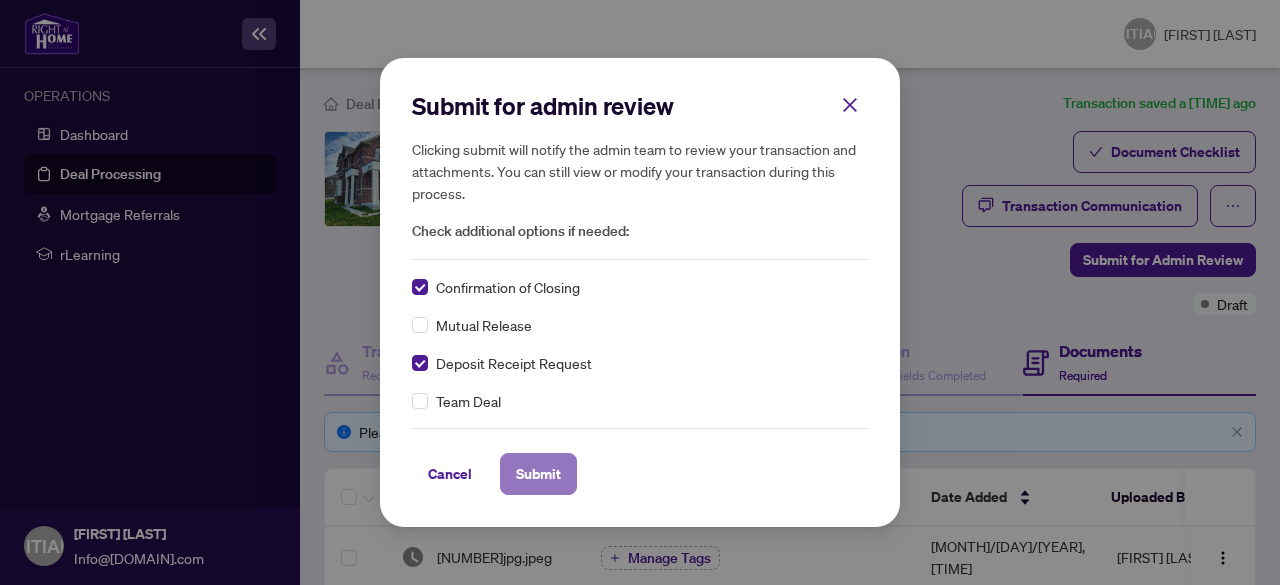 click on "Submit" at bounding box center (538, 474) 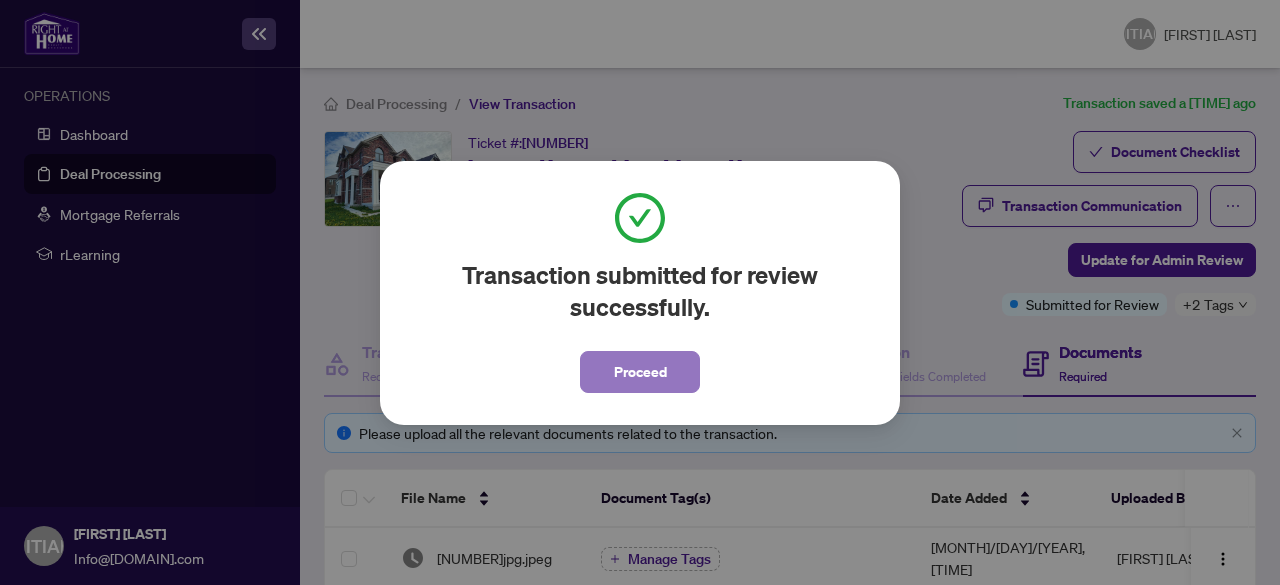 click on "Proceed" at bounding box center [640, 372] 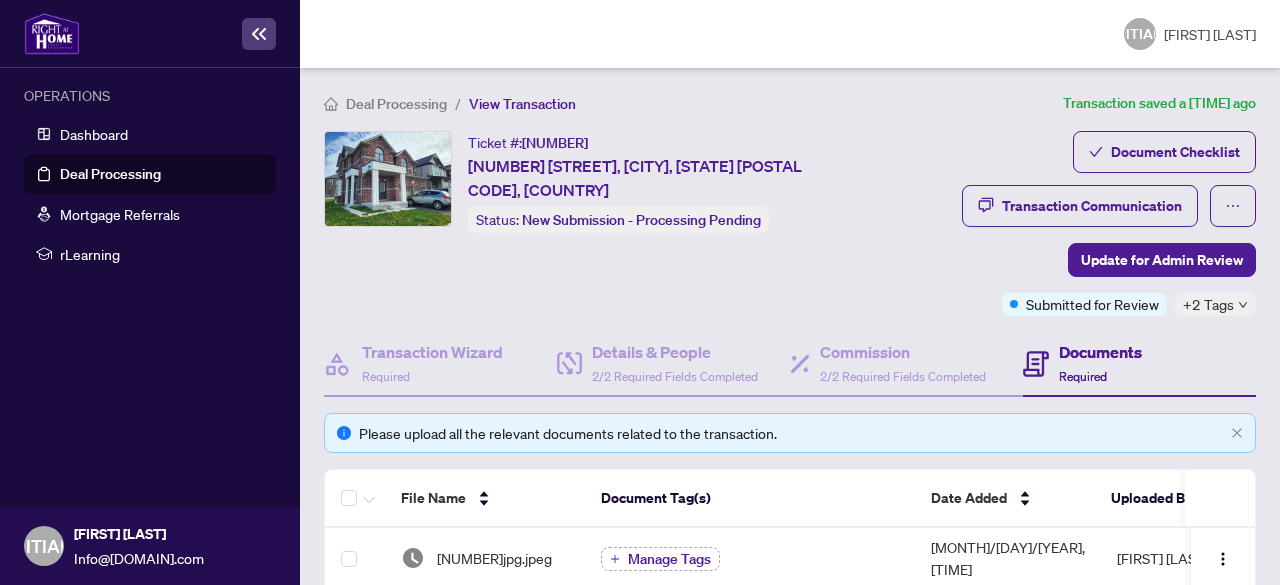 click on "Deal Processing" at bounding box center [110, 174] 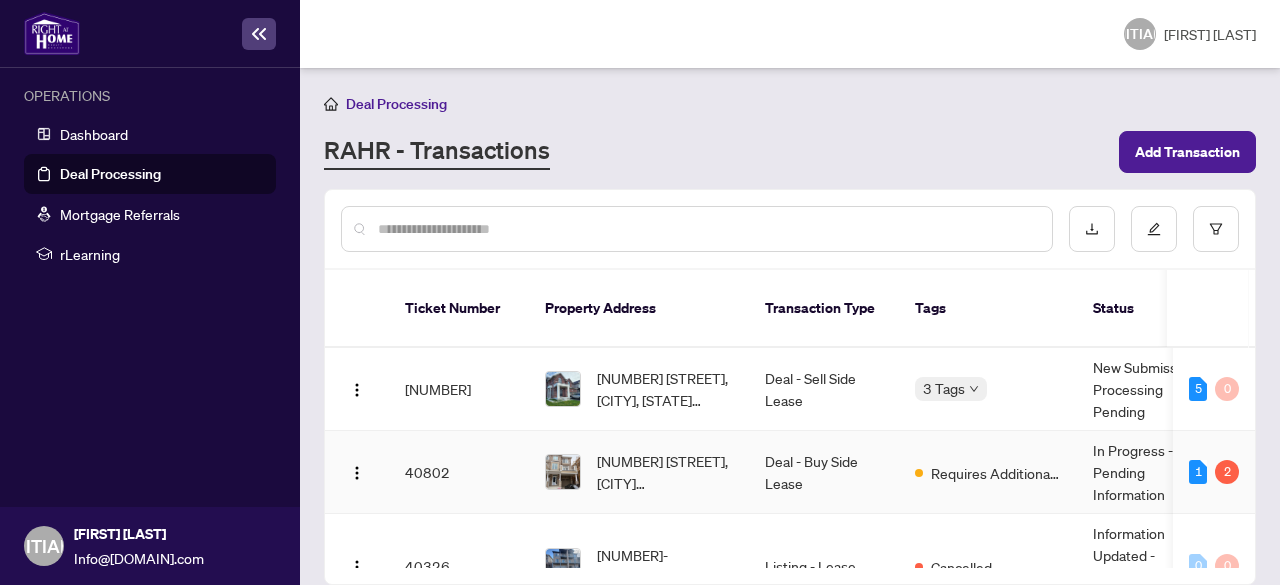 click on "Deal - Buy Side Lease" at bounding box center (824, 472) 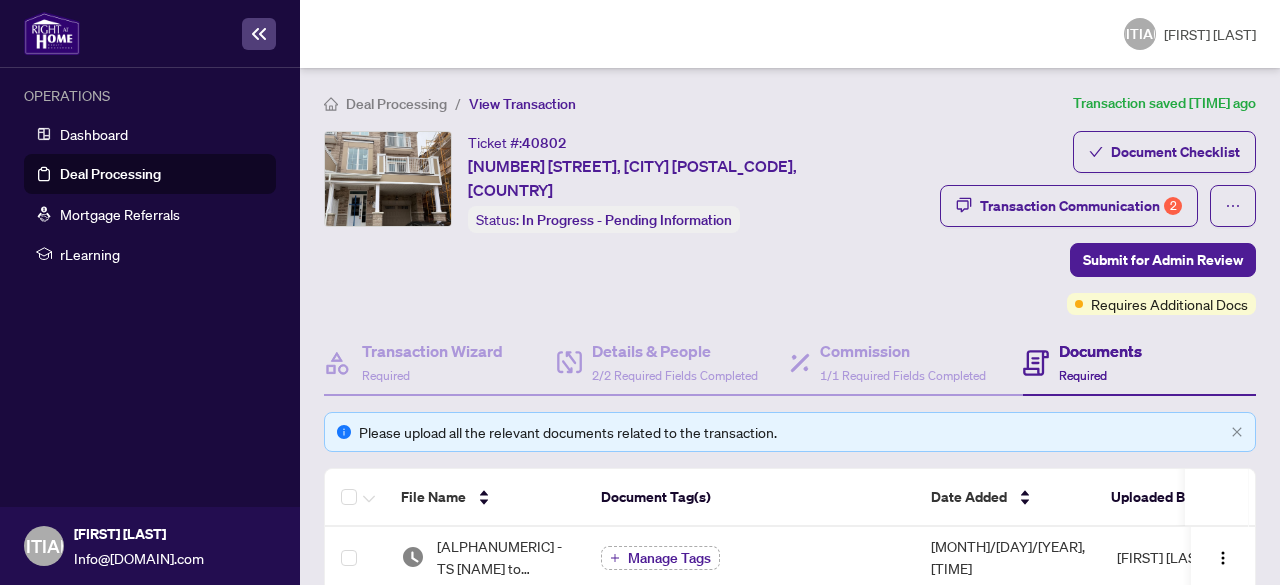scroll, scrollTop: 210, scrollLeft: 0, axis: vertical 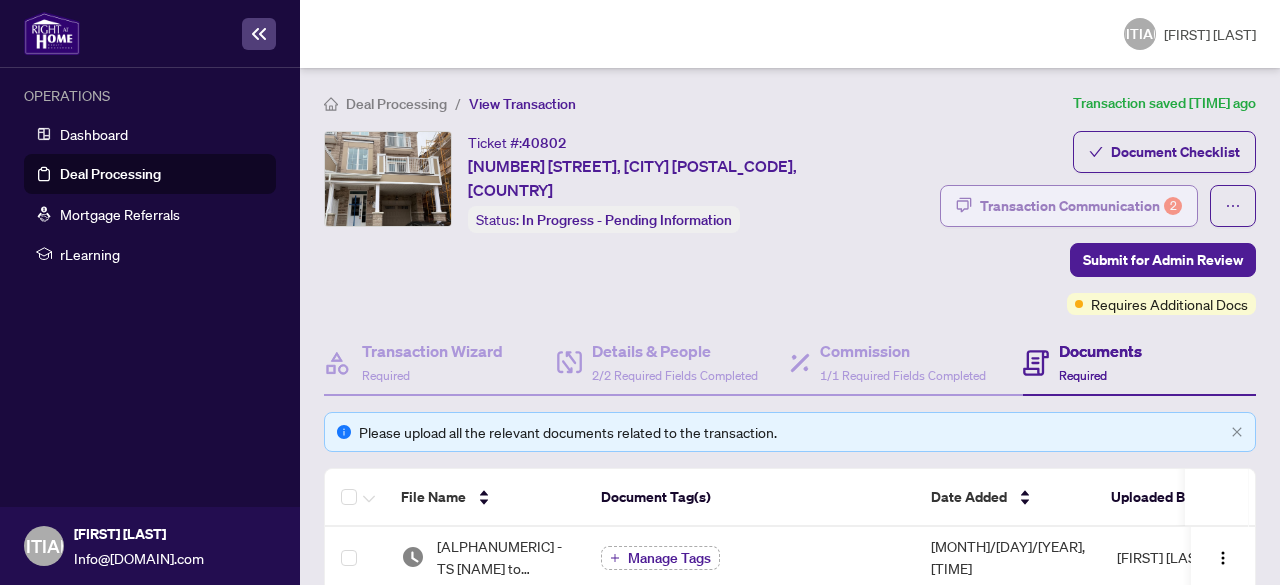 click on "Transaction Communication 2" at bounding box center (1081, 206) 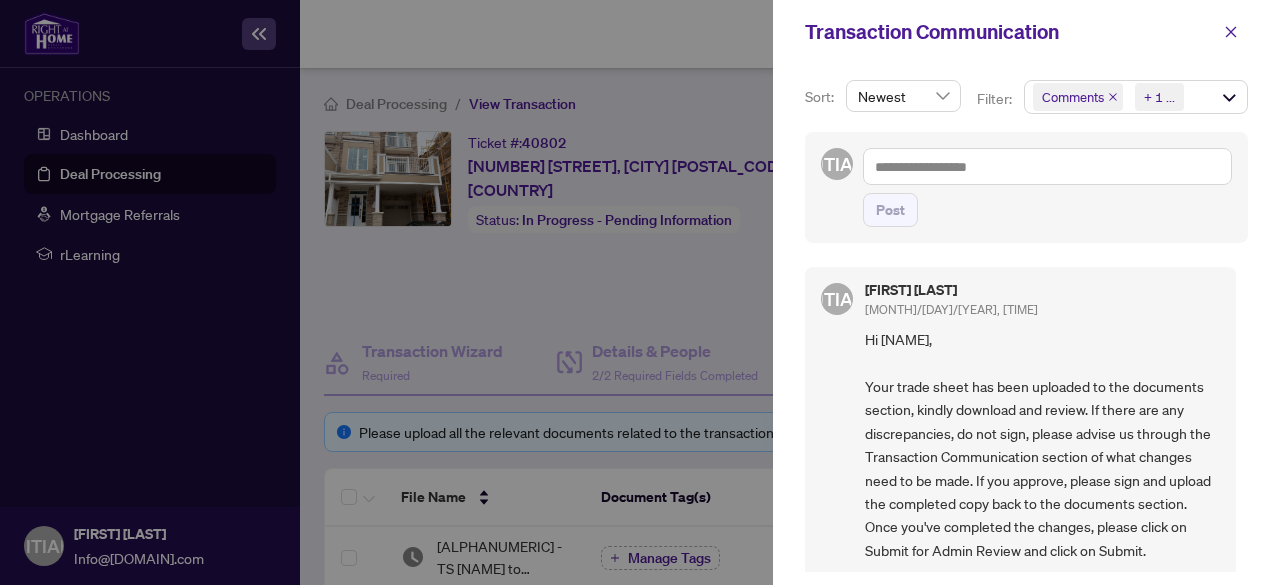click on "Comments Requirements + 1 ..." at bounding box center [1136, 97] 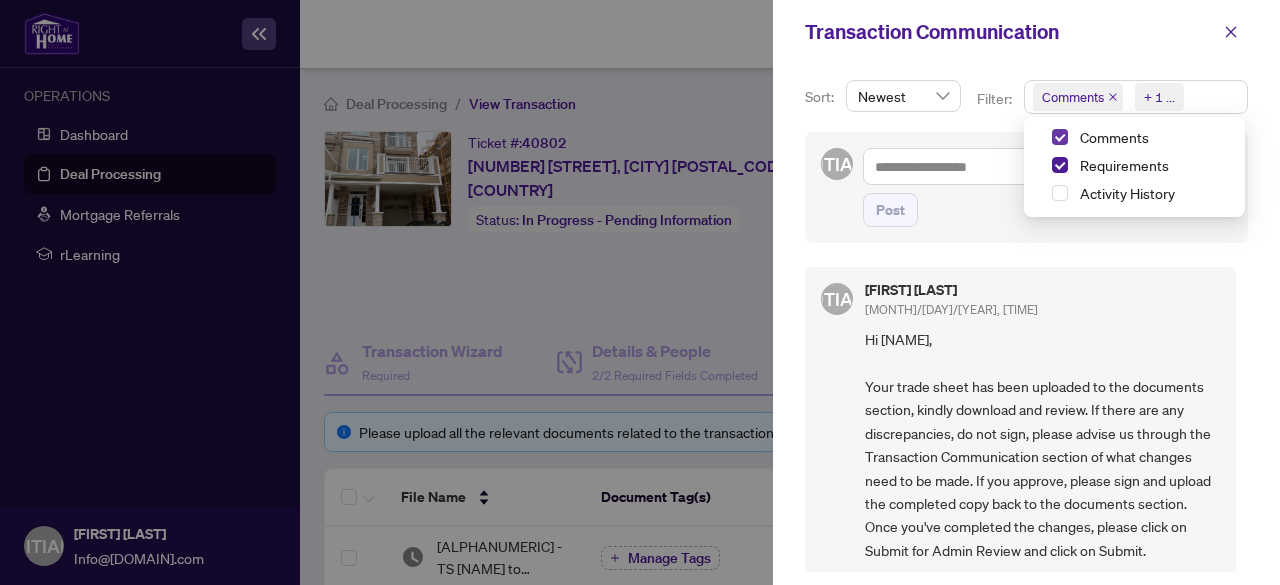 click at bounding box center (1060, 137) 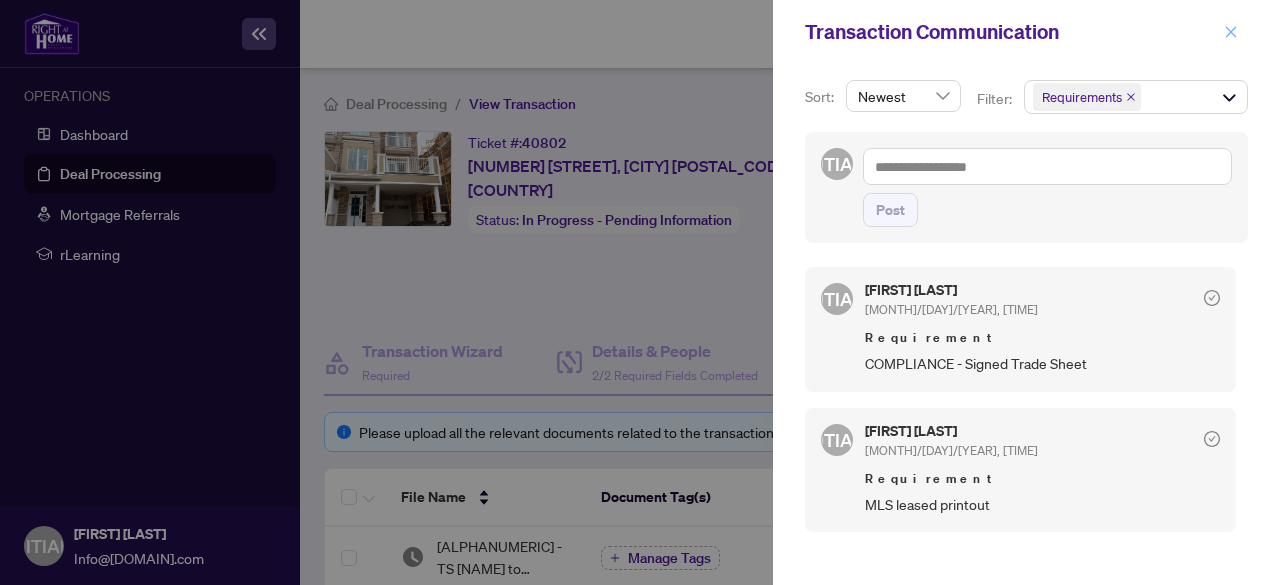 click at bounding box center (1231, 32) 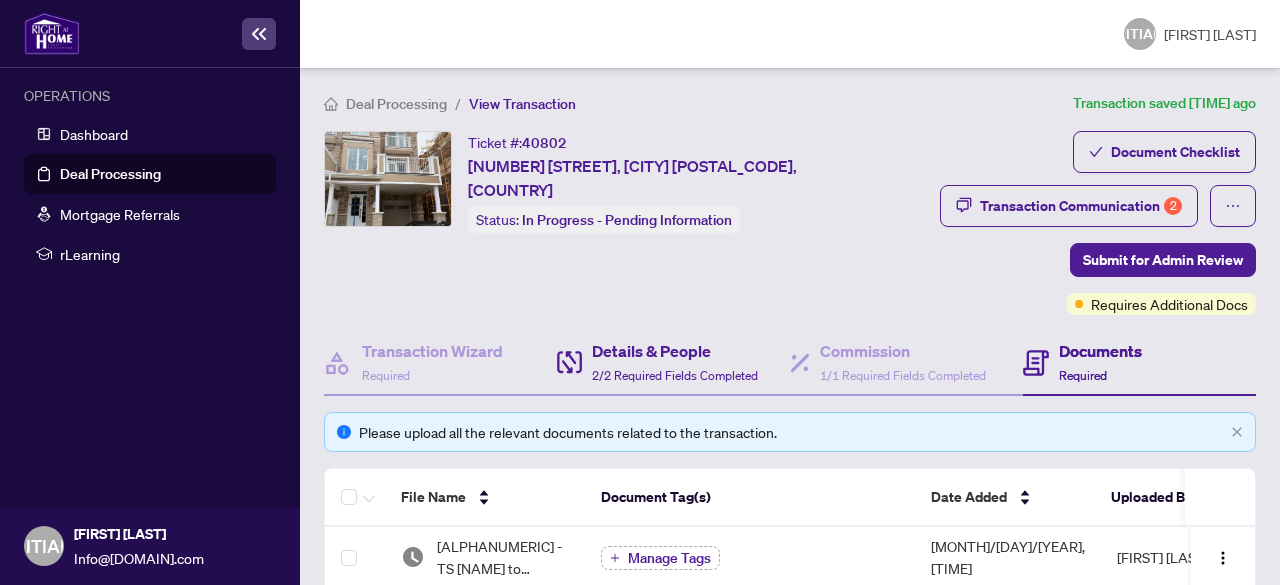 scroll, scrollTop: 360, scrollLeft: 0, axis: vertical 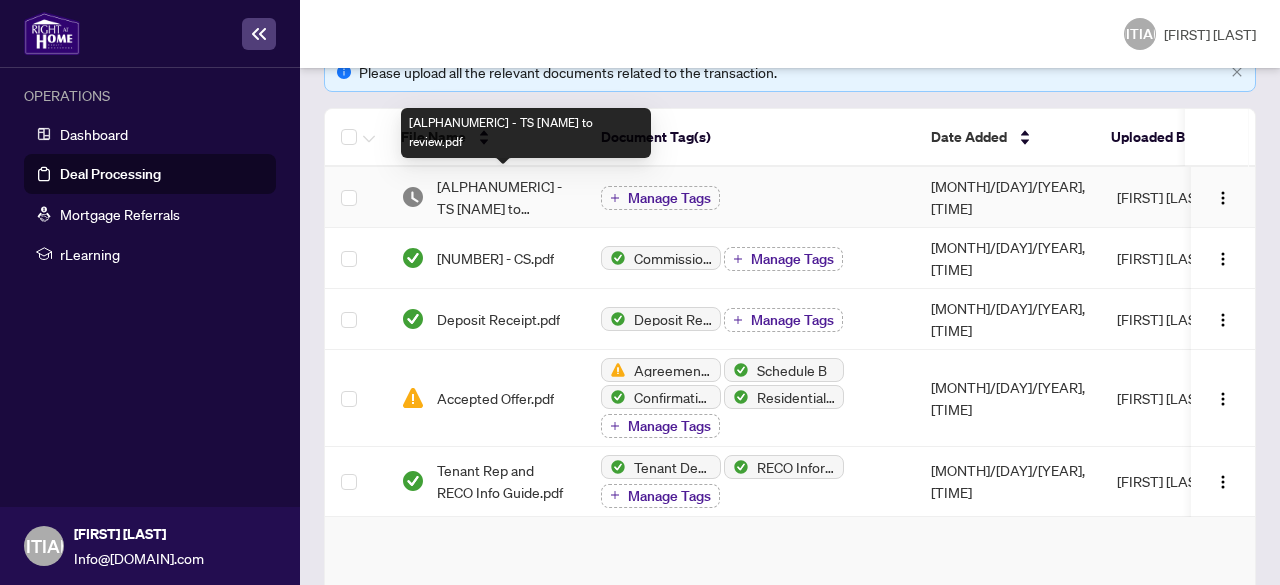 click on "[ALPHANUMERIC] - TS [NAME] to review.pdf" at bounding box center [503, 197] 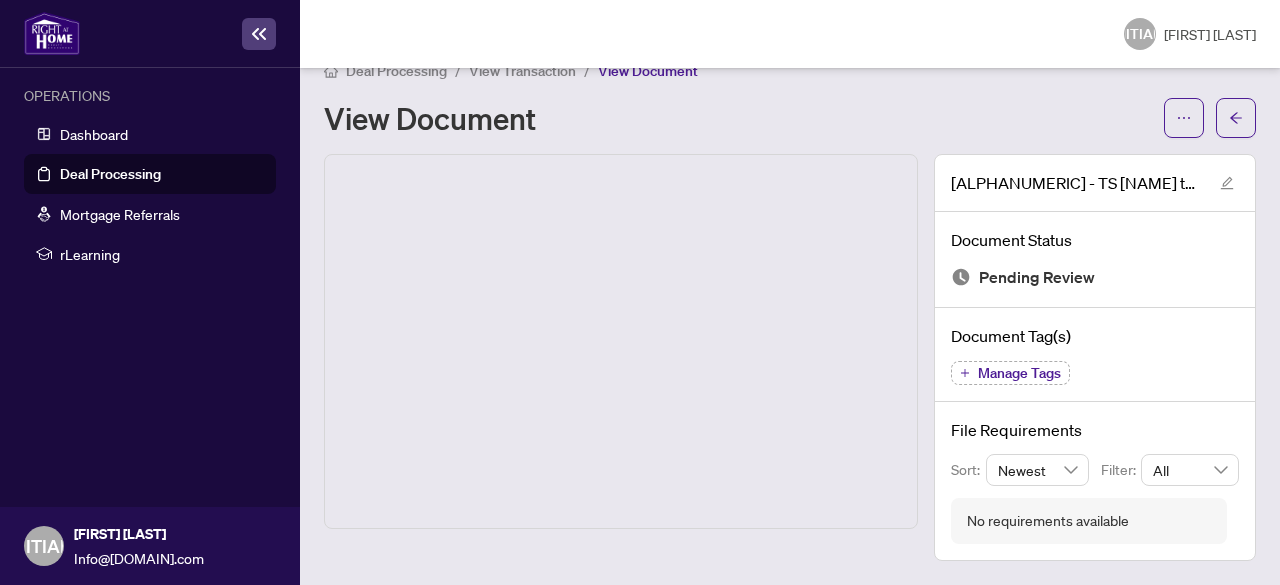 scroll, scrollTop: 28, scrollLeft: 0, axis: vertical 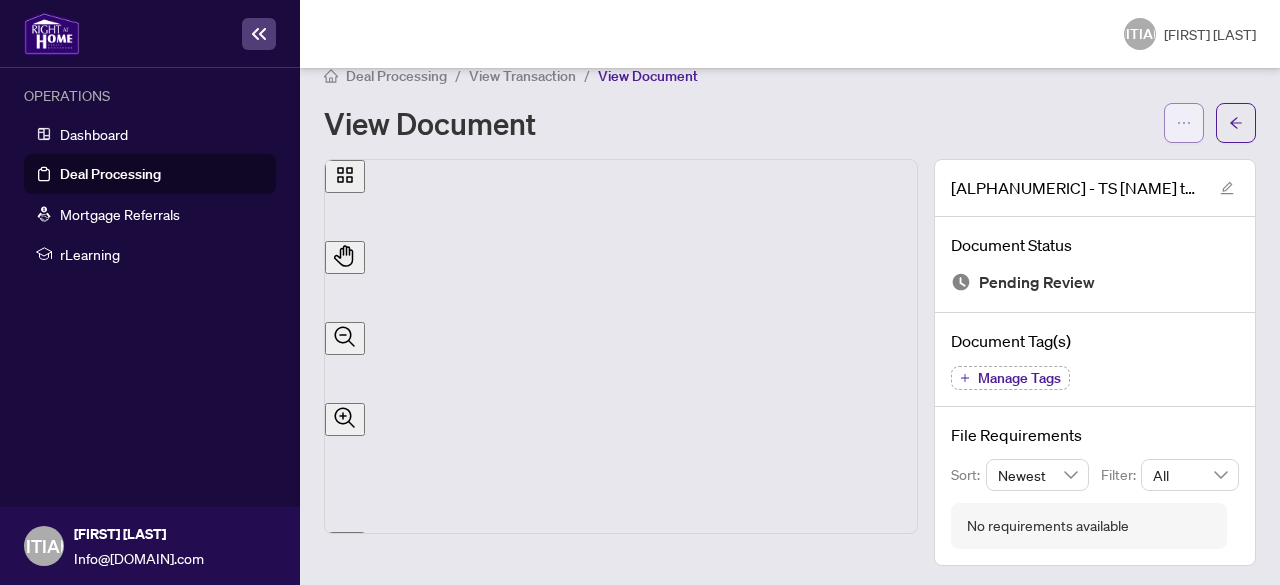 click at bounding box center [1184, 123] 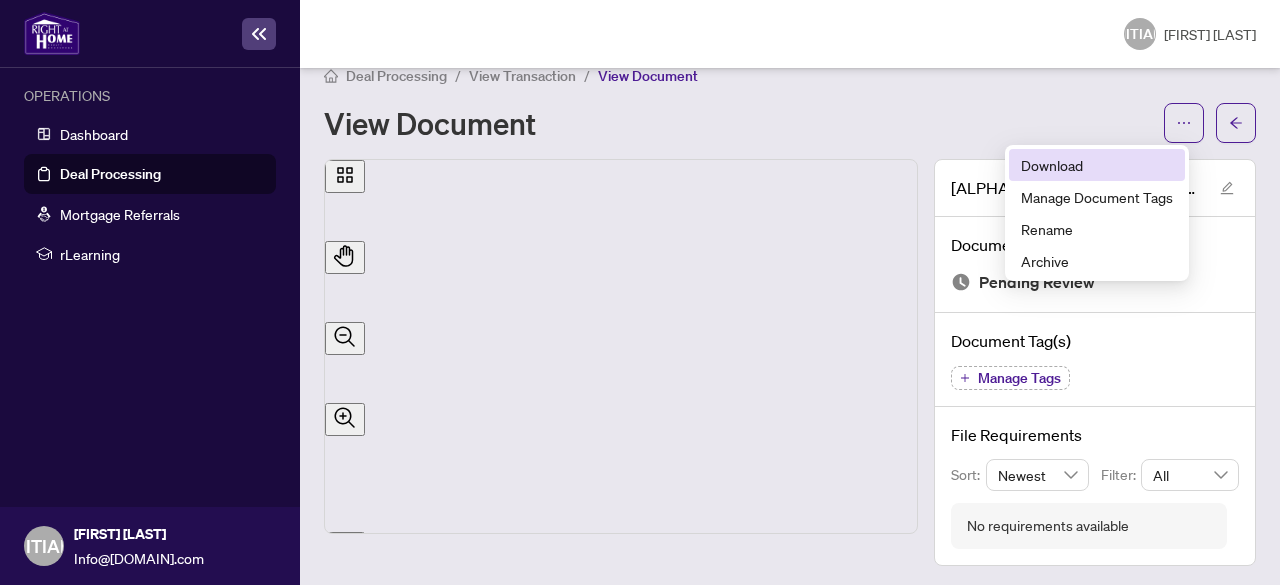 click on "Download" at bounding box center (1097, 165) 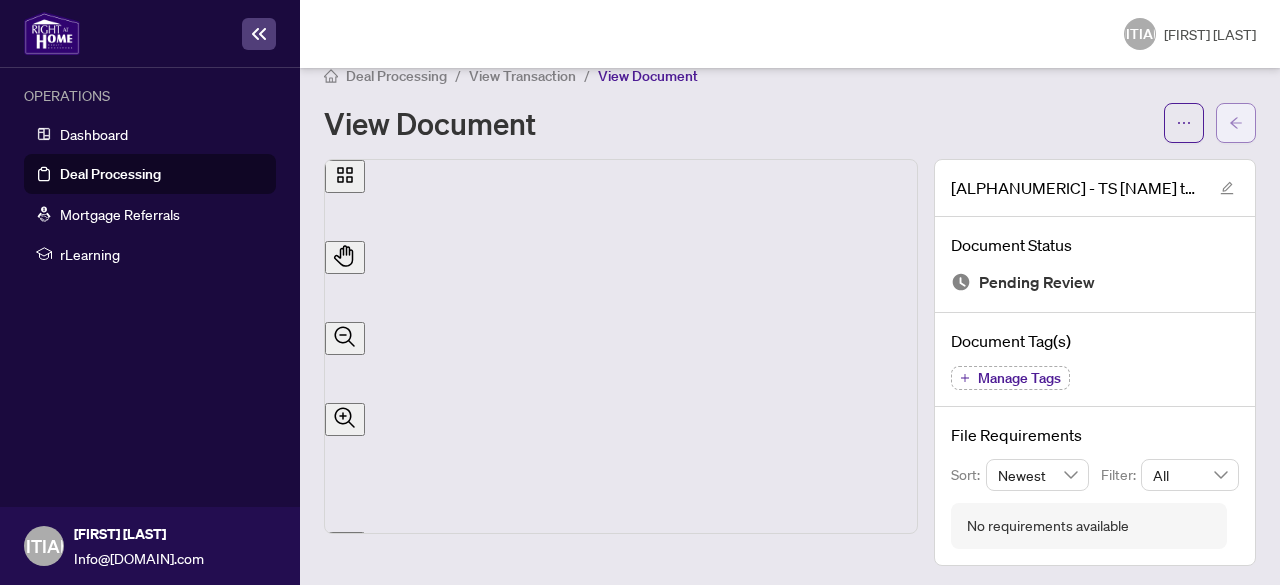 click at bounding box center (1236, 123) 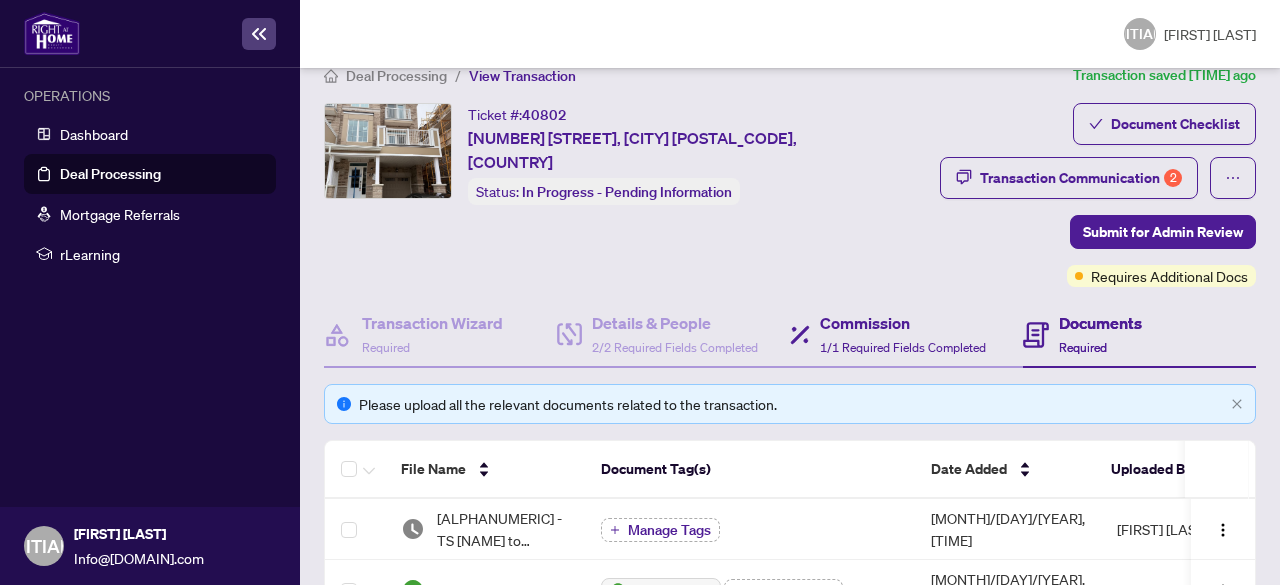 scroll, scrollTop: 282, scrollLeft: 0, axis: vertical 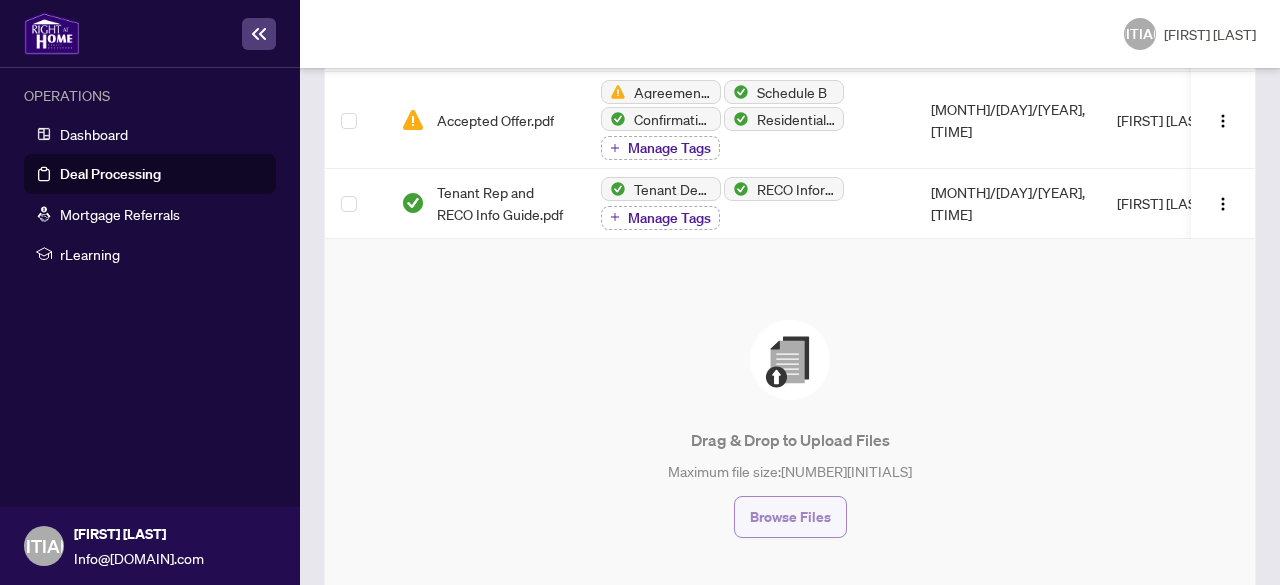 click on "Browse Files" at bounding box center [790, 517] 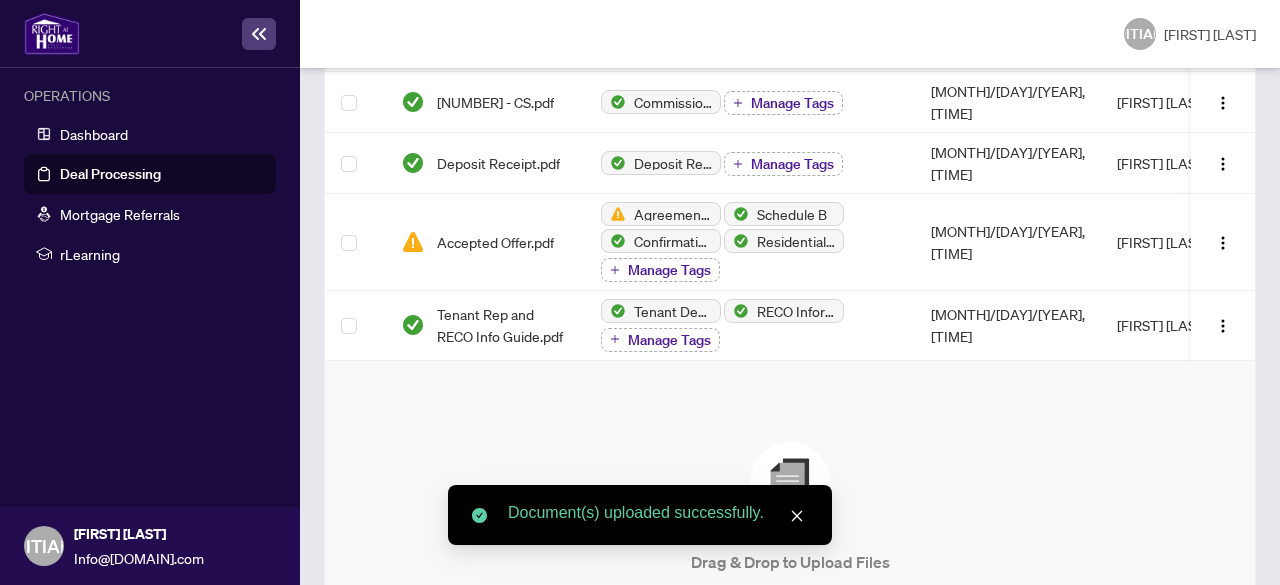 scroll, scrollTop: 0, scrollLeft: 0, axis: both 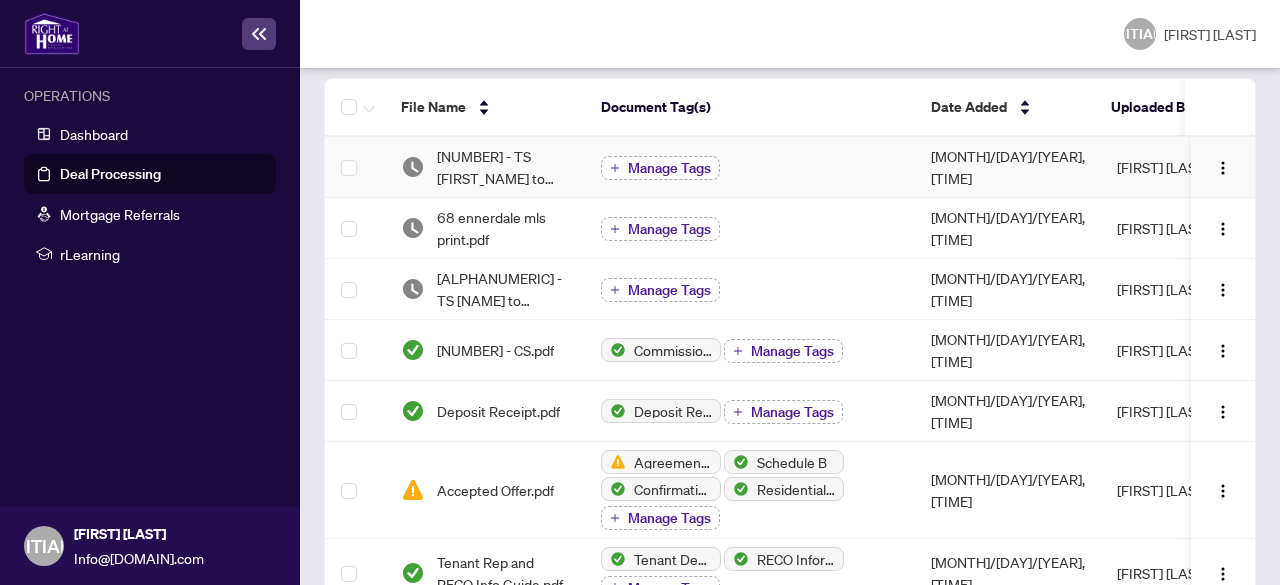 click on "Manage Tags" at bounding box center [669, 168] 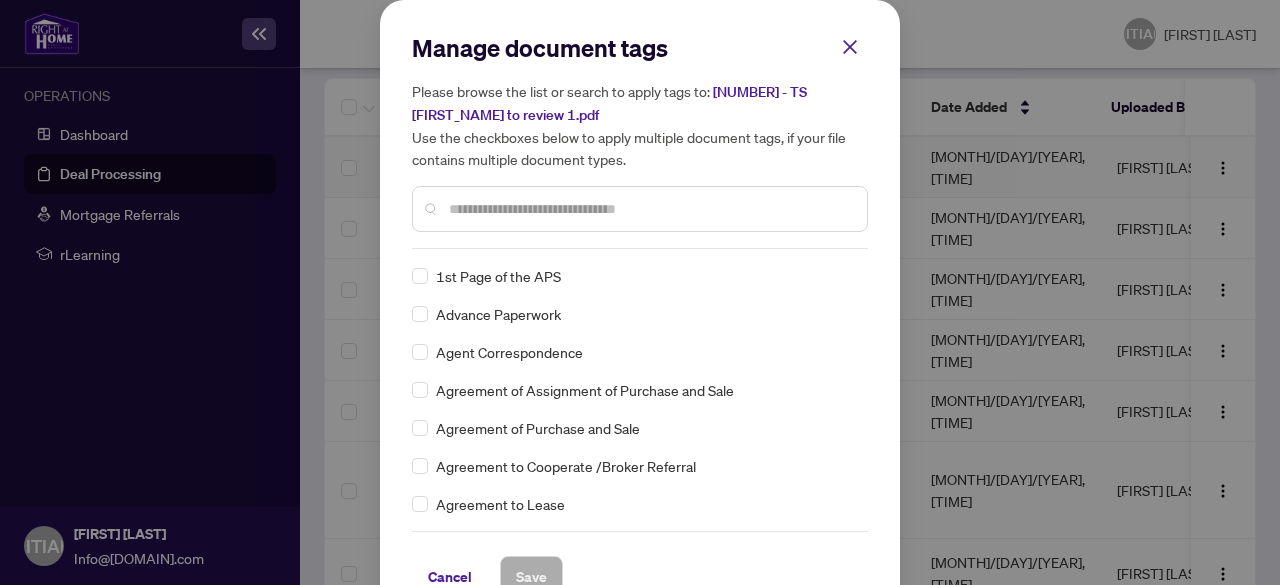 click at bounding box center [650, 209] 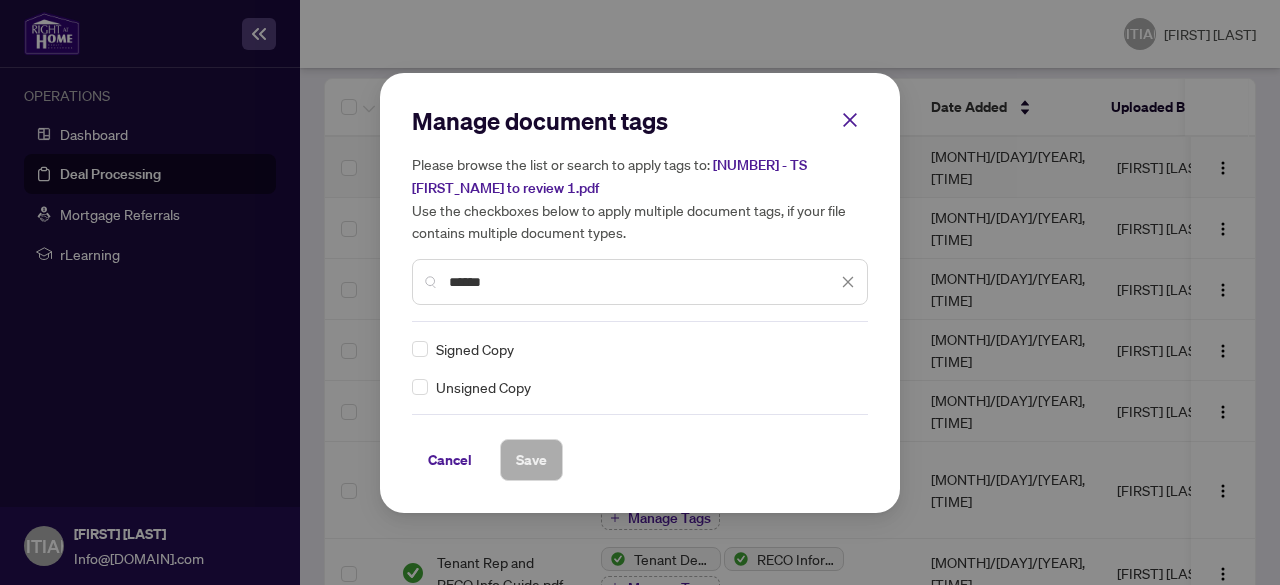 type on "******" 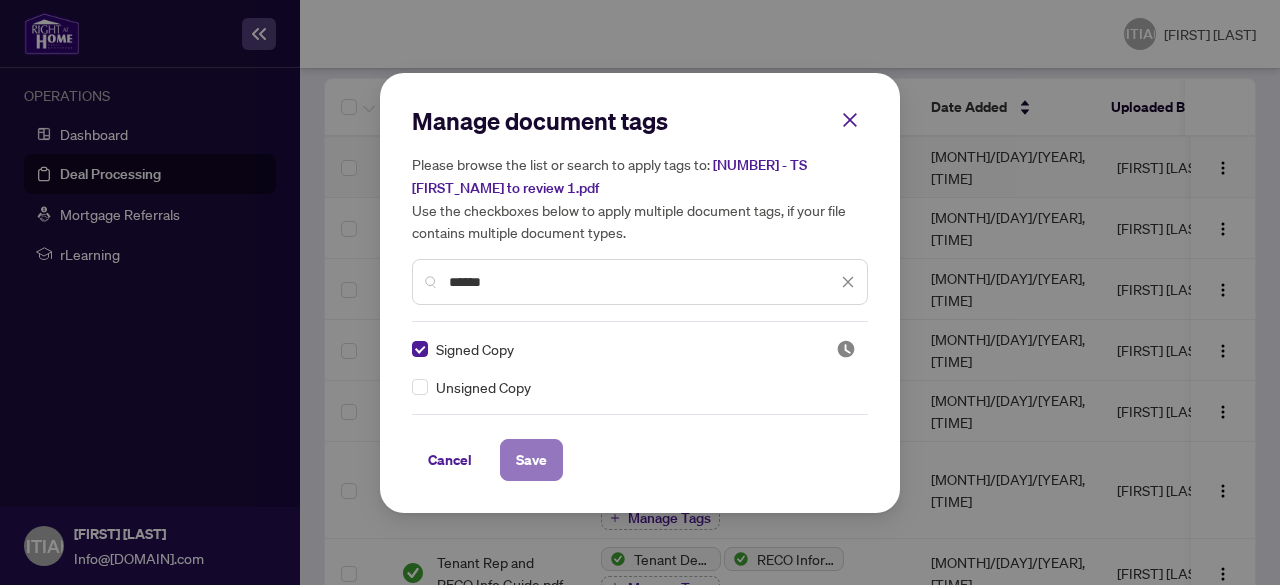 click on "Save" at bounding box center [531, 460] 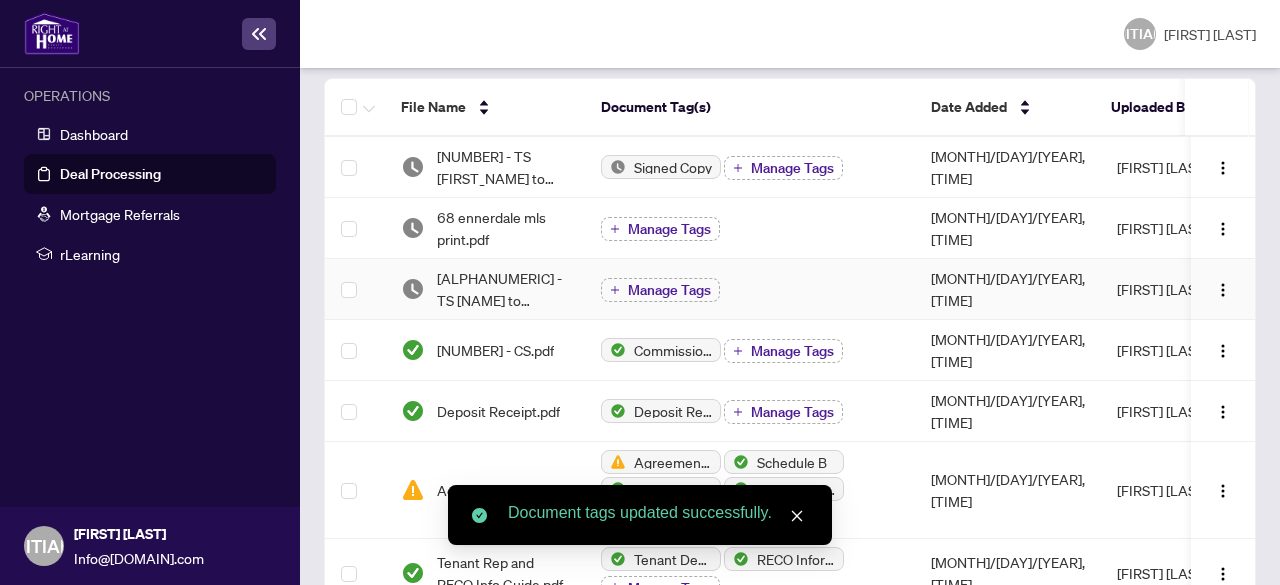 scroll, scrollTop: 0, scrollLeft: 0, axis: both 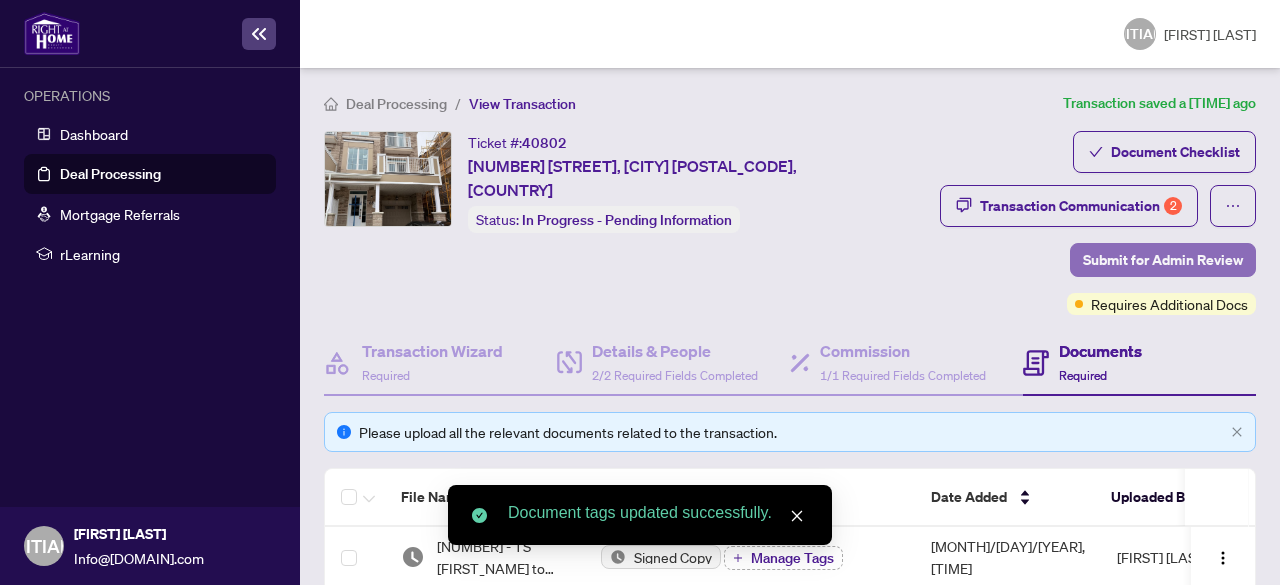 click on "Submit for Admin Review" at bounding box center [1163, 260] 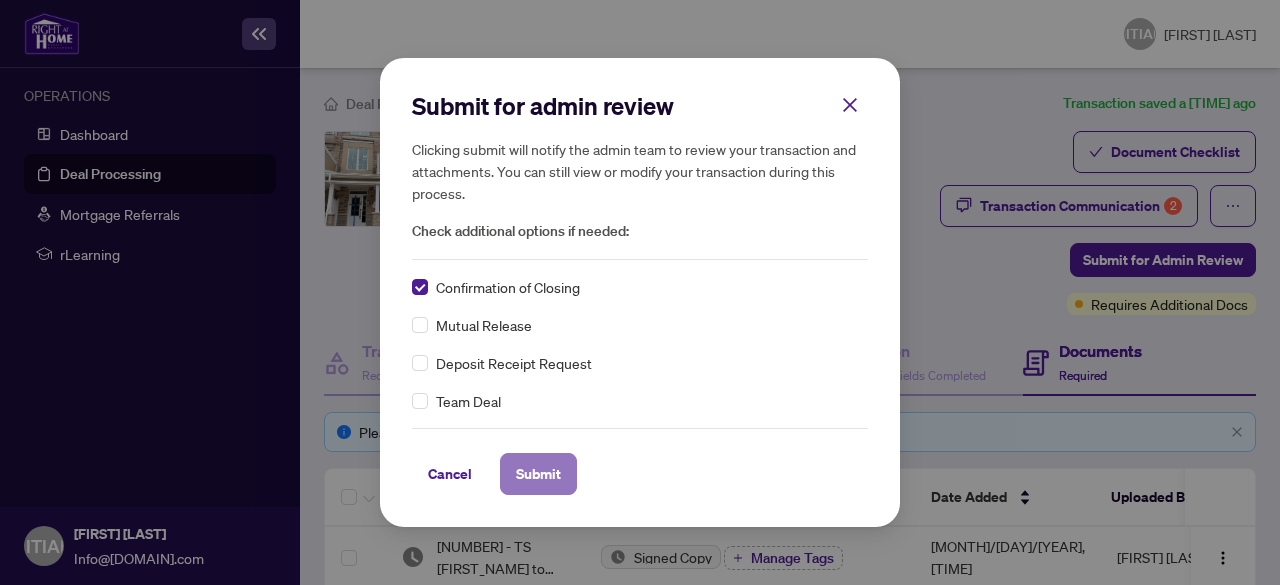 click on "Submit" at bounding box center [0, 0] 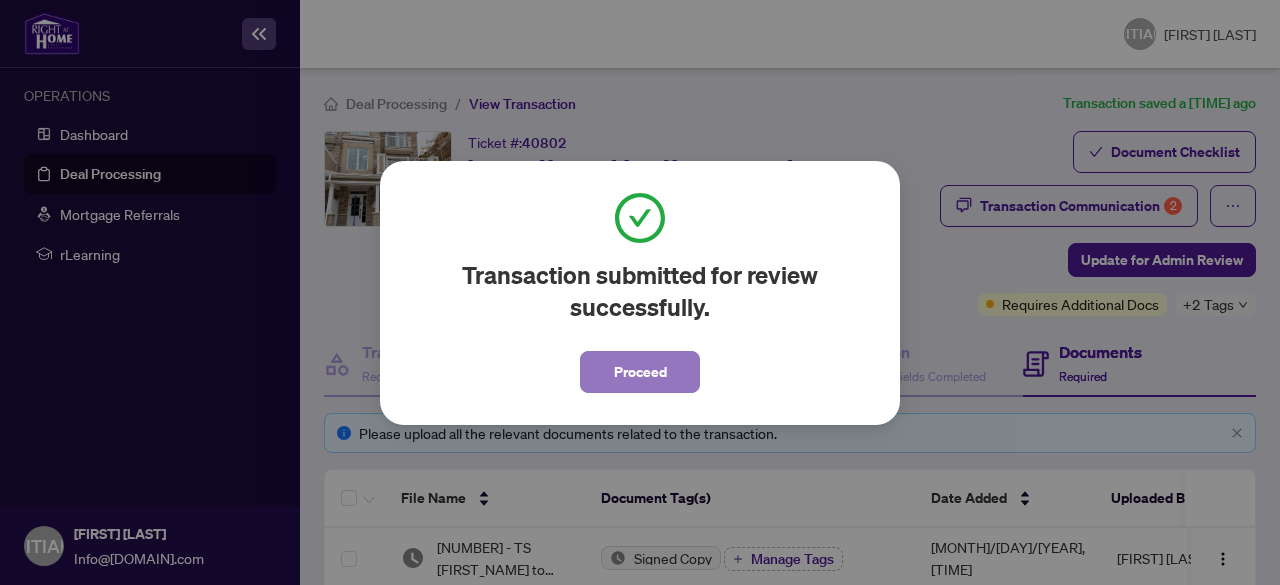 click on "Proceed" at bounding box center (640, 372) 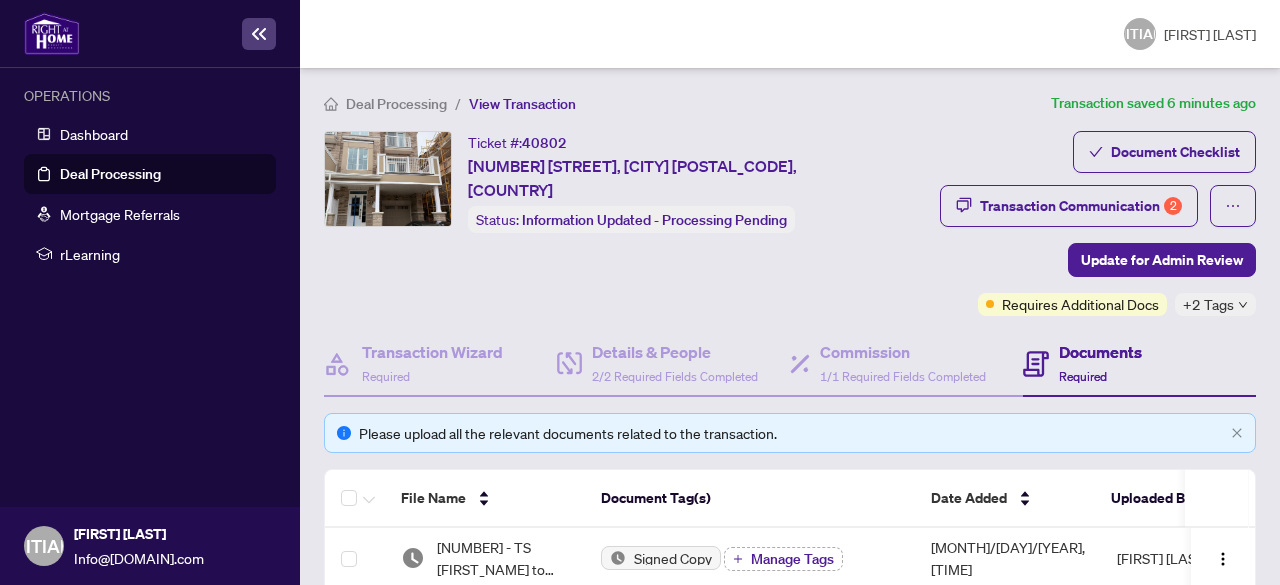click on "Deal Processing" at bounding box center [396, 104] 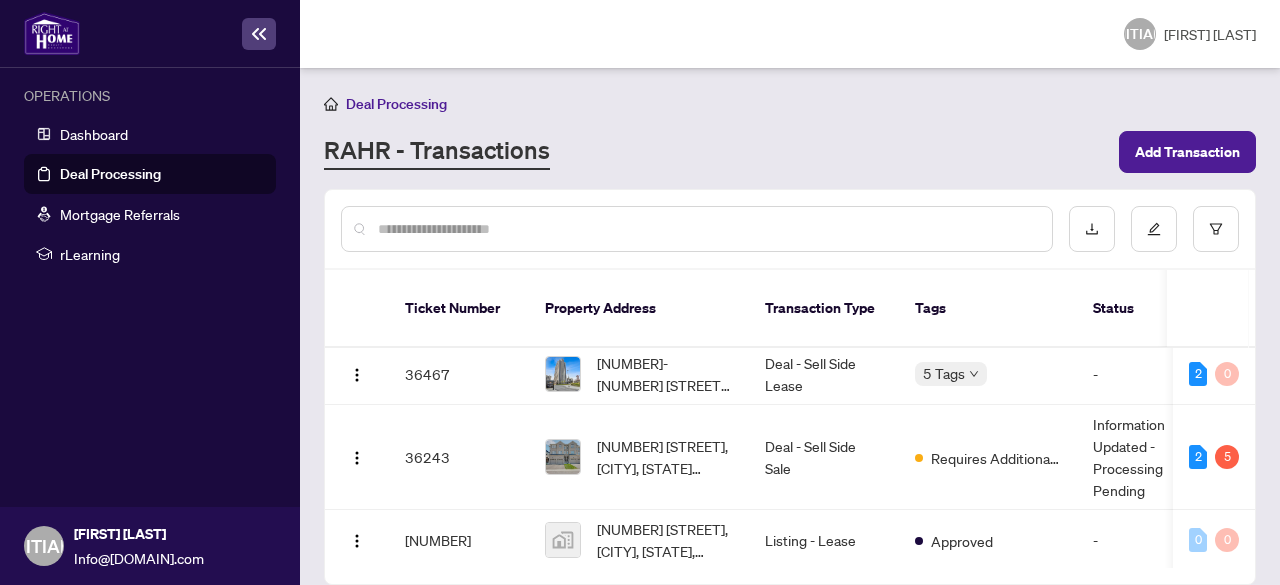 scroll, scrollTop: 0, scrollLeft: 0, axis: both 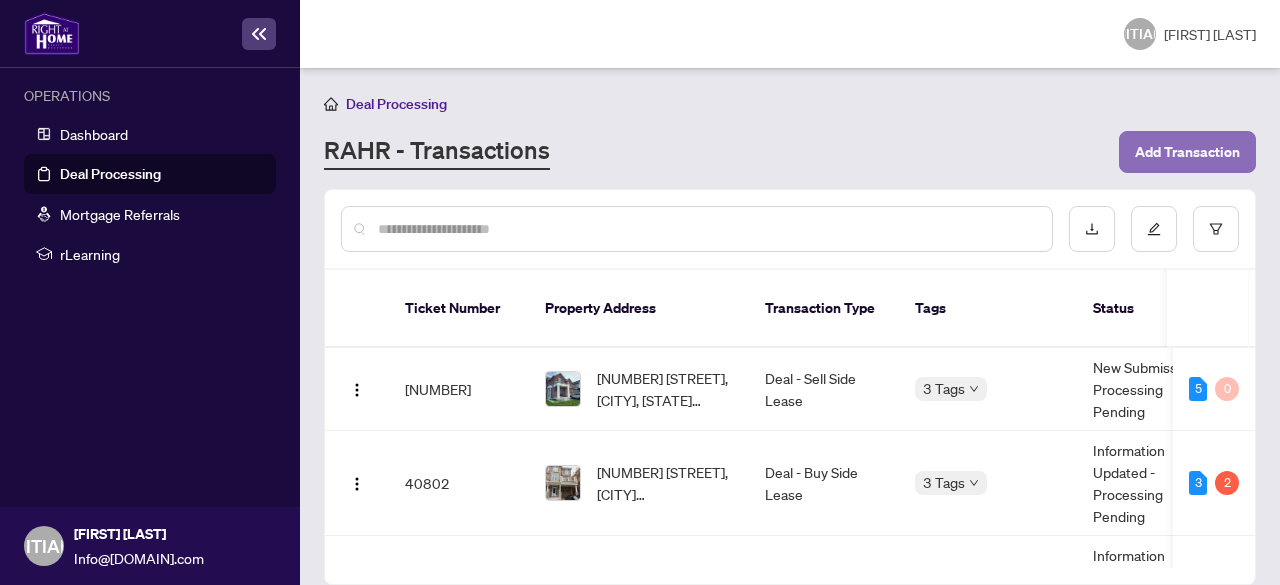 click on "Add Transaction" at bounding box center (1187, 152) 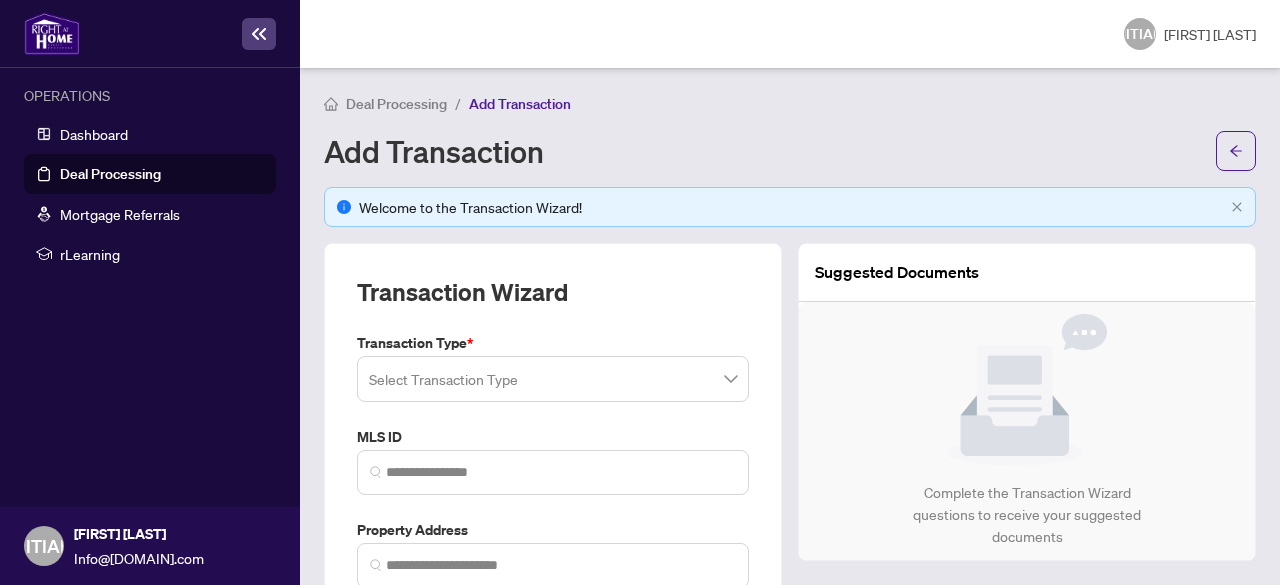 click at bounding box center [553, 379] 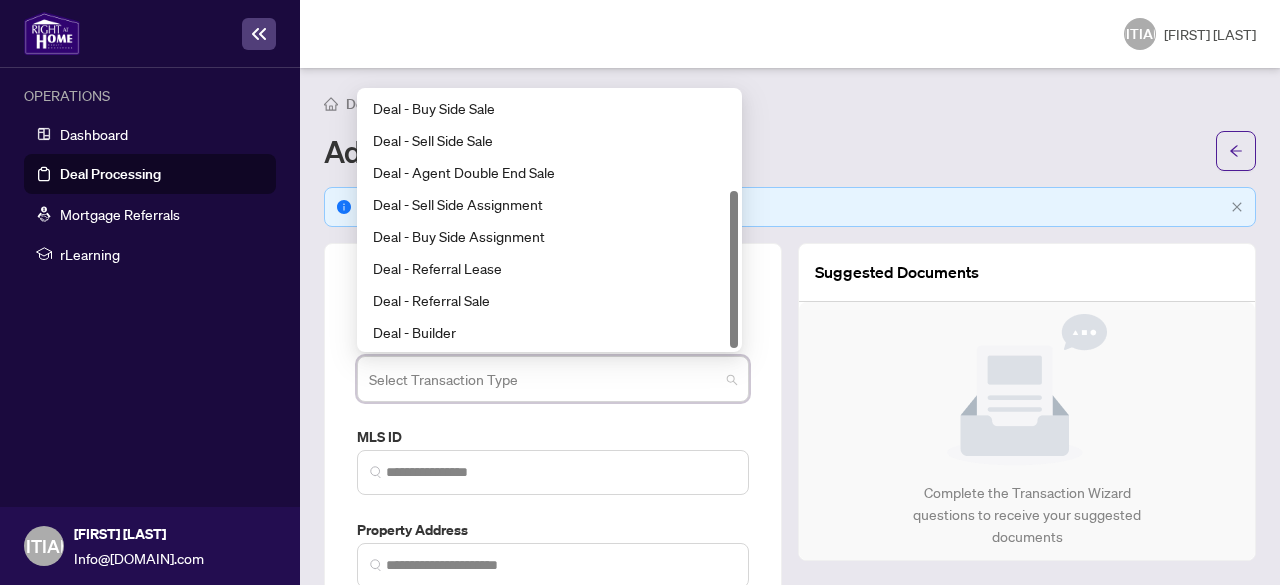 scroll, scrollTop: 160, scrollLeft: 0, axis: vertical 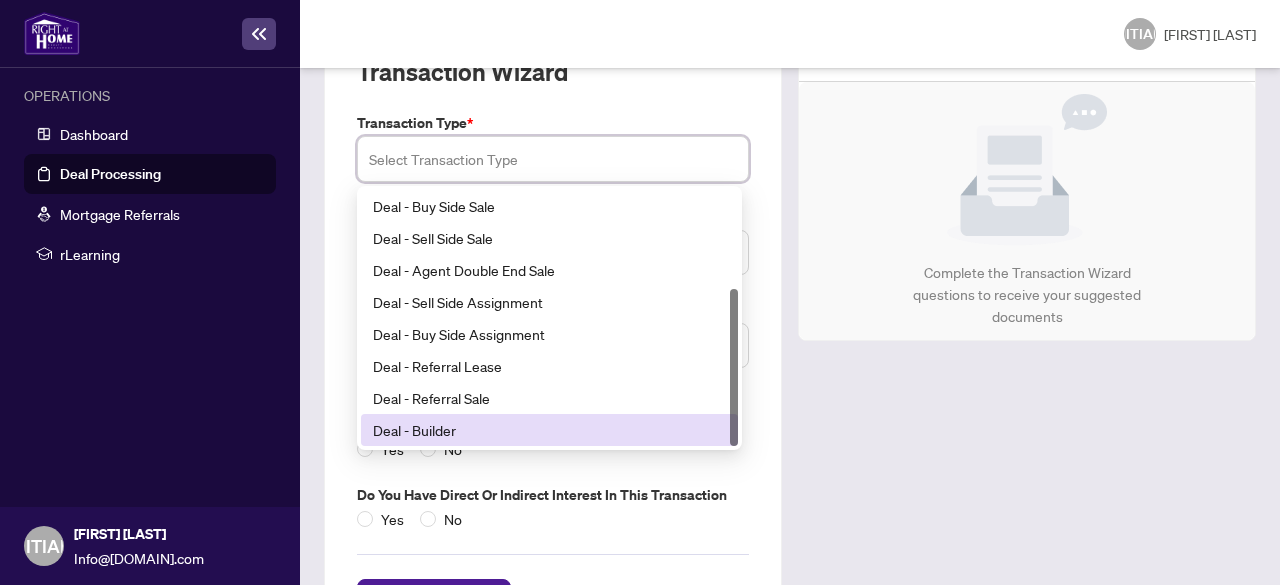 click on "Deal - Builder" at bounding box center (549, 430) 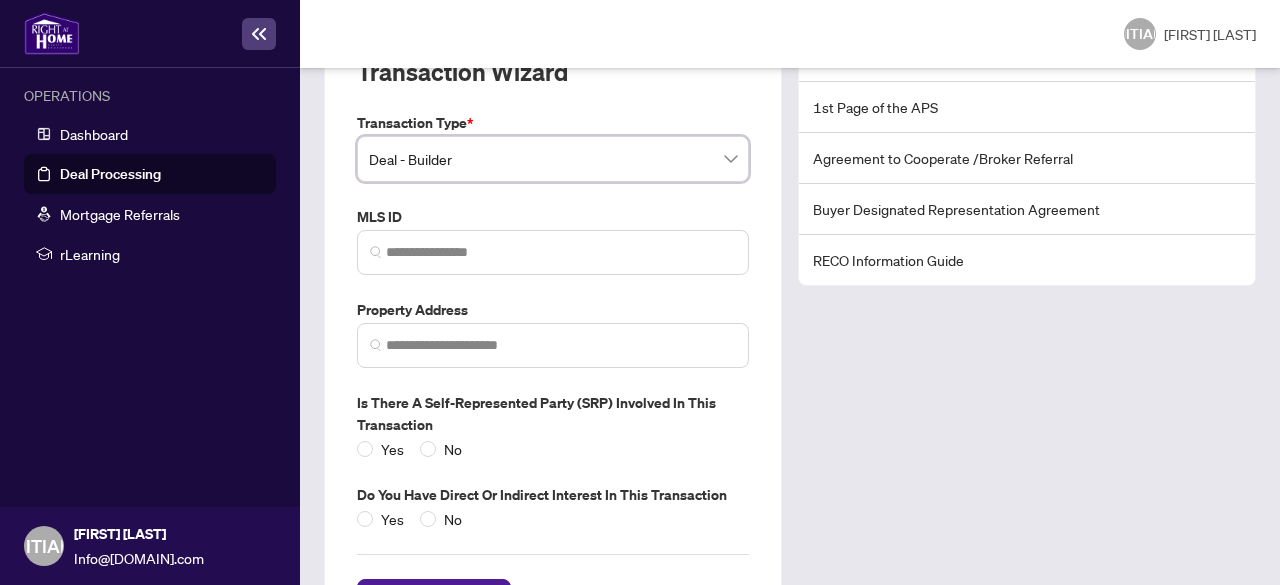click on "Transaction Type *" at bounding box center [553, 123] 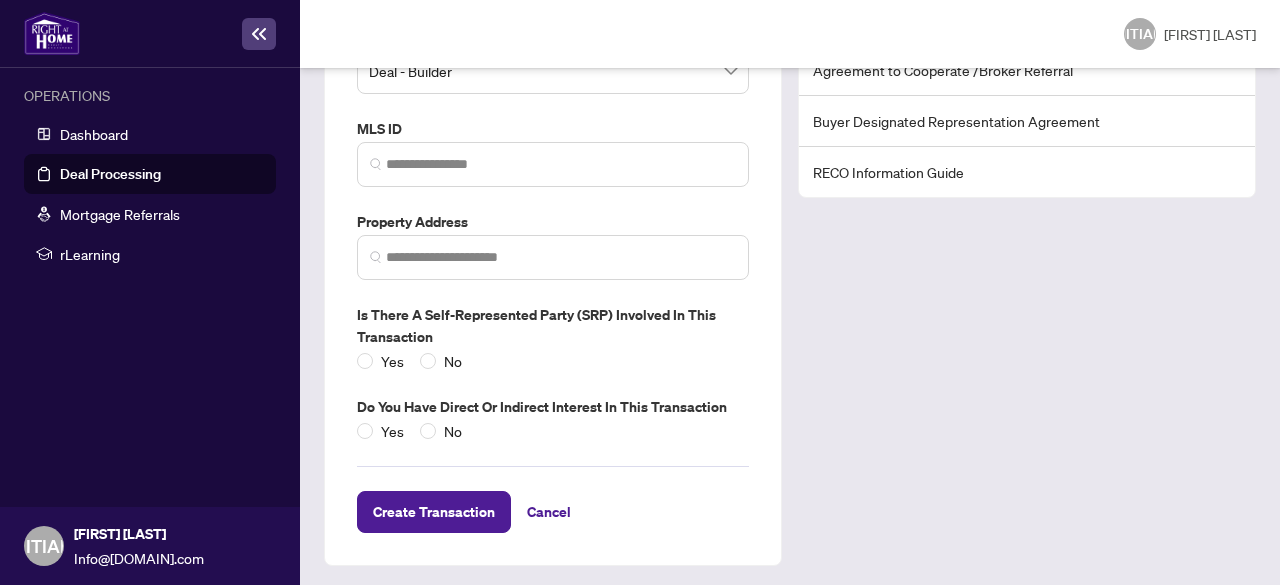 scroll, scrollTop: 308, scrollLeft: 0, axis: vertical 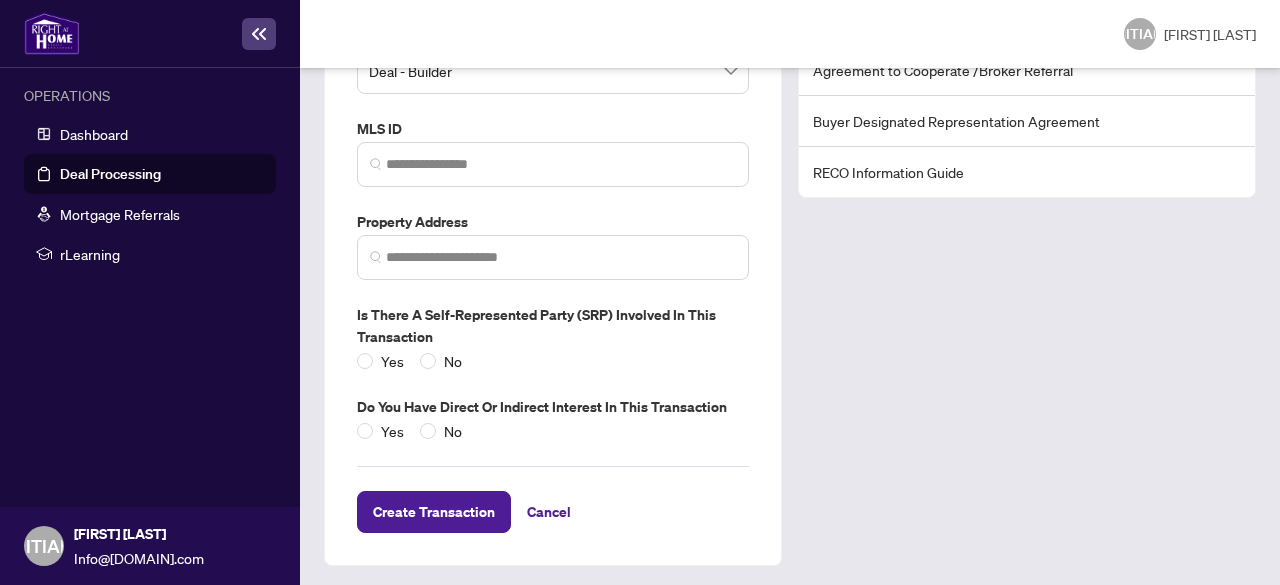 click on "Create Transaction Cancel" at bounding box center (553, 487) 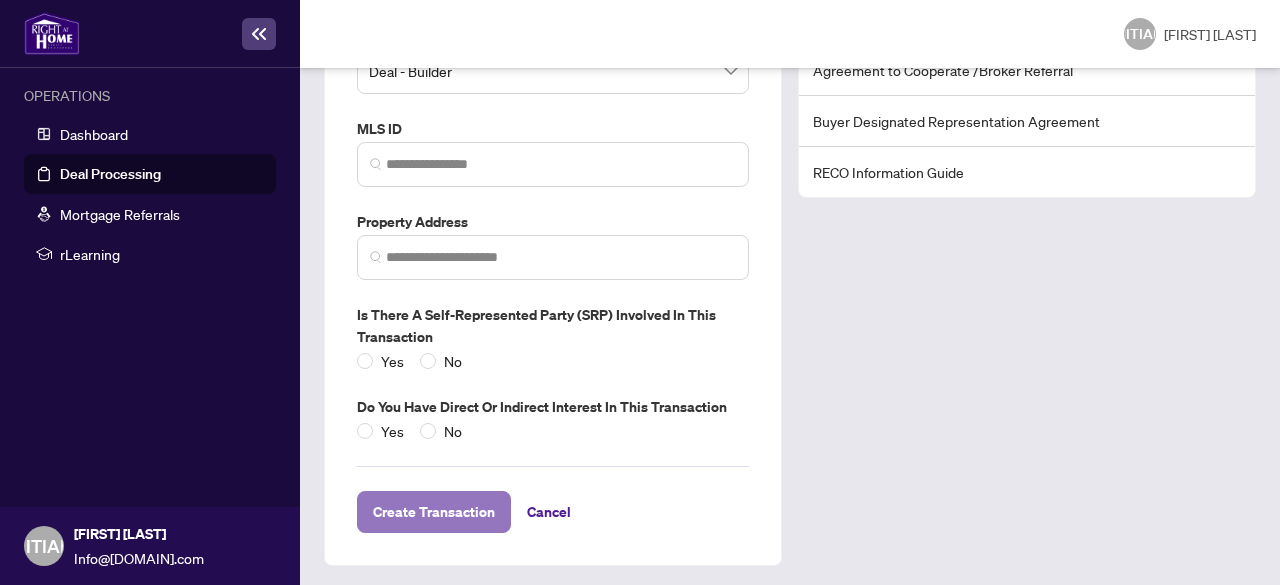 click on "Create Transaction" at bounding box center (434, 512) 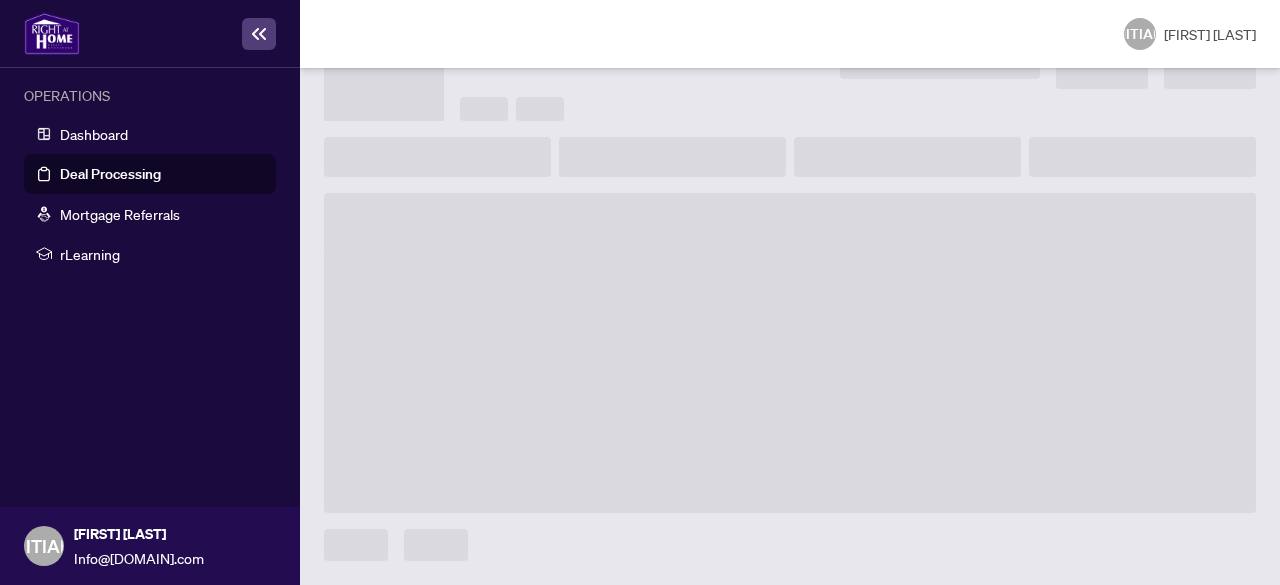 scroll, scrollTop: 128, scrollLeft: 0, axis: vertical 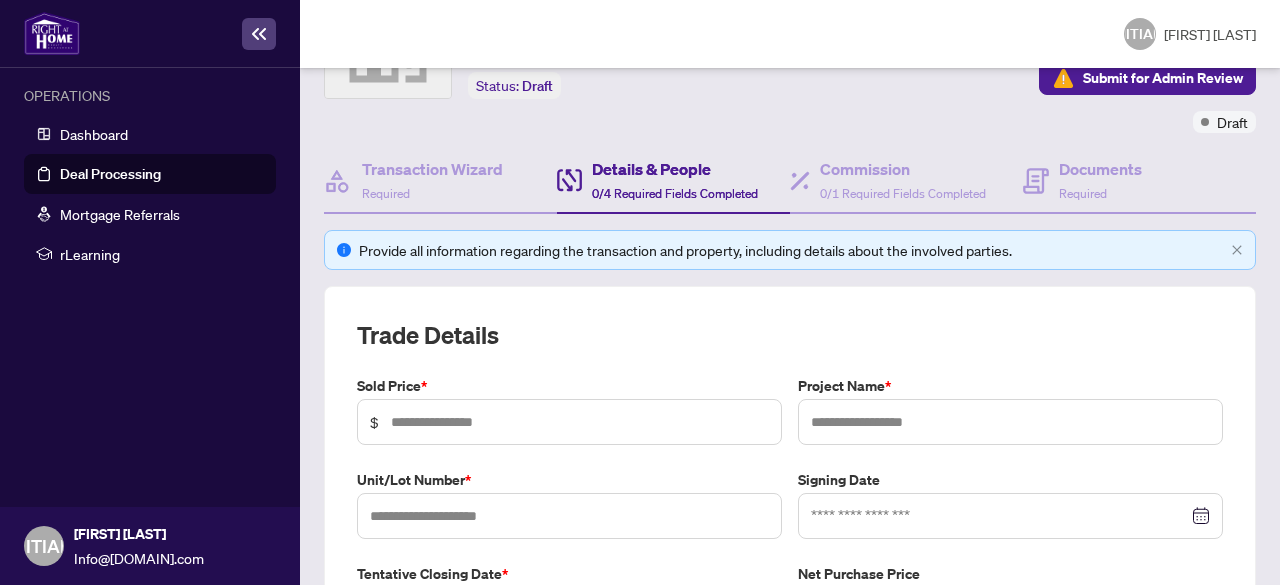 click on "Deal Processing / View Transaction / View Transaction Transaction saved a [TIME] ago Ticket #: [NUMBER] - Status: Draft Submit for Admin Review Transaction Communication Submit for Admin Review Draft Transaction Wizard Required Details & People 0/4 Required Fields Completed Commission 0/1 Required Fields Completed Documents Required Provide all information regarding the transaction and property, including details about the involved parties. Trade Details Sold Price * $ Project Name * Unit/Lot Number * Signing Date Tentative Closing Date * Net Purchase Price $ Mutual Release Date Claw Back People Add Person Primary Agent [PERSON] [PERSON] [PHONE] [EMAIL] [CITY] Agent ID : [NUMBER] Add Person Previous Tab Next Tab" at bounding box center (790, 582) 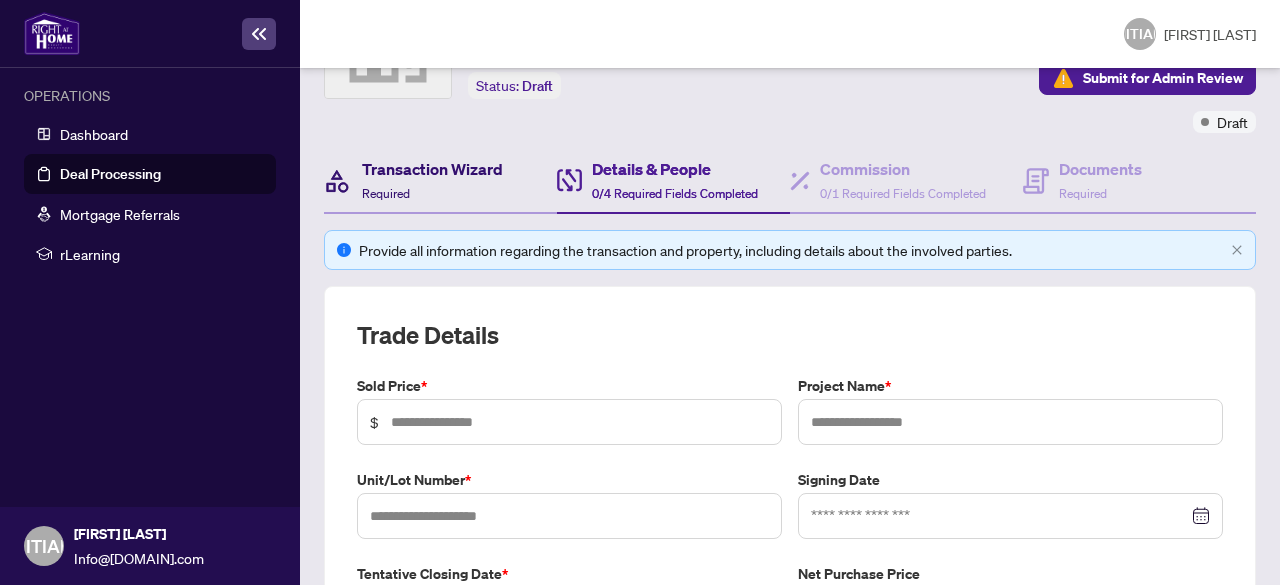 click on "Transaction Wizard" at bounding box center (432, 169) 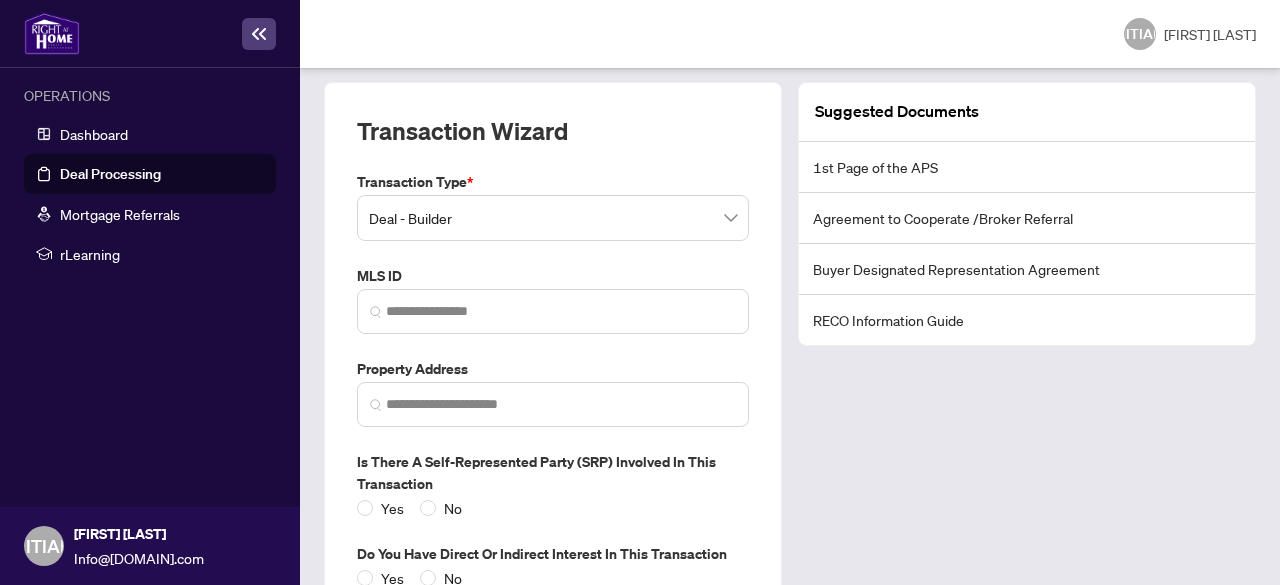 scroll, scrollTop: 332, scrollLeft: 0, axis: vertical 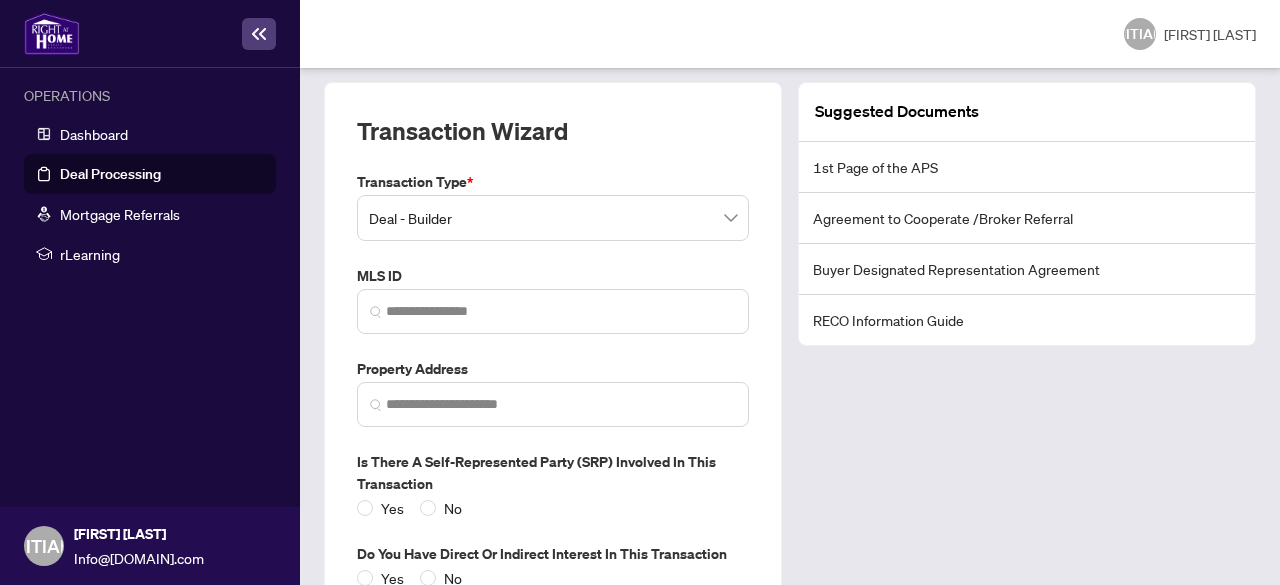 click at bounding box center [553, 311] 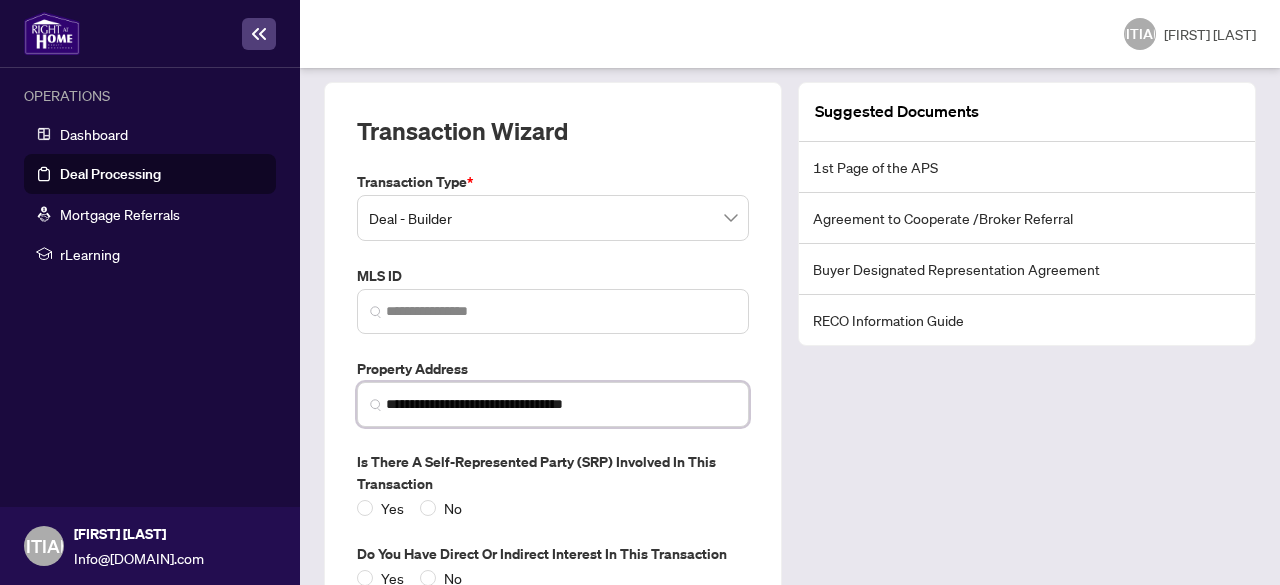 scroll, scrollTop: 444, scrollLeft: 0, axis: vertical 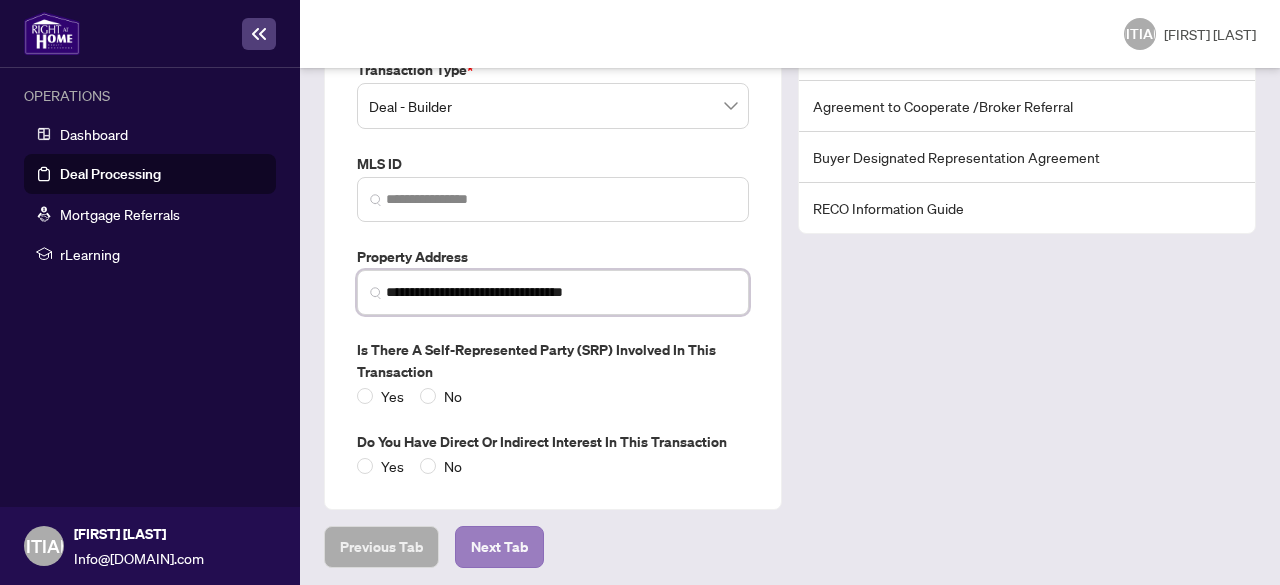 type on "**********" 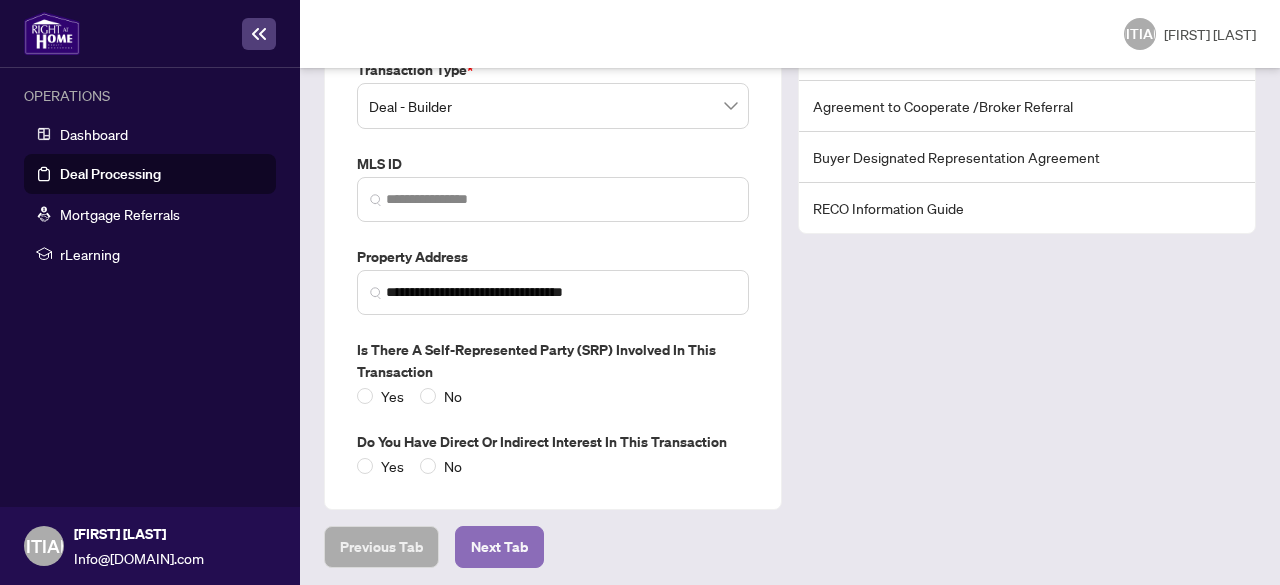 click on "Next Tab" at bounding box center (381, 547) 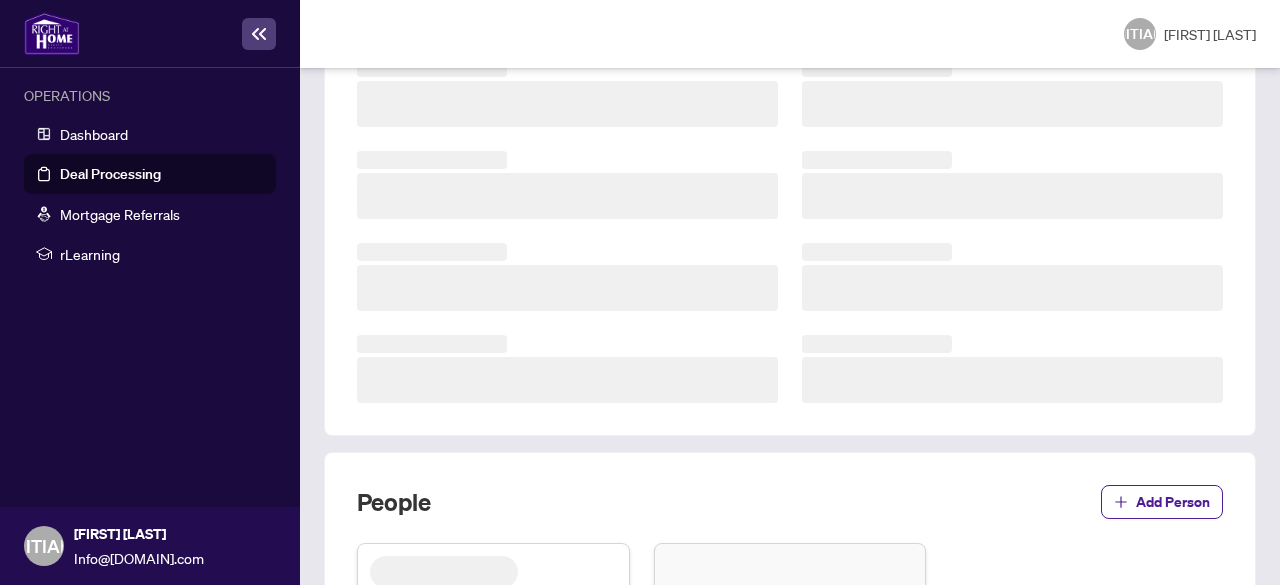 scroll, scrollTop: 0, scrollLeft: 0, axis: both 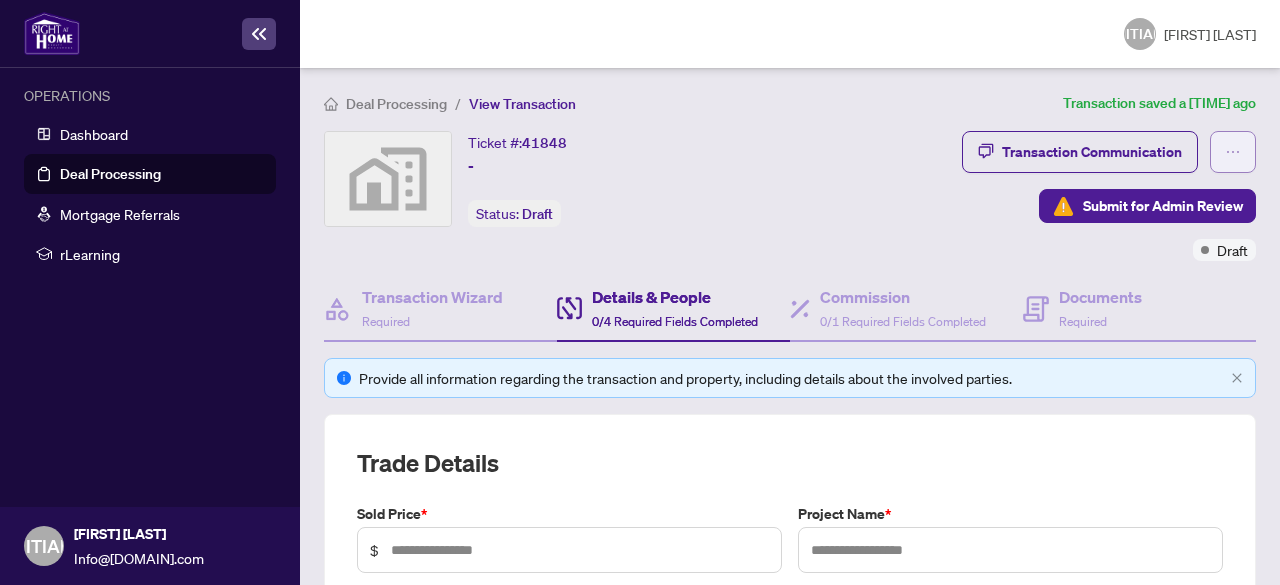 click at bounding box center [1233, 152] 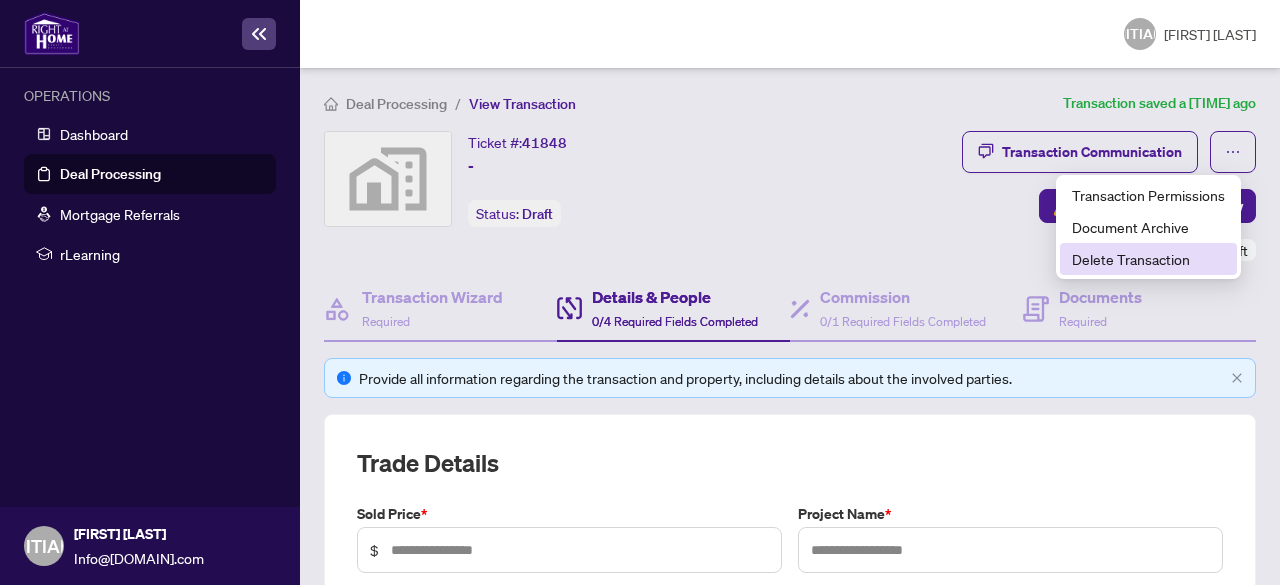 click on "Delete Transaction" at bounding box center [1148, 259] 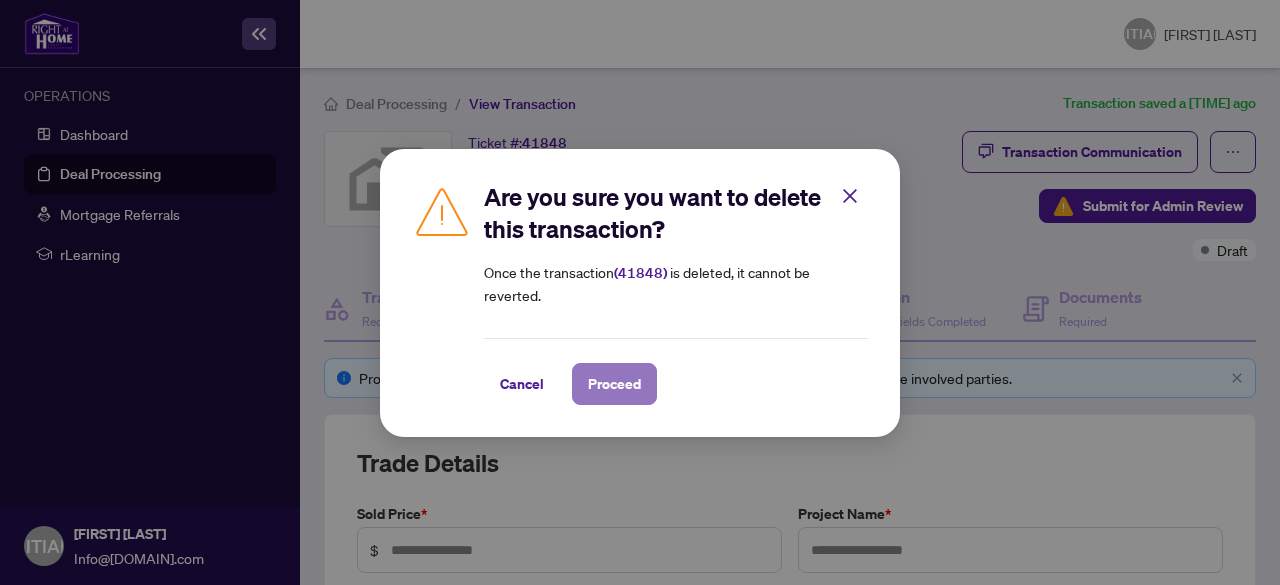 click on "Proceed" at bounding box center (614, 384) 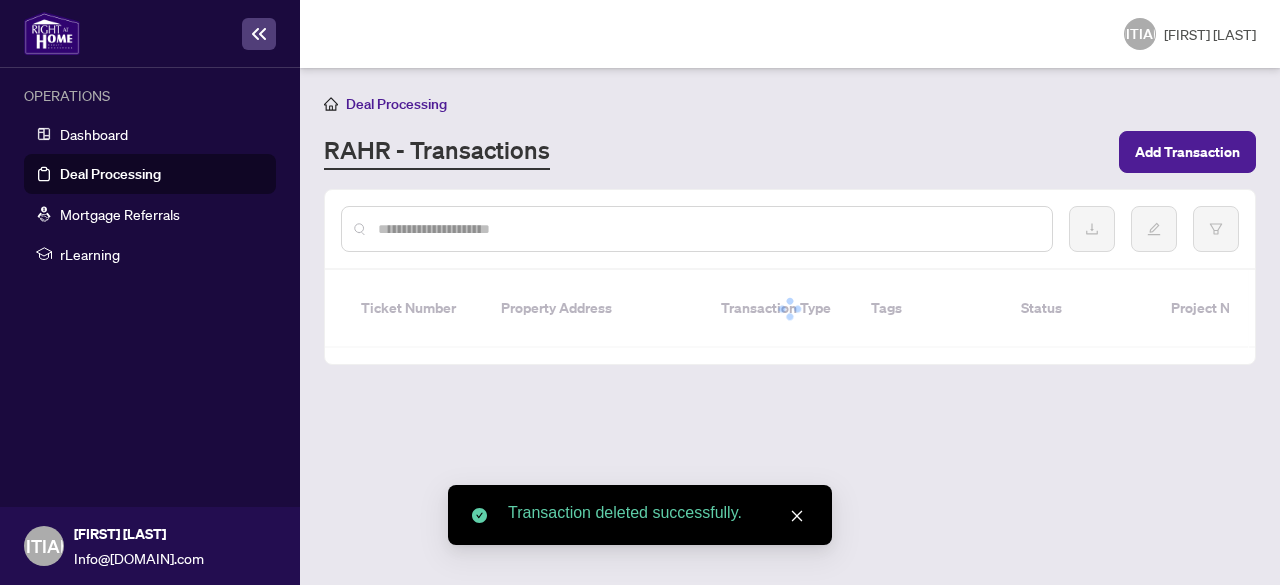 scroll, scrollTop: 0, scrollLeft: 0, axis: both 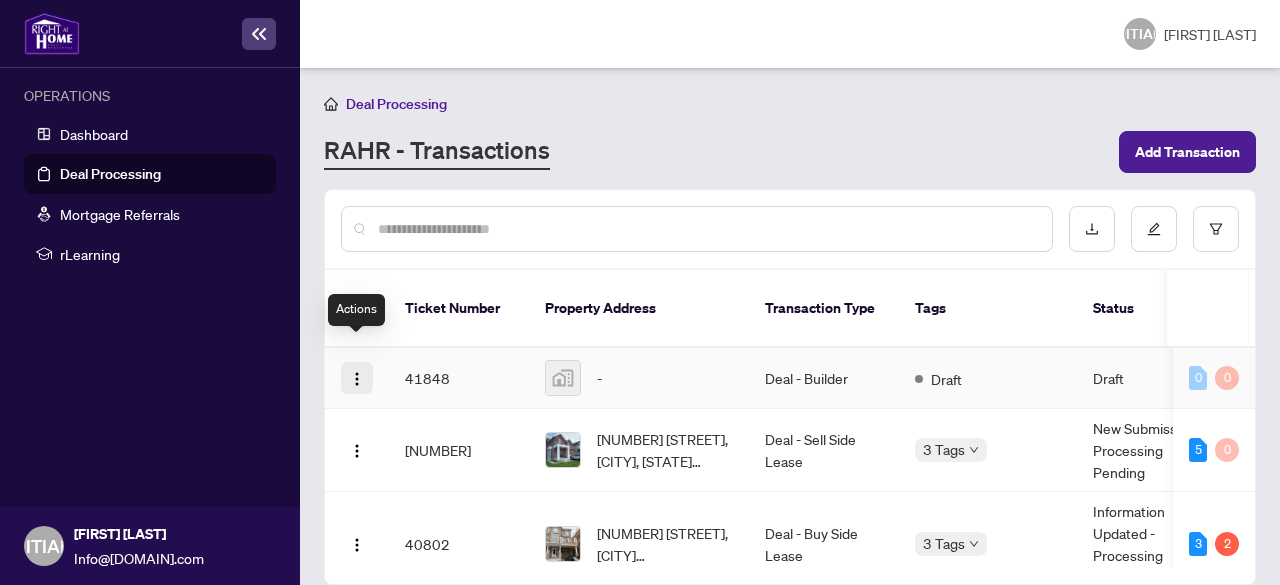 click at bounding box center (357, 378) 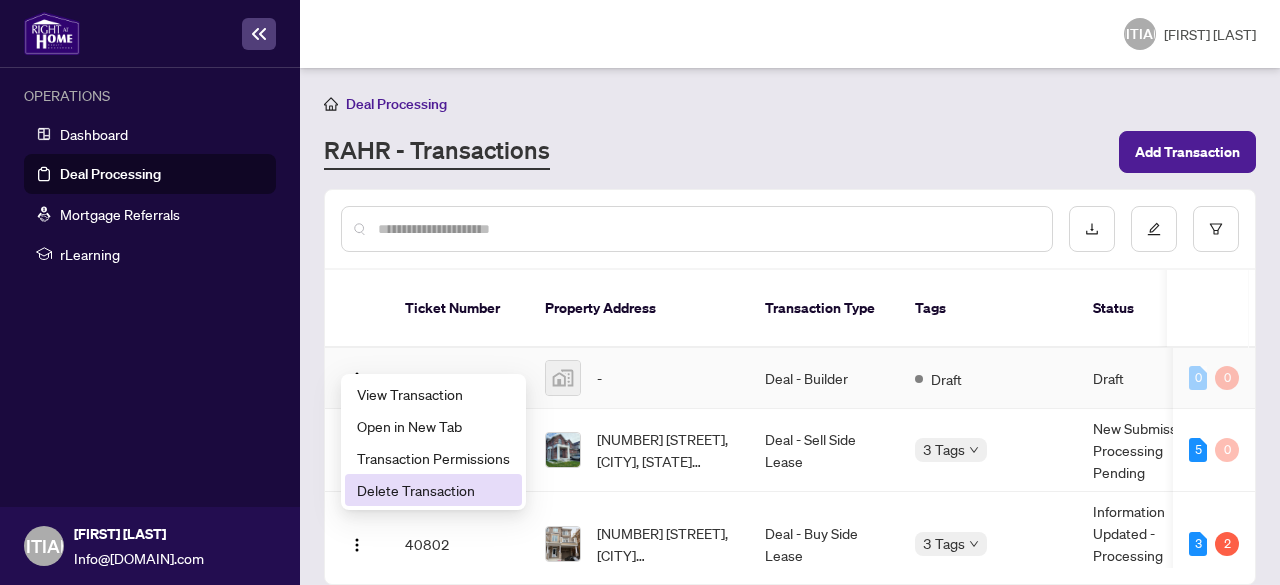 click on "Delete Transaction" at bounding box center (433, 490) 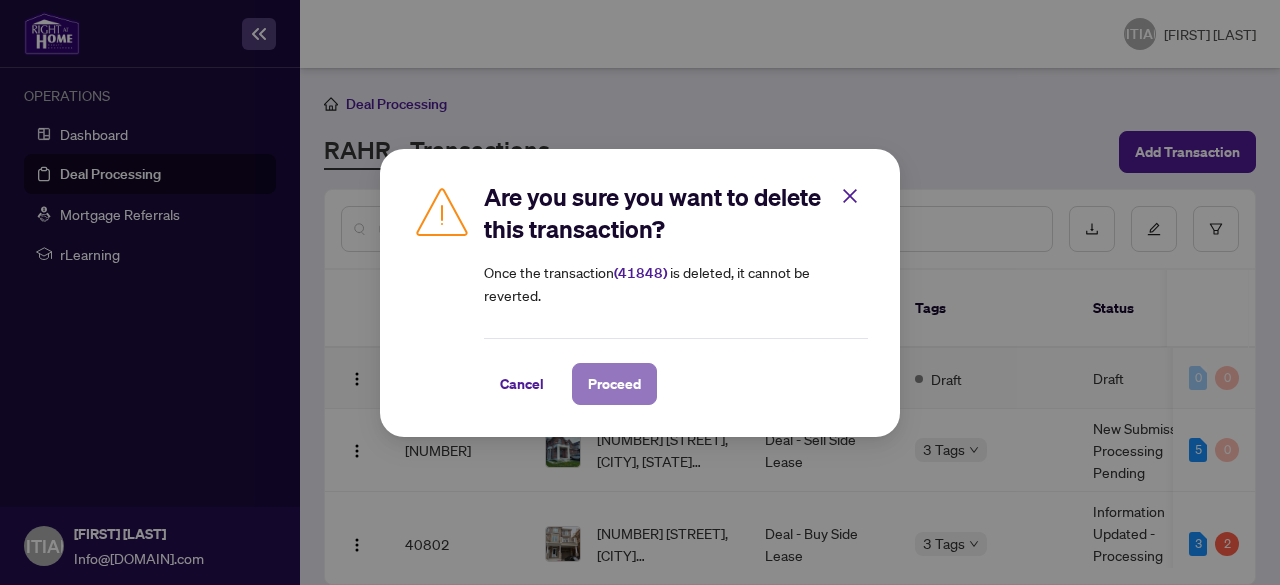 click on "Proceed" at bounding box center [614, 384] 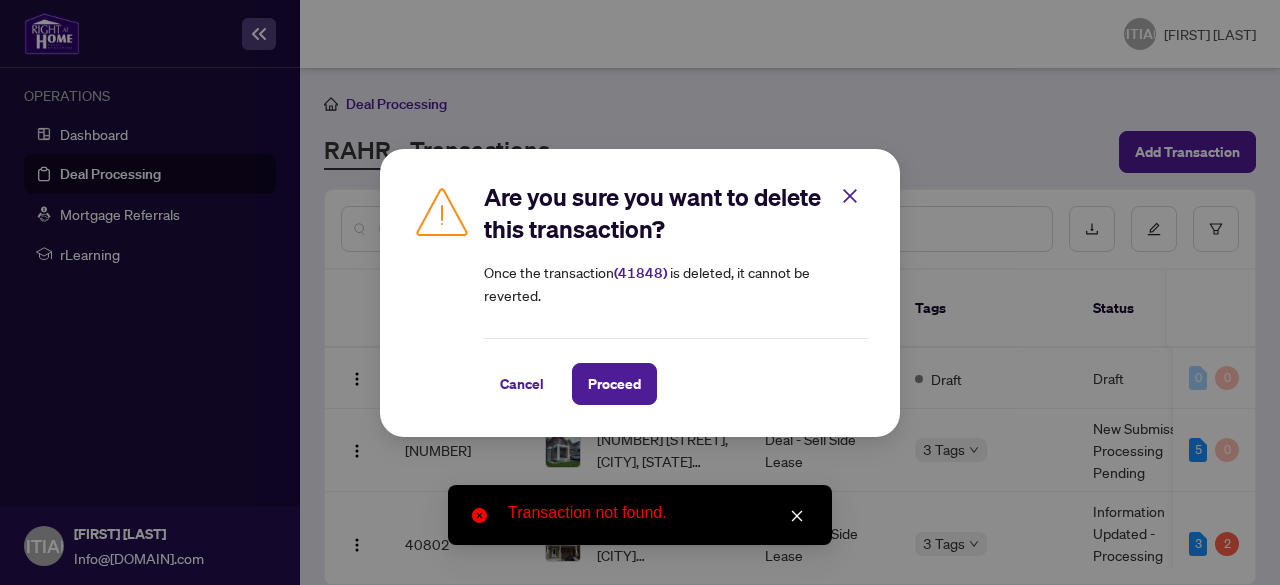 click at bounding box center (797, 516) 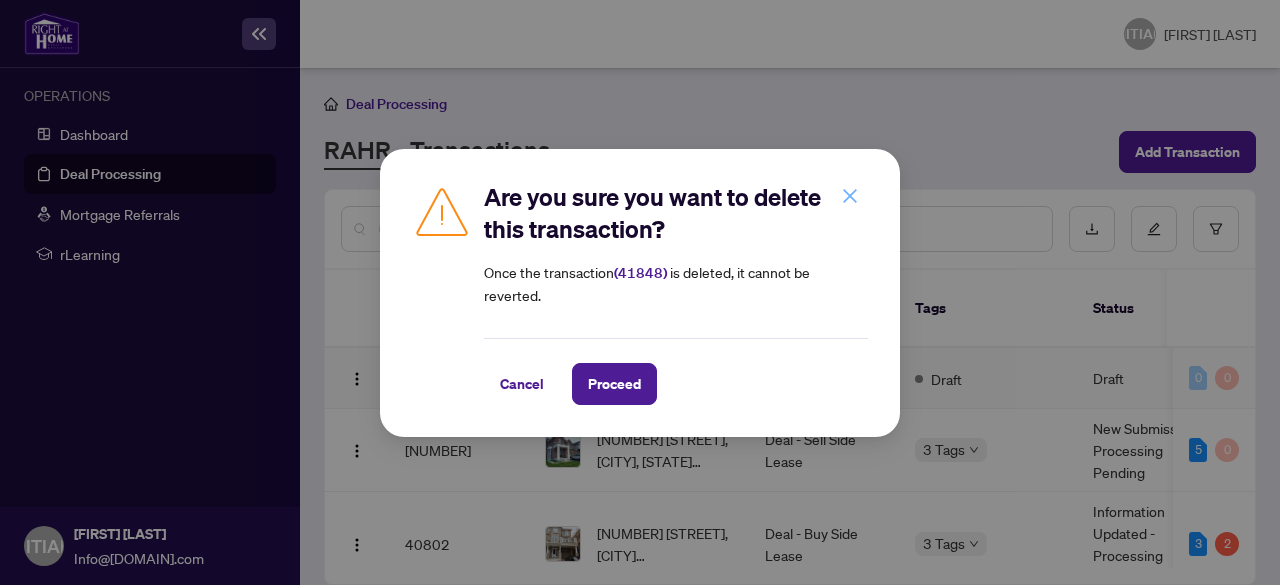 click at bounding box center (850, 196) 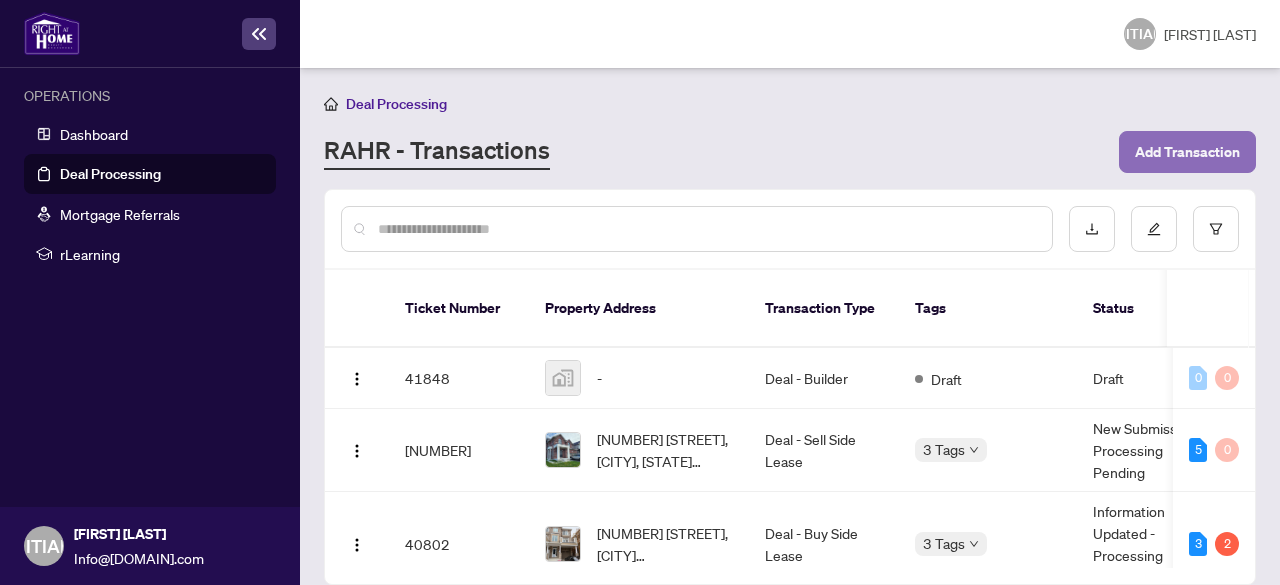 click on "Add Transaction" at bounding box center (1187, 152) 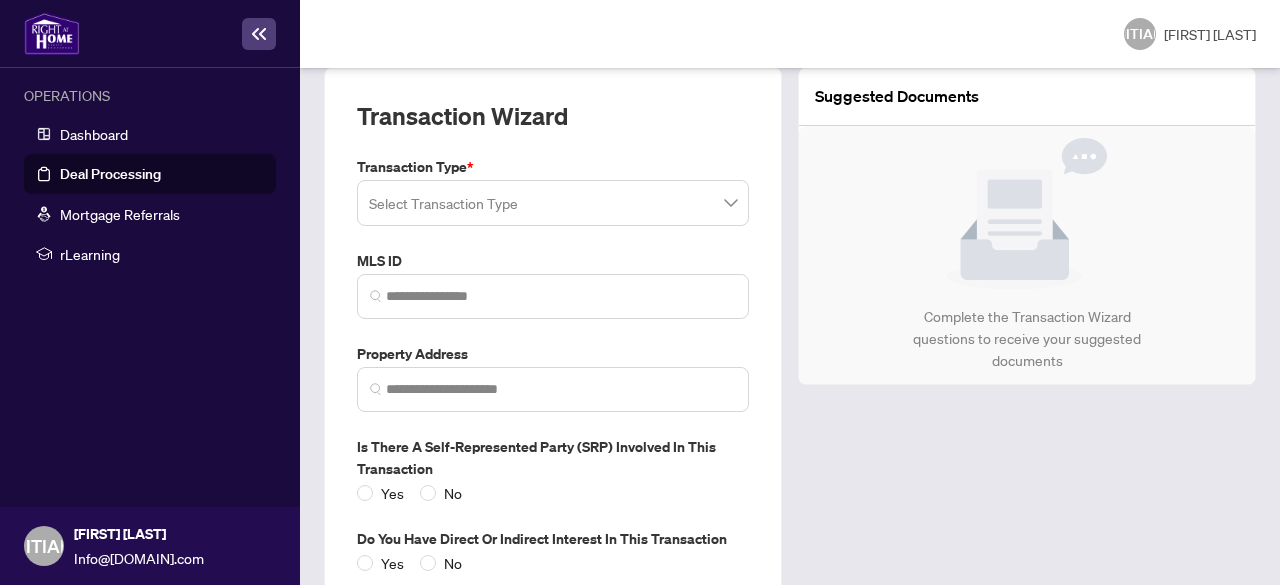 scroll, scrollTop: 260, scrollLeft: 0, axis: vertical 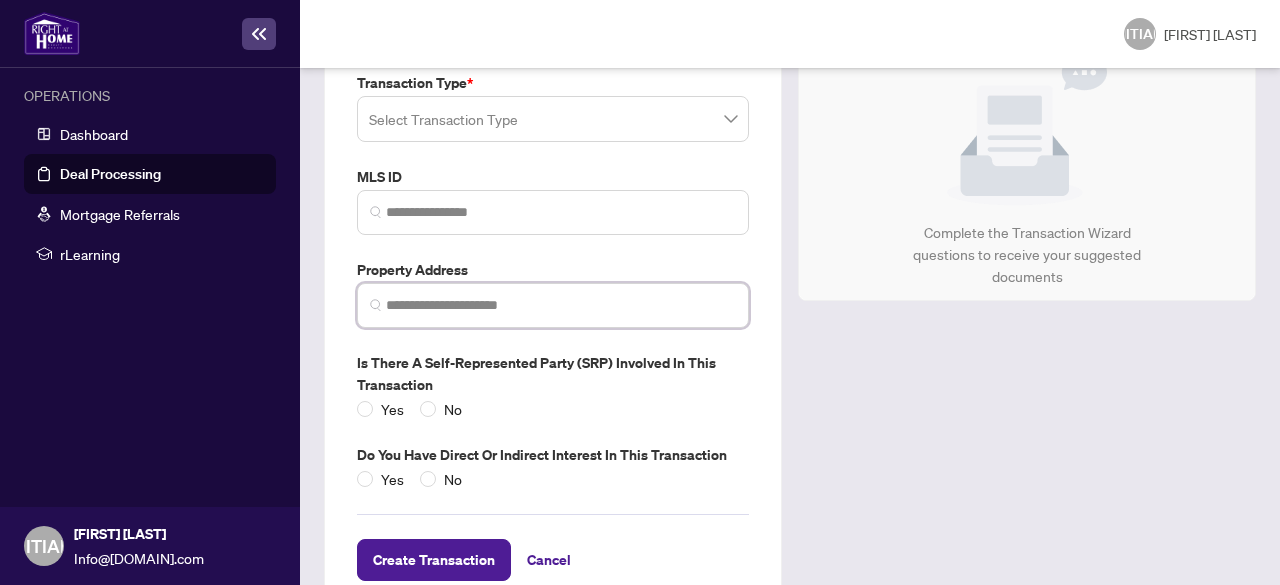 click at bounding box center (561, 305) 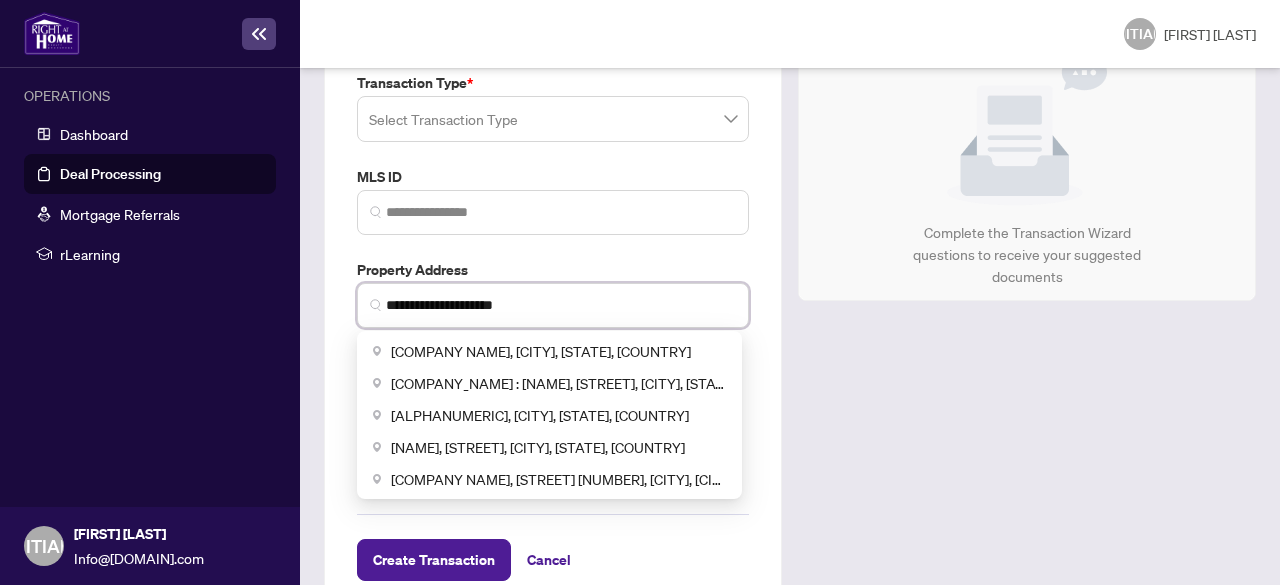 click on "**********" at bounding box center [561, 305] 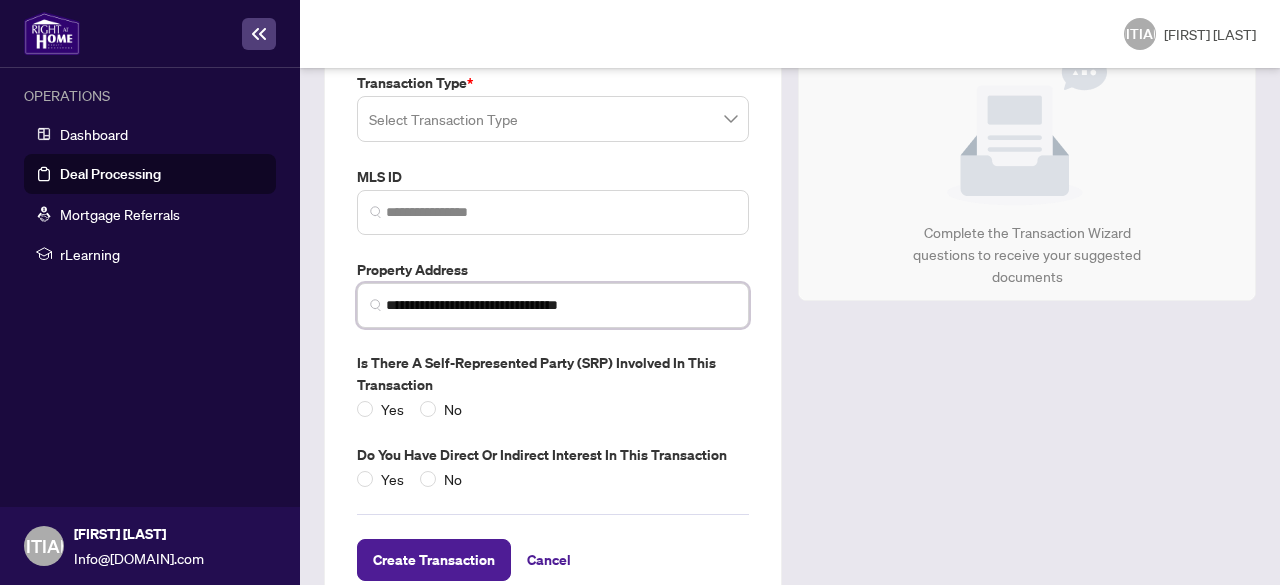 click on "**********" at bounding box center (553, 305) 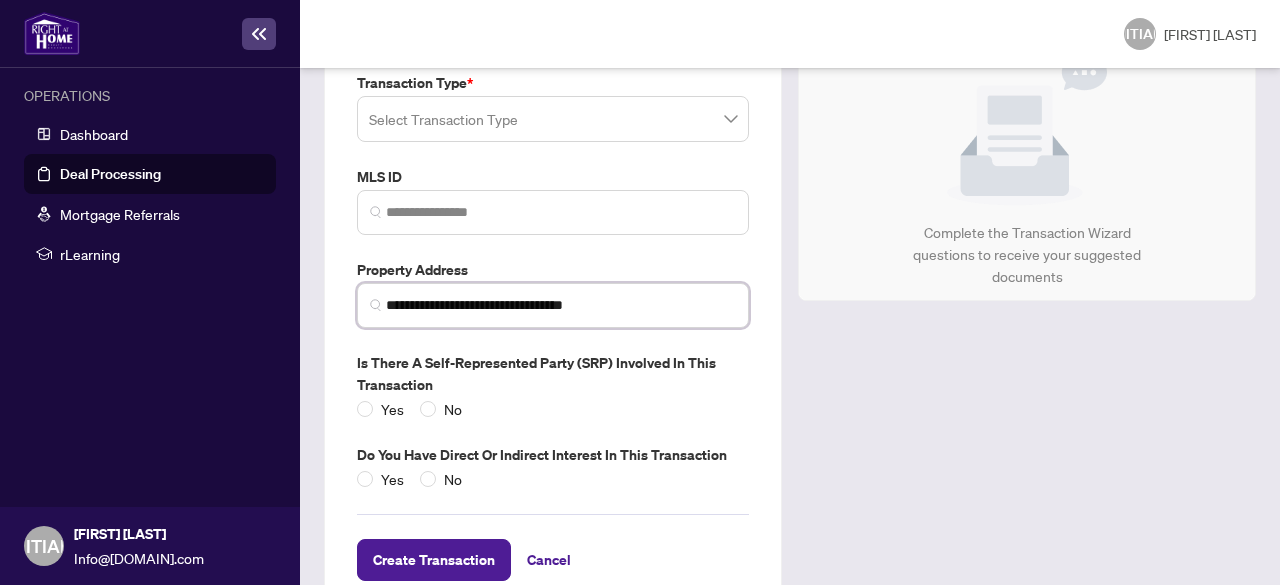 type on "**********" 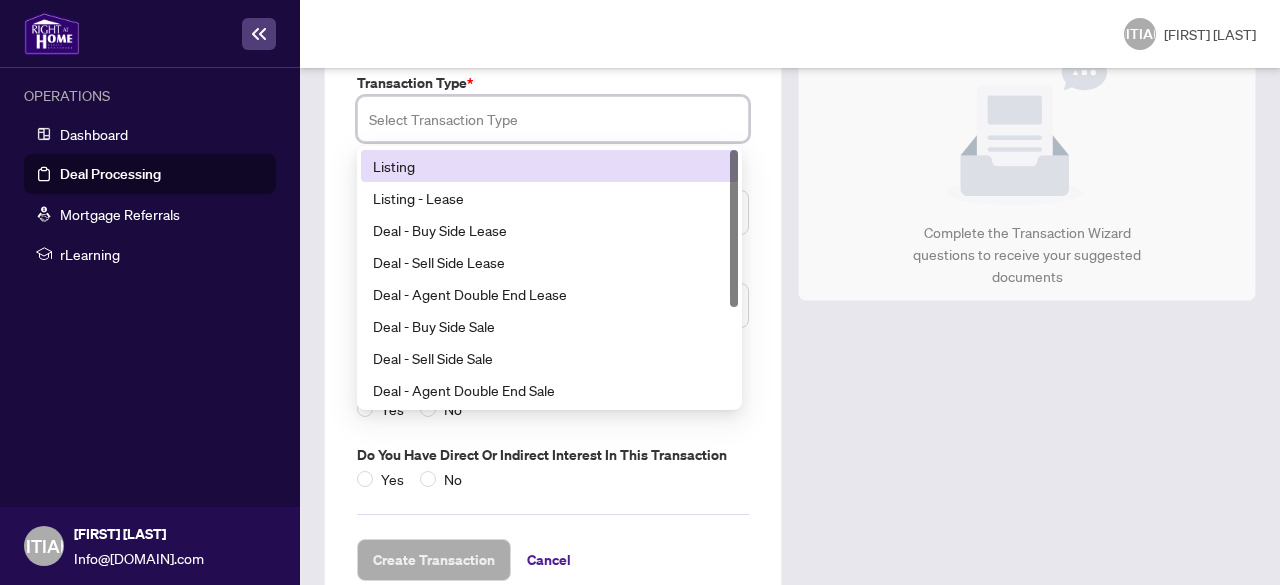 click at bounding box center [553, 119] 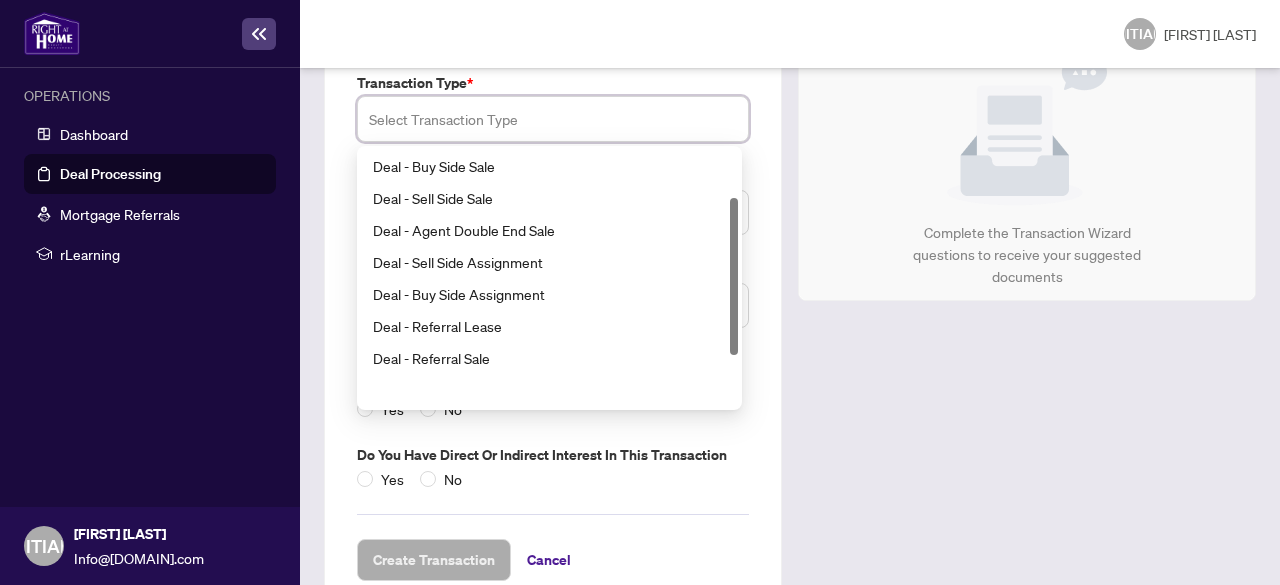scroll, scrollTop: 159, scrollLeft: 0, axis: vertical 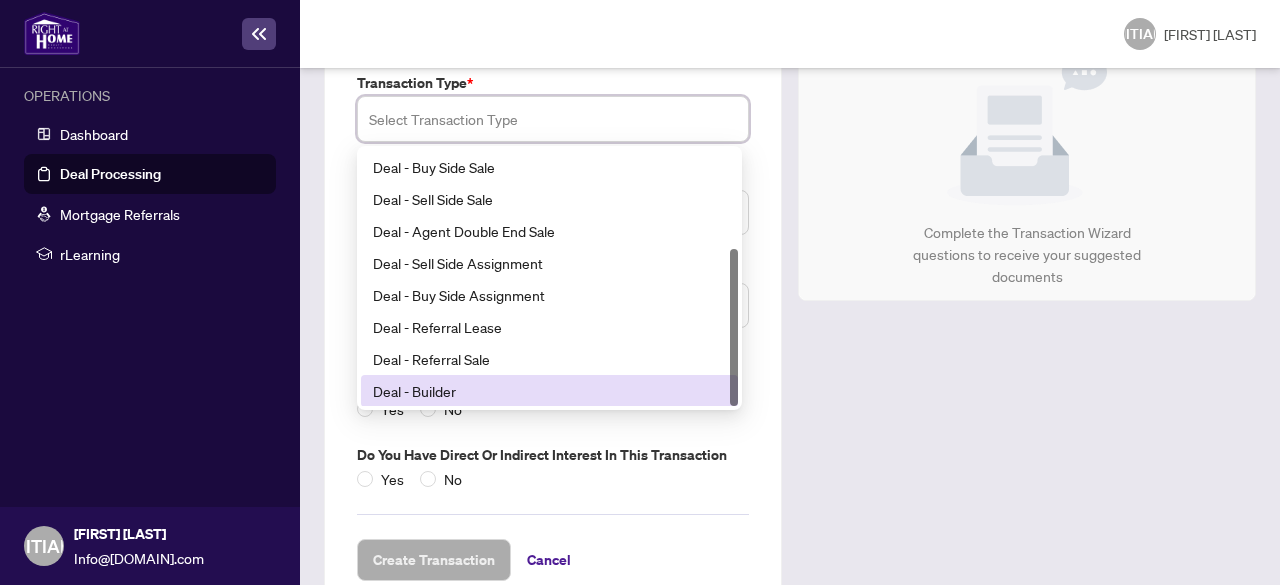 click on "Deal - Builder" at bounding box center (549, 391) 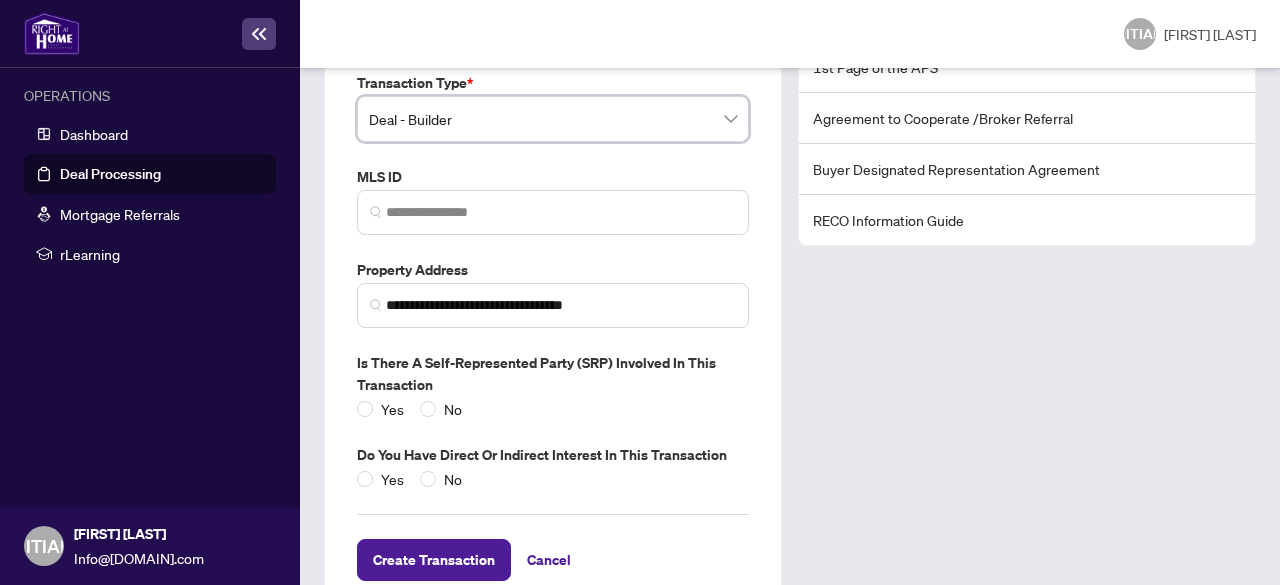 click on "Transaction Type * Deal - Builder Deal - Builder 140 24 Deal - Agent Double End Lease Deal - Buy Side Sale Deal - Sell Side Sale Deal - Agent Double End Sale Deal - Sell Side Assignment Deal - Buy Side Assignment Deal - Referral Lease Deal - Referral Sale Deal - Builder" at bounding box center (553, 107) 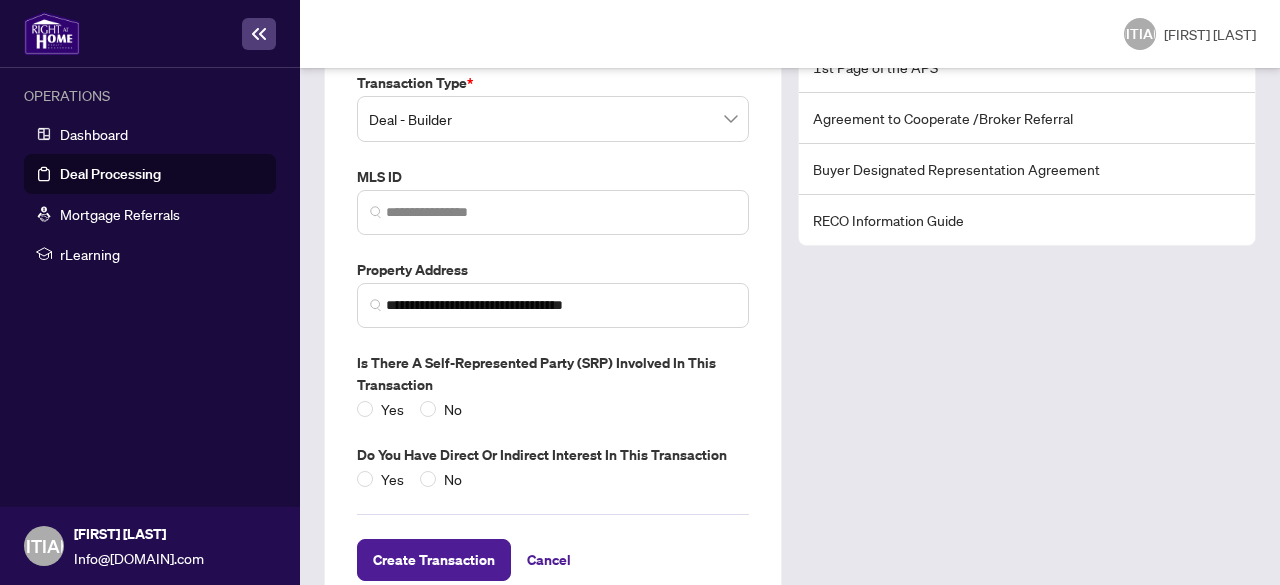 scroll, scrollTop: 308, scrollLeft: 0, axis: vertical 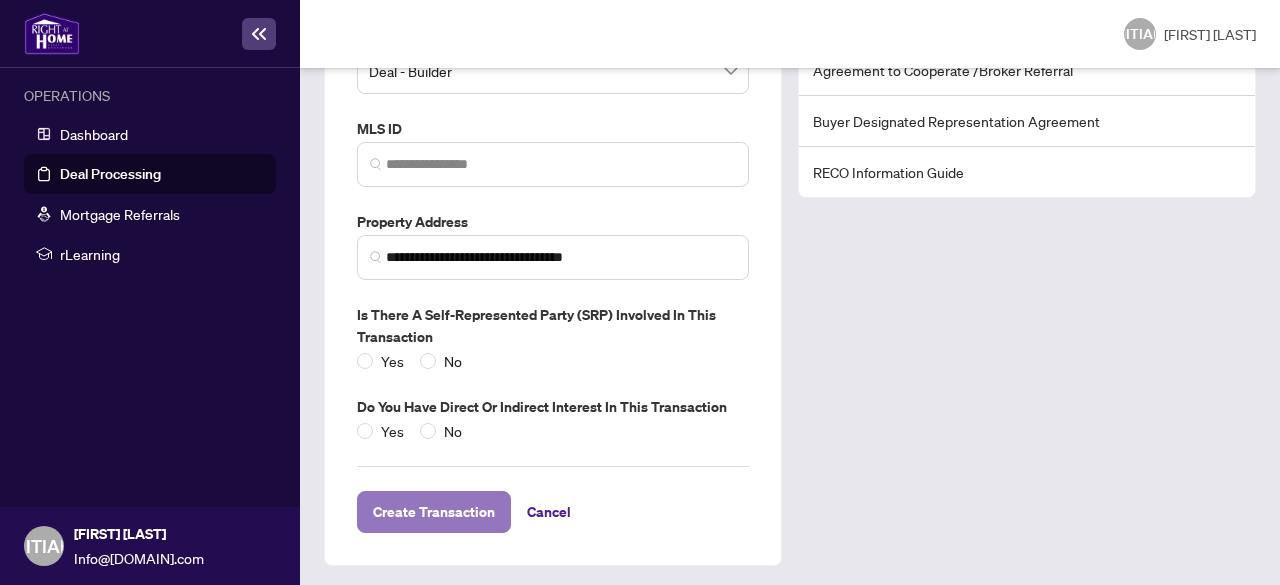 click on "Create Transaction" at bounding box center (434, 512) 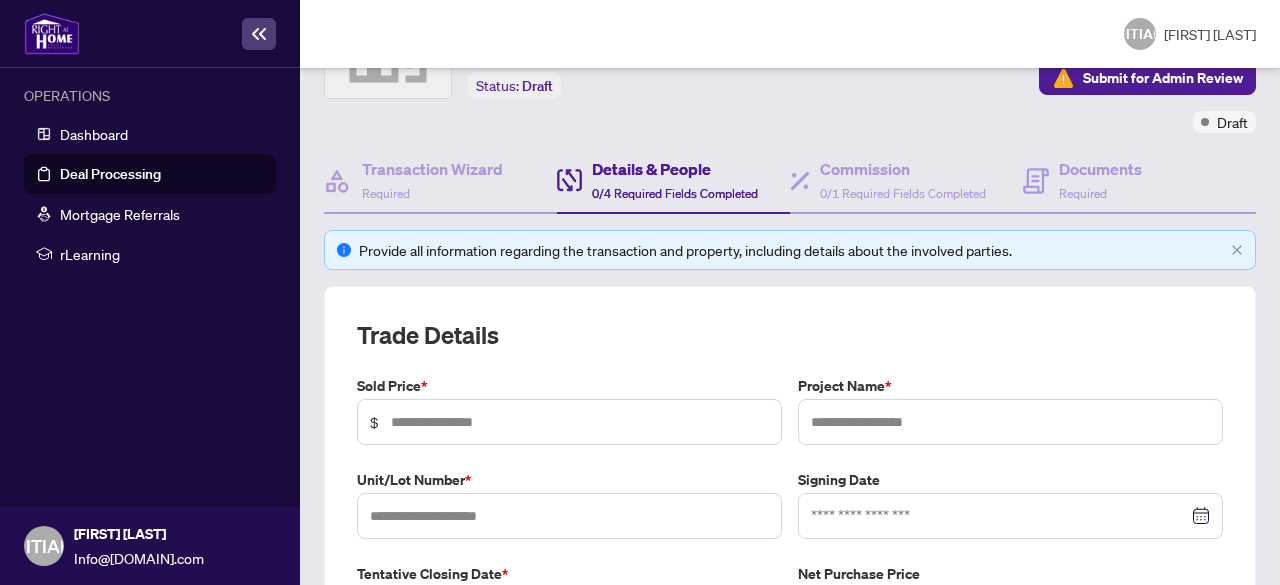 scroll, scrollTop: 190, scrollLeft: 0, axis: vertical 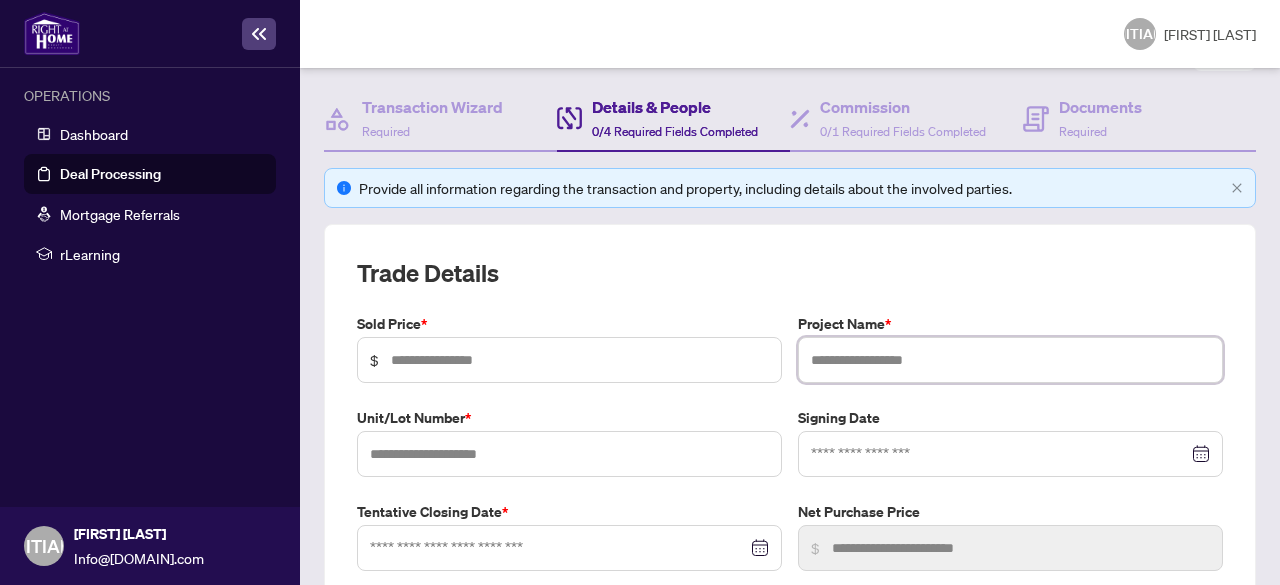 click at bounding box center [1010, 360] 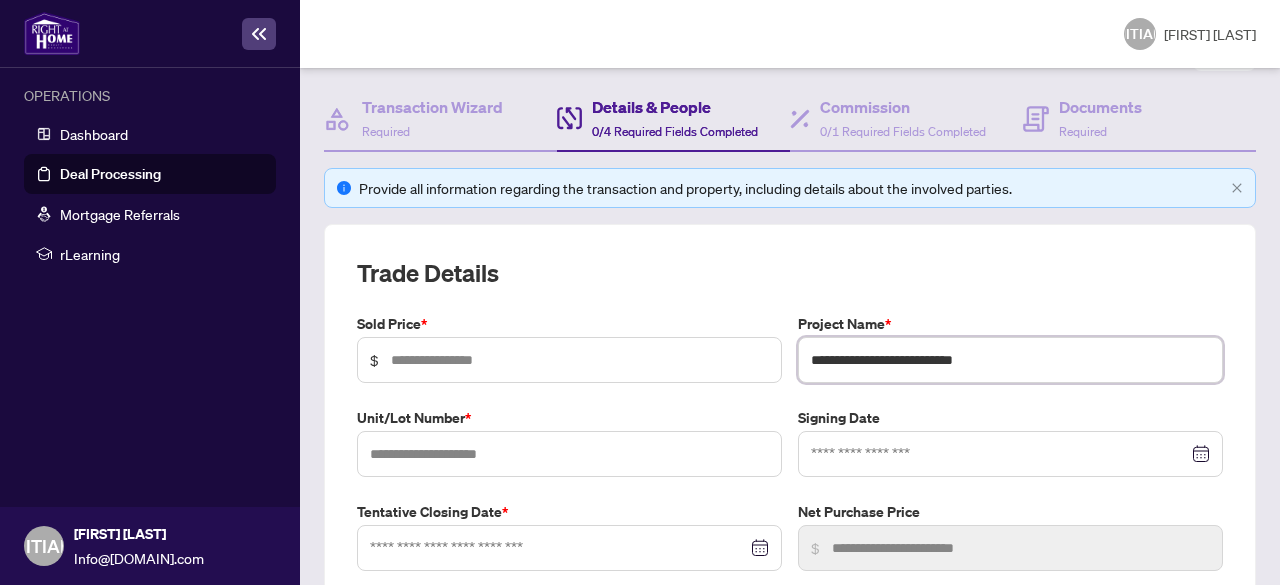 type on "**********" 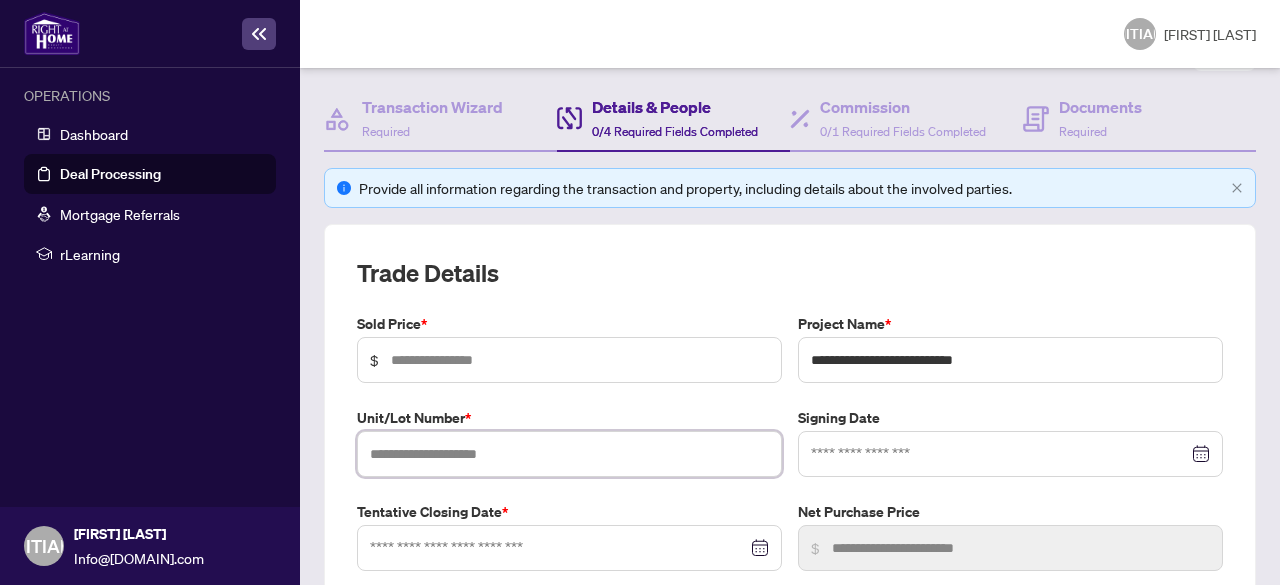 click at bounding box center [569, 454] 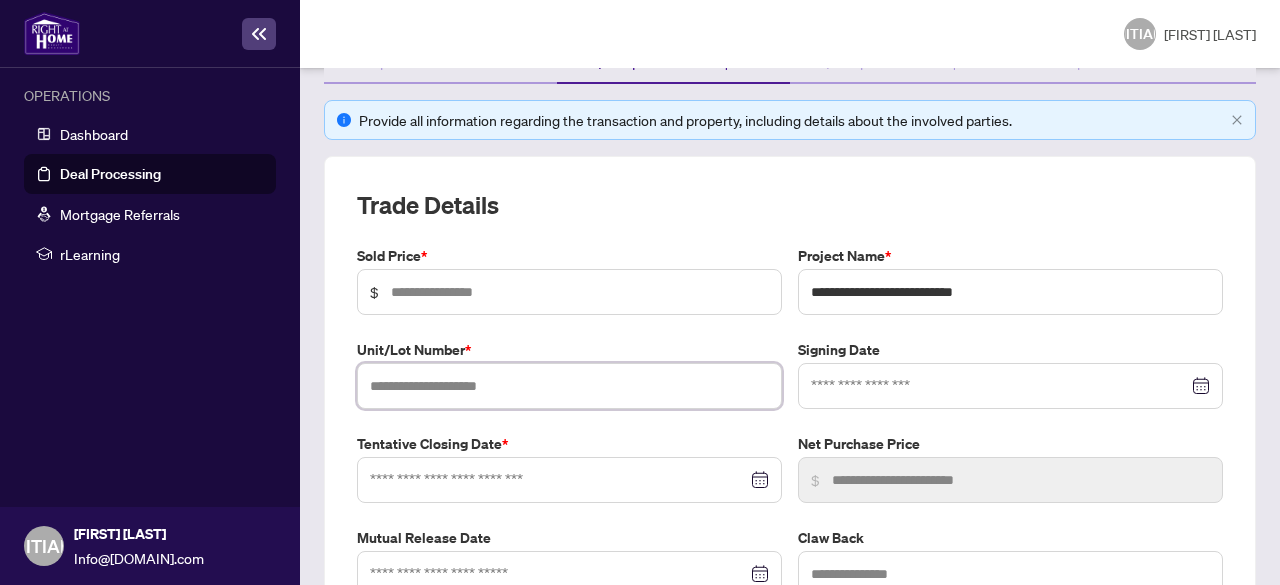 scroll, scrollTop: 264, scrollLeft: 0, axis: vertical 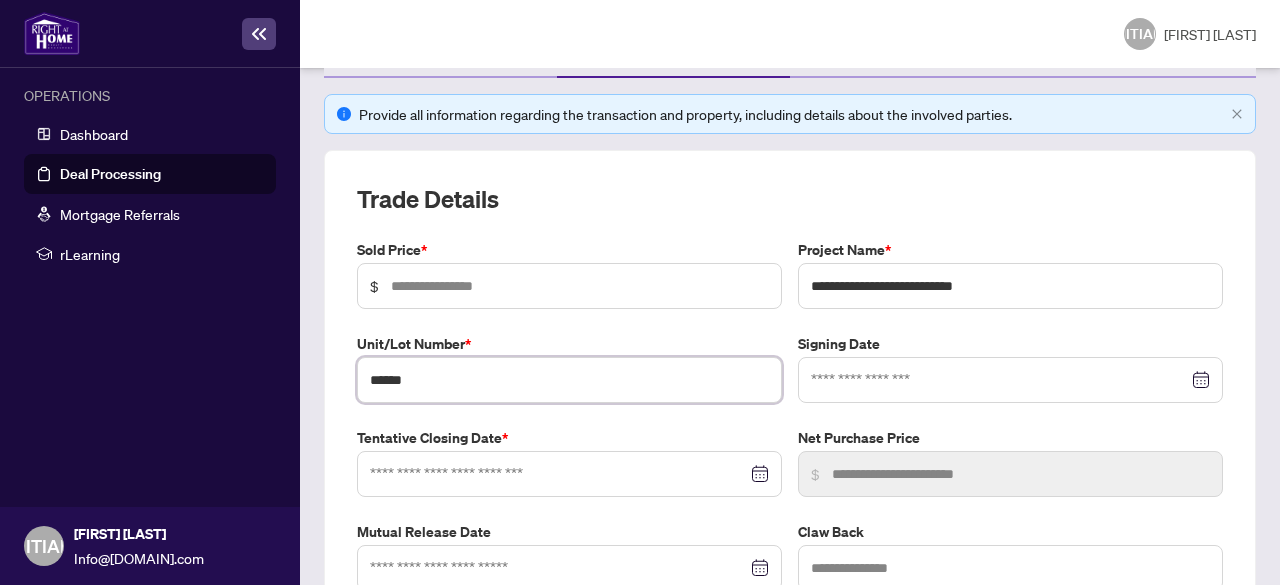 type on "******" 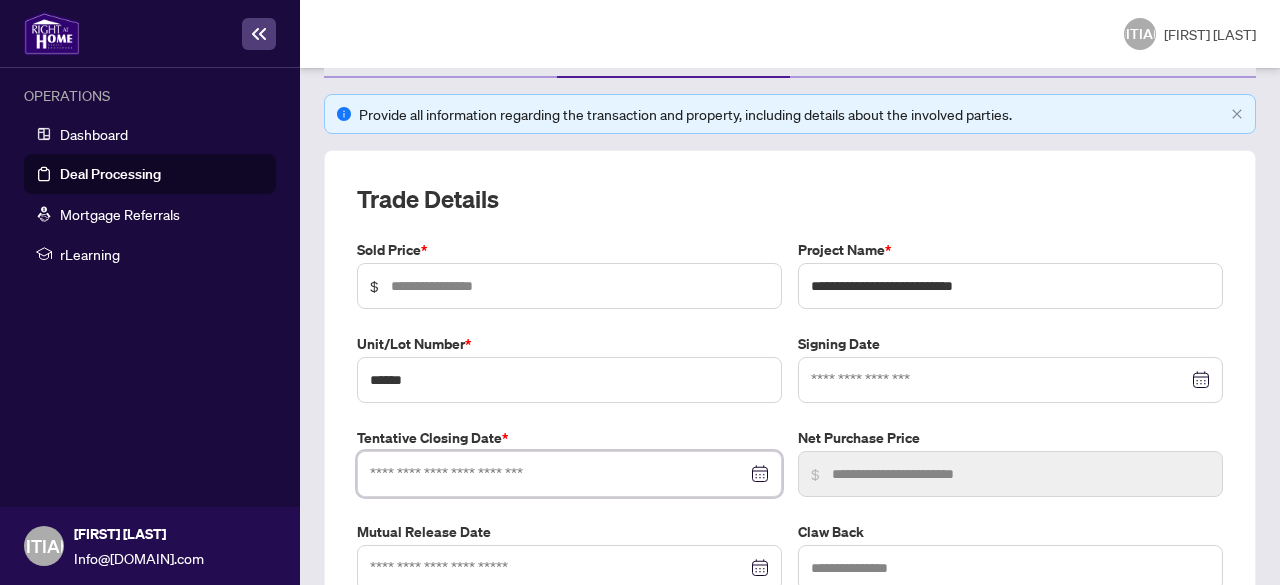 click at bounding box center [558, 474] 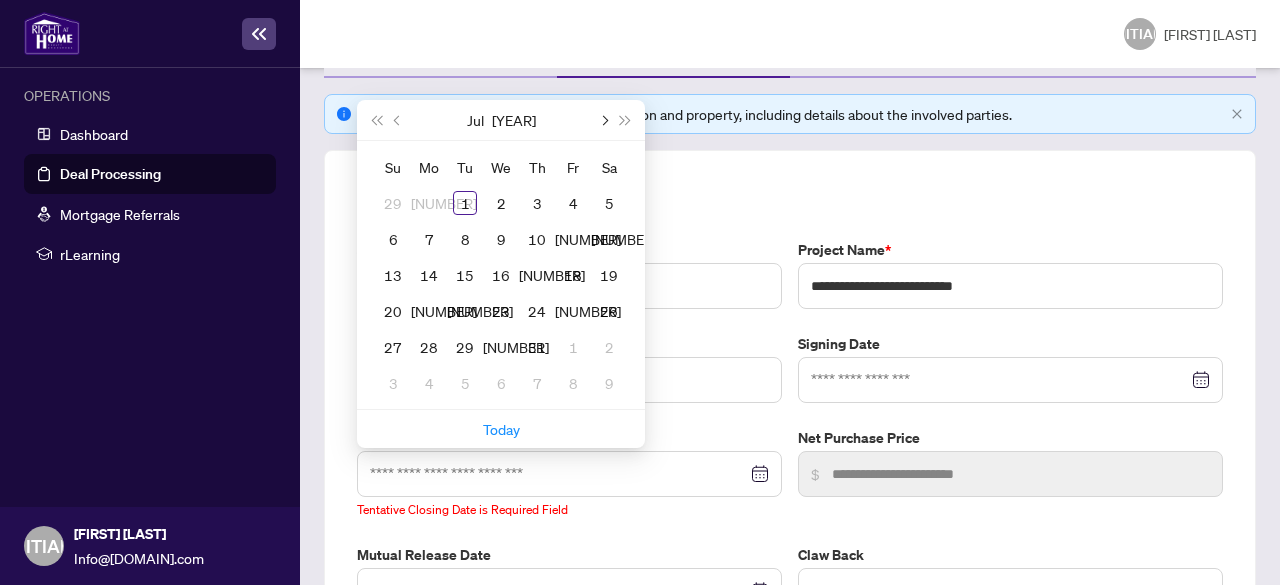 click at bounding box center (603, 120) 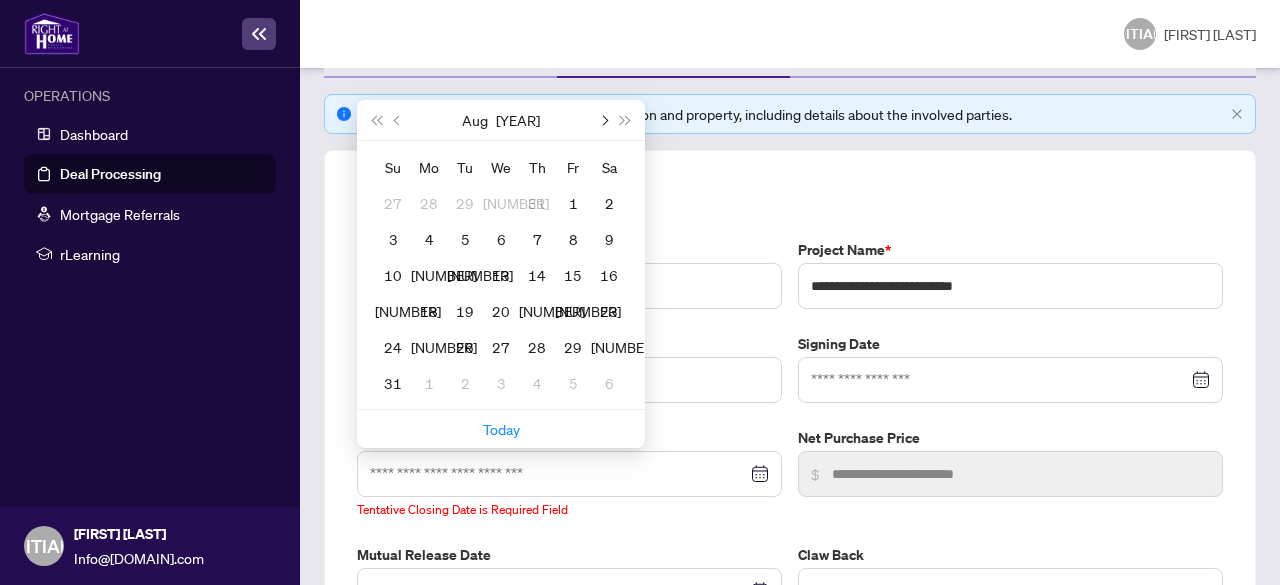 click at bounding box center (603, 120) 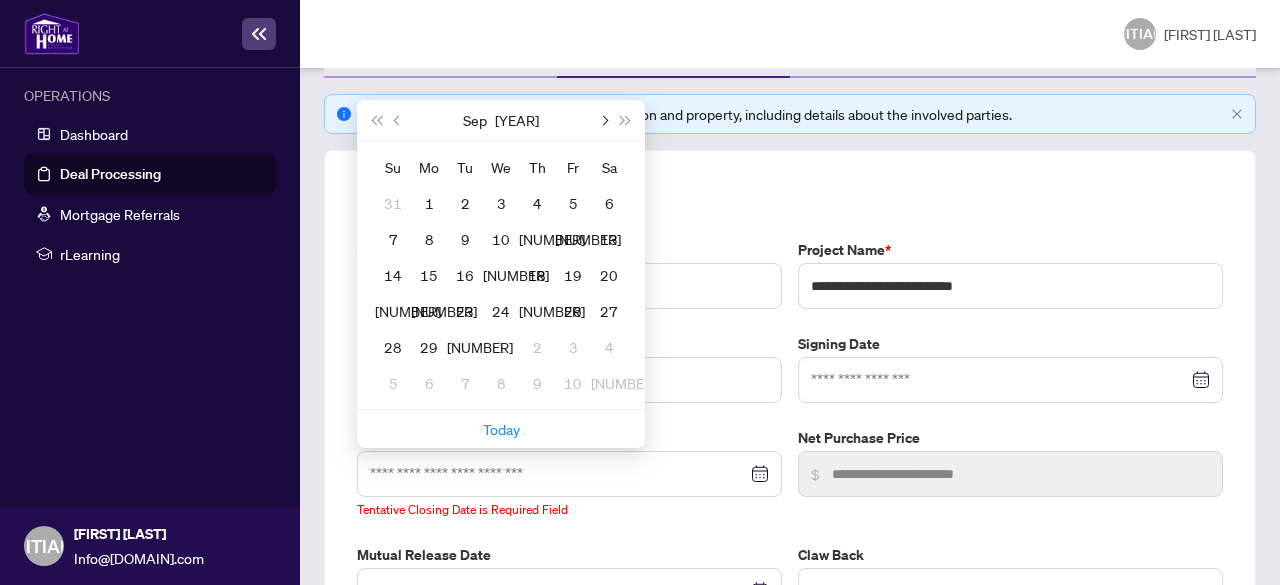 click at bounding box center (603, 120) 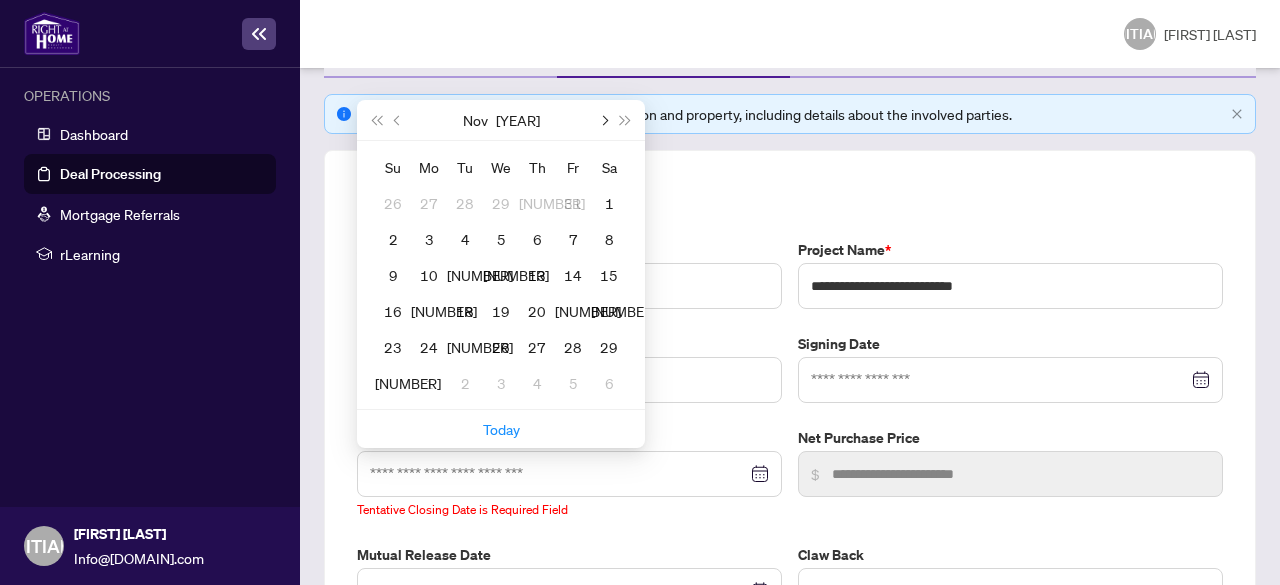 click at bounding box center [603, 120] 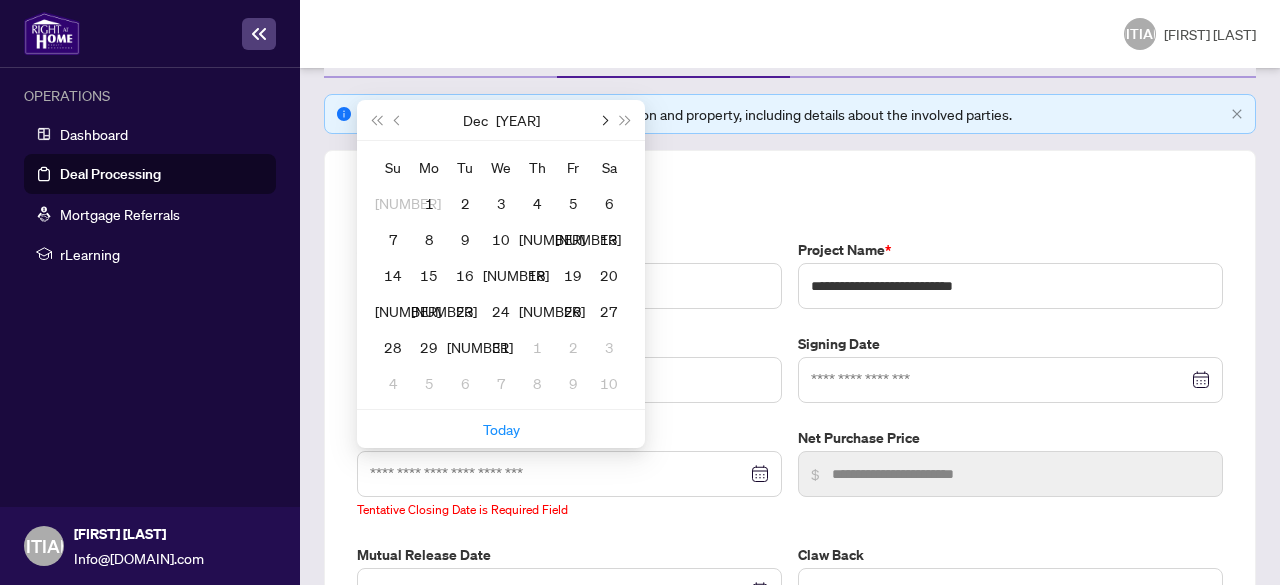 click at bounding box center (603, 120) 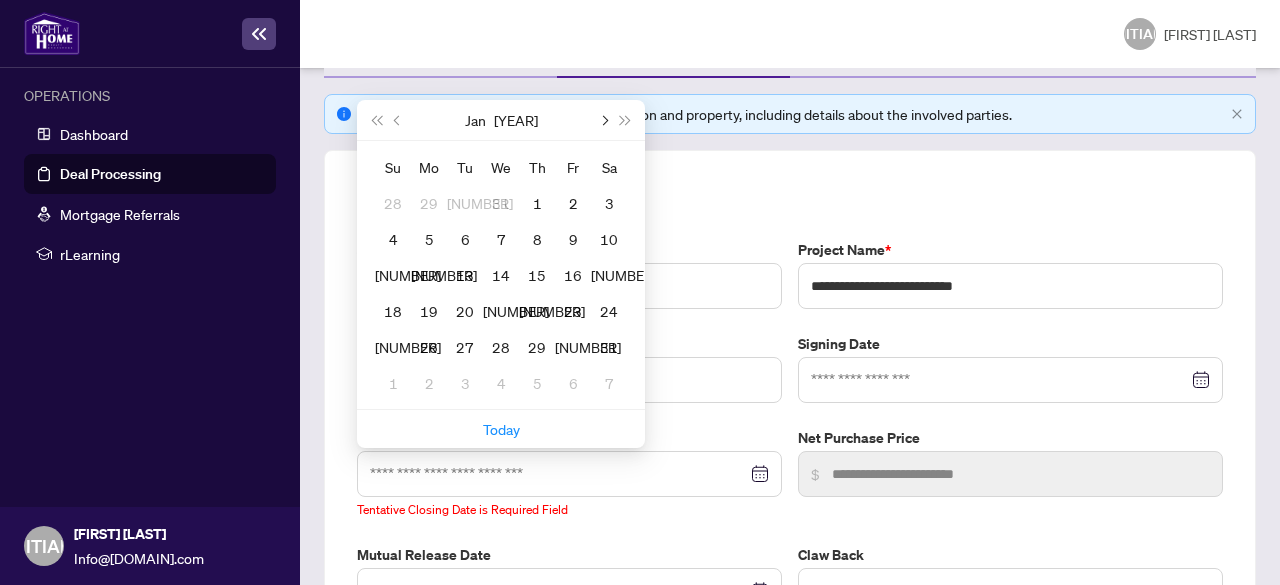 click at bounding box center [603, 120] 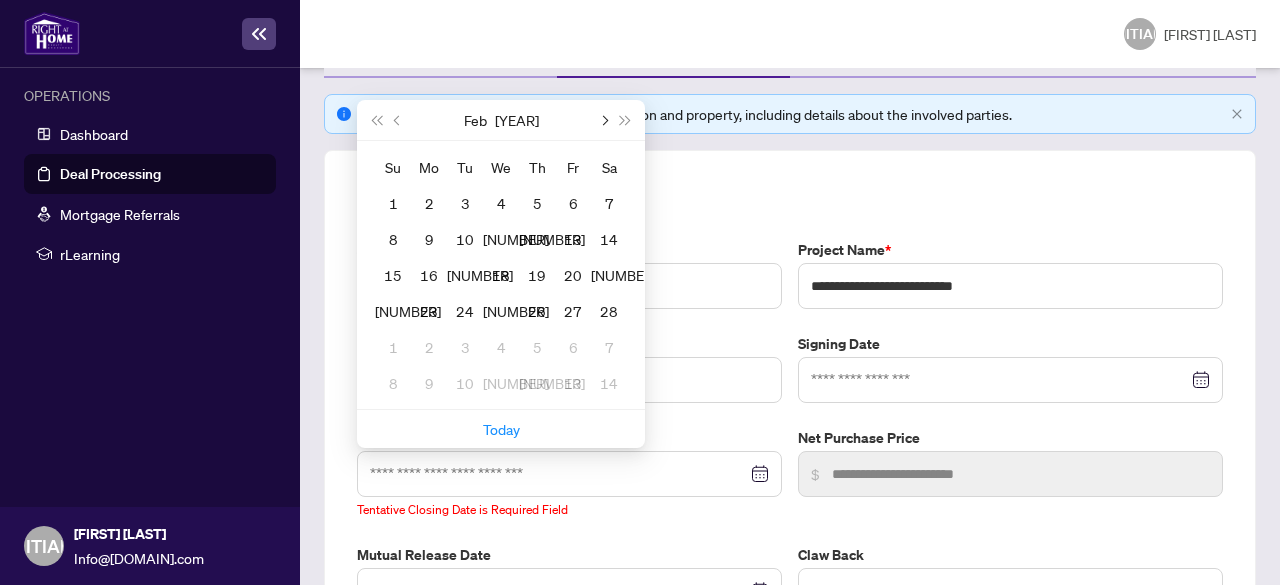 click at bounding box center [603, 120] 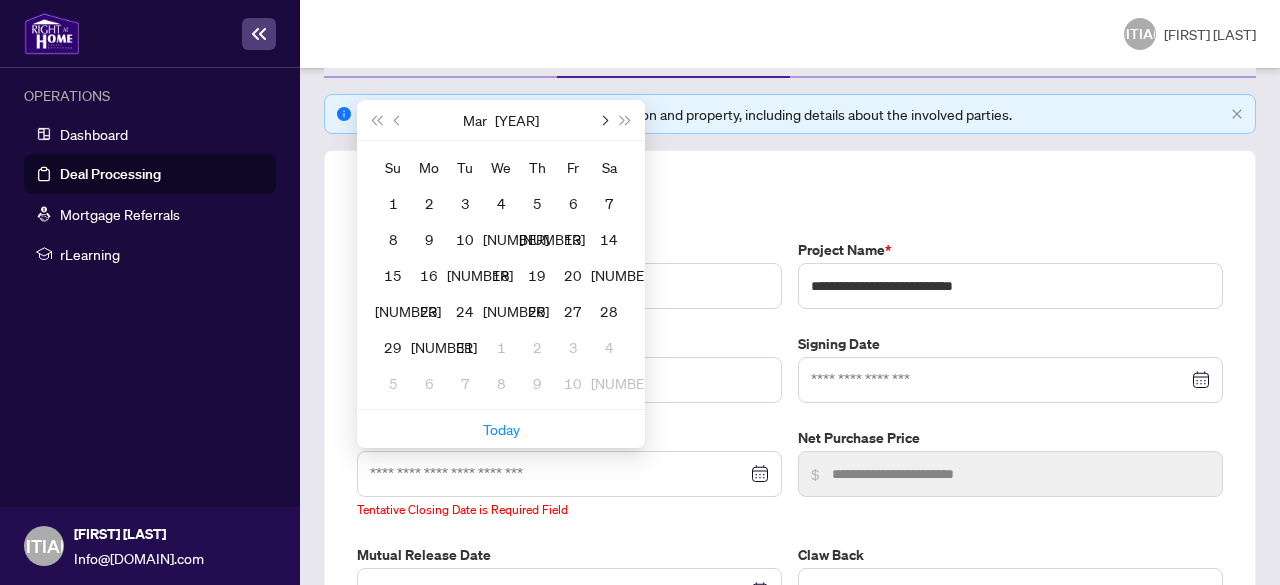 click at bounding box center (603, 120) 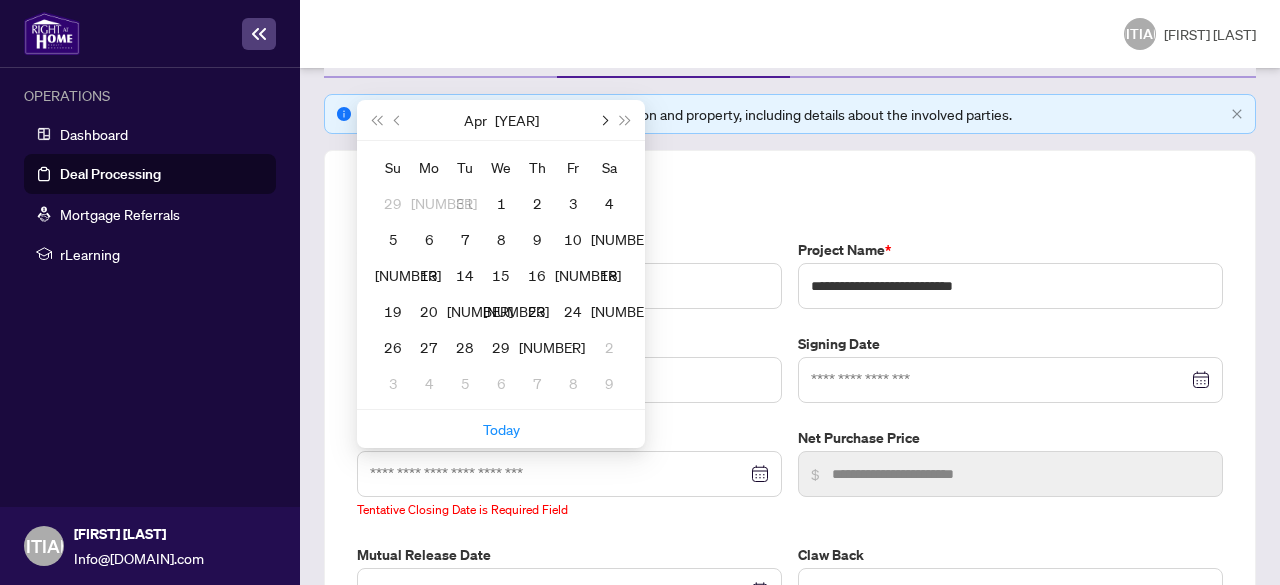 click at bounding box center (603, 120) 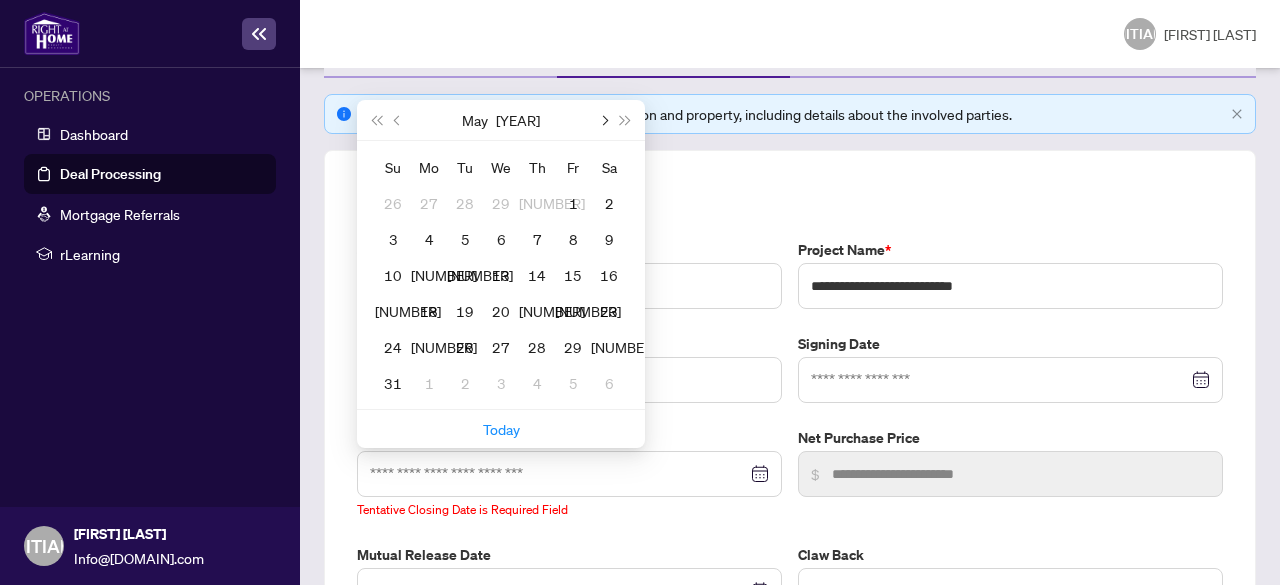 click at bounding box center [603, 120] 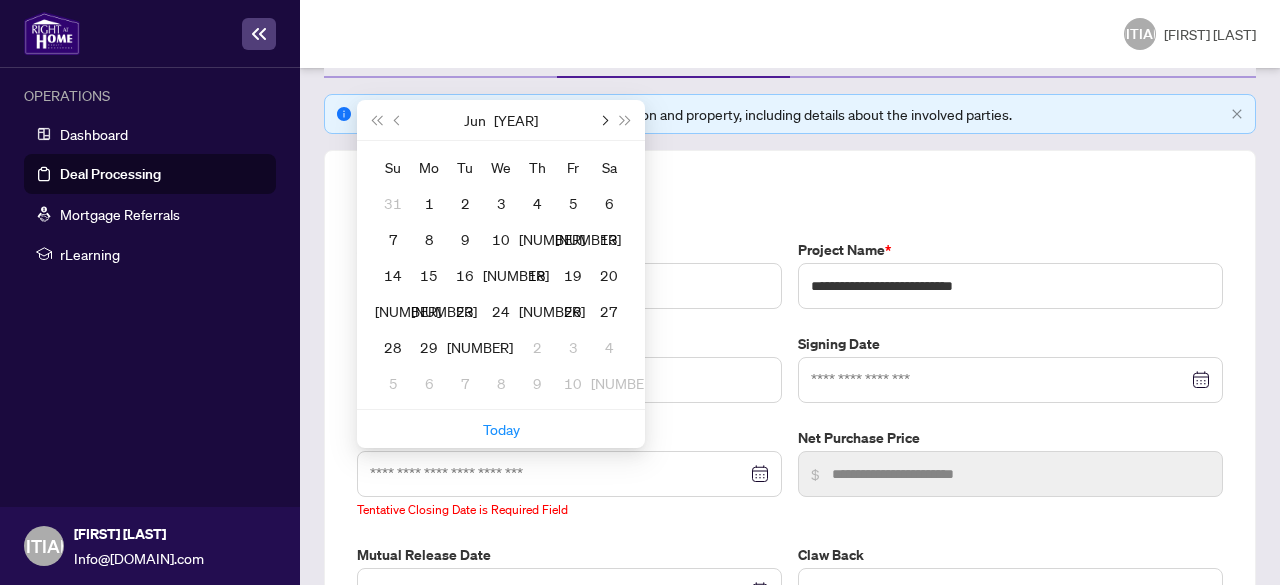 click at bounding box center [603, 120] 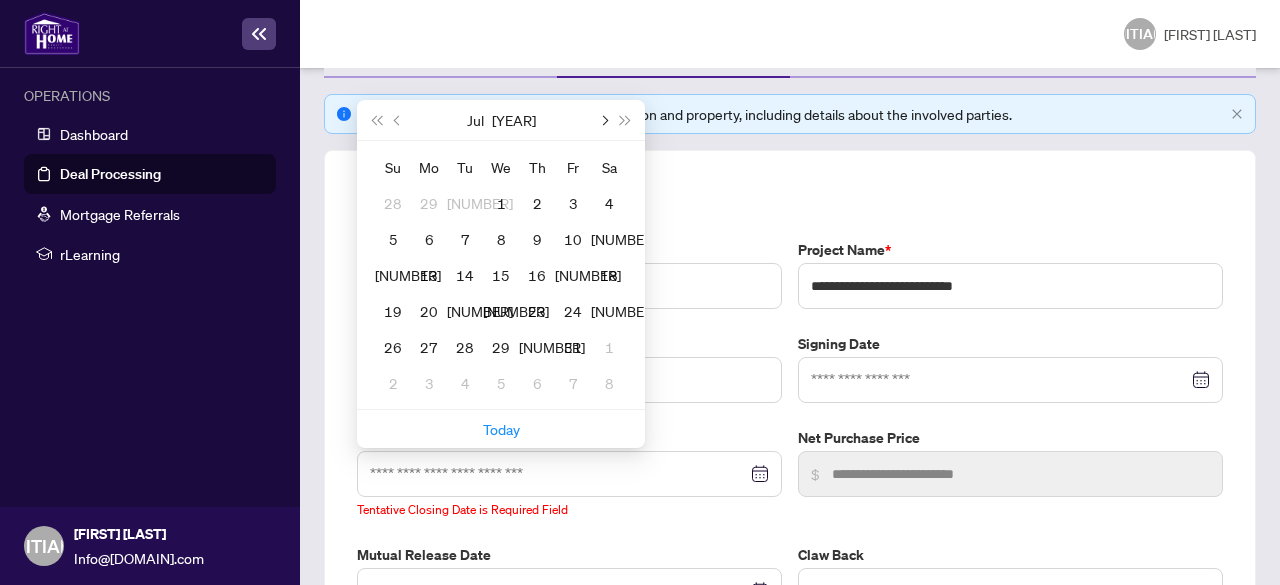 click at bounding box center (603, 120) 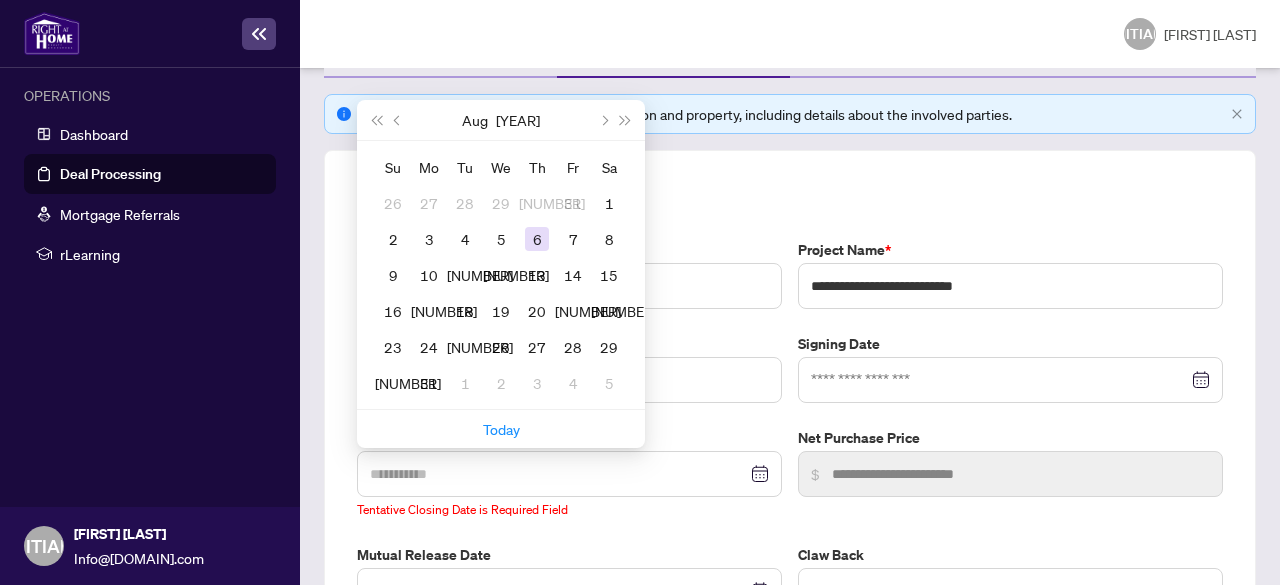 click on "6" at bounding box center (537, 239) 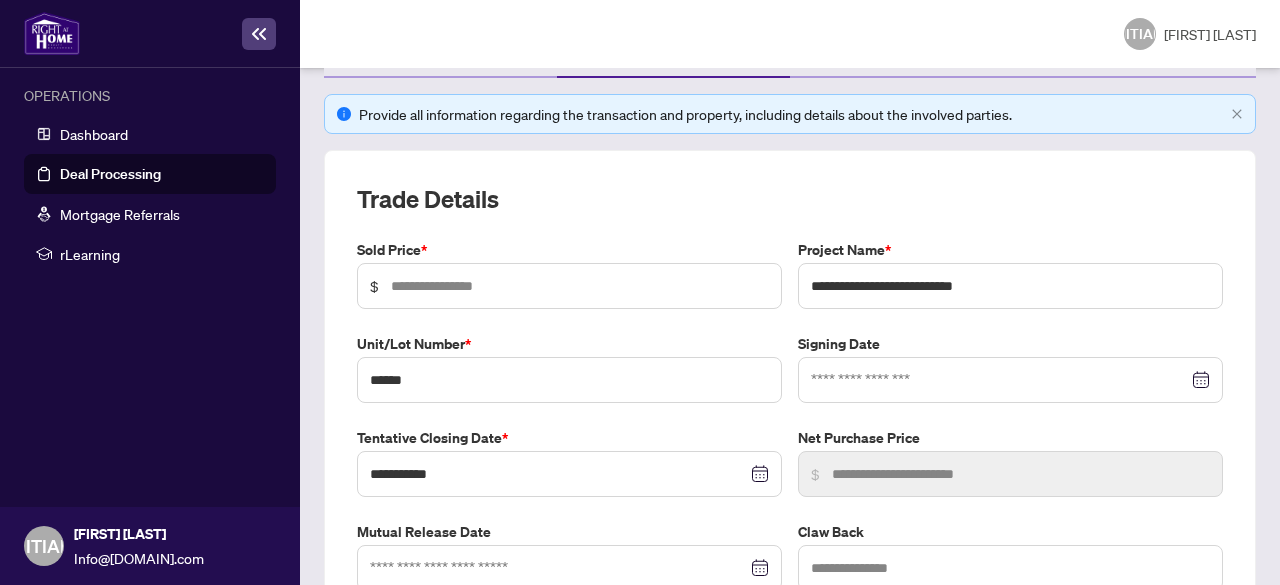 click on "Trade Details" at bounding box center [790, 199] 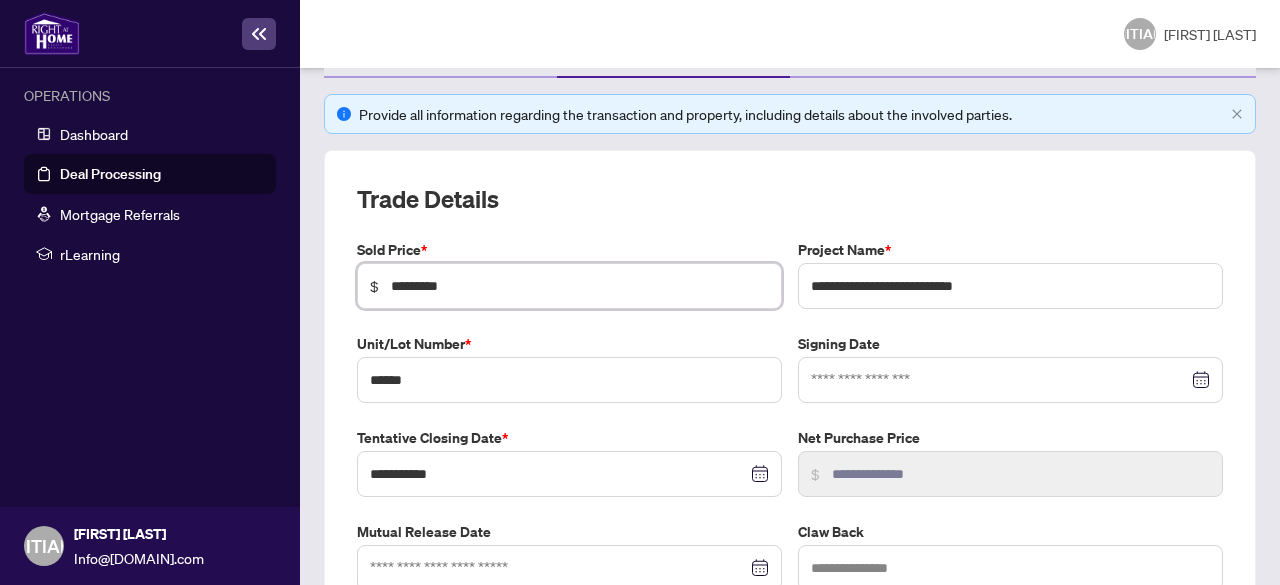 type on "*********" 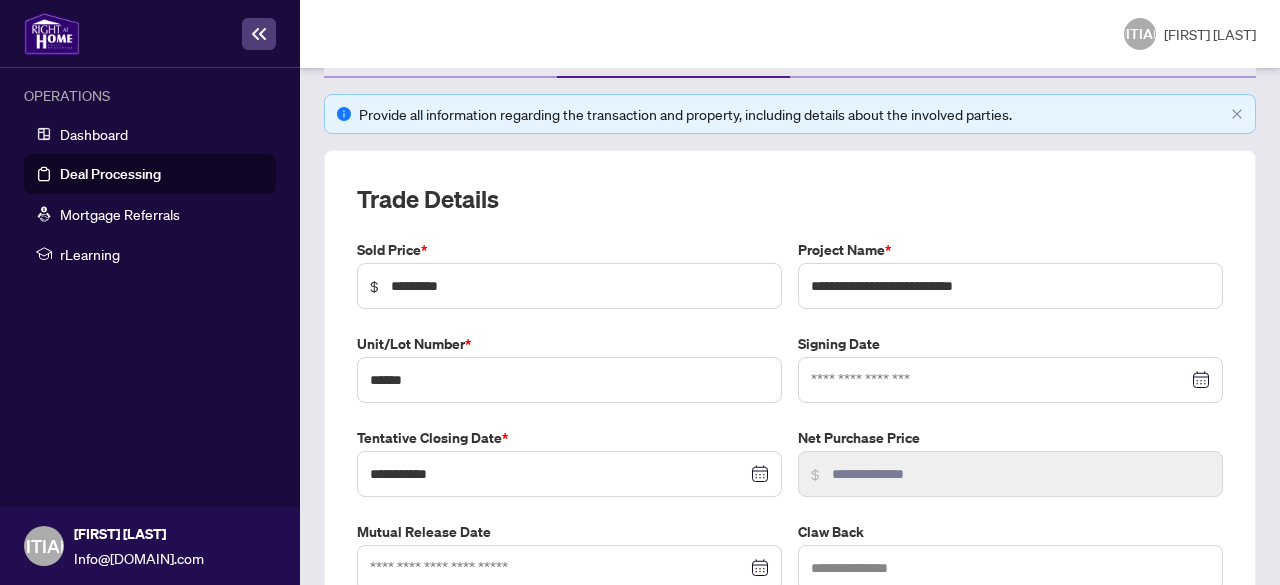 click on "**********" at bounding box center (790, 387) 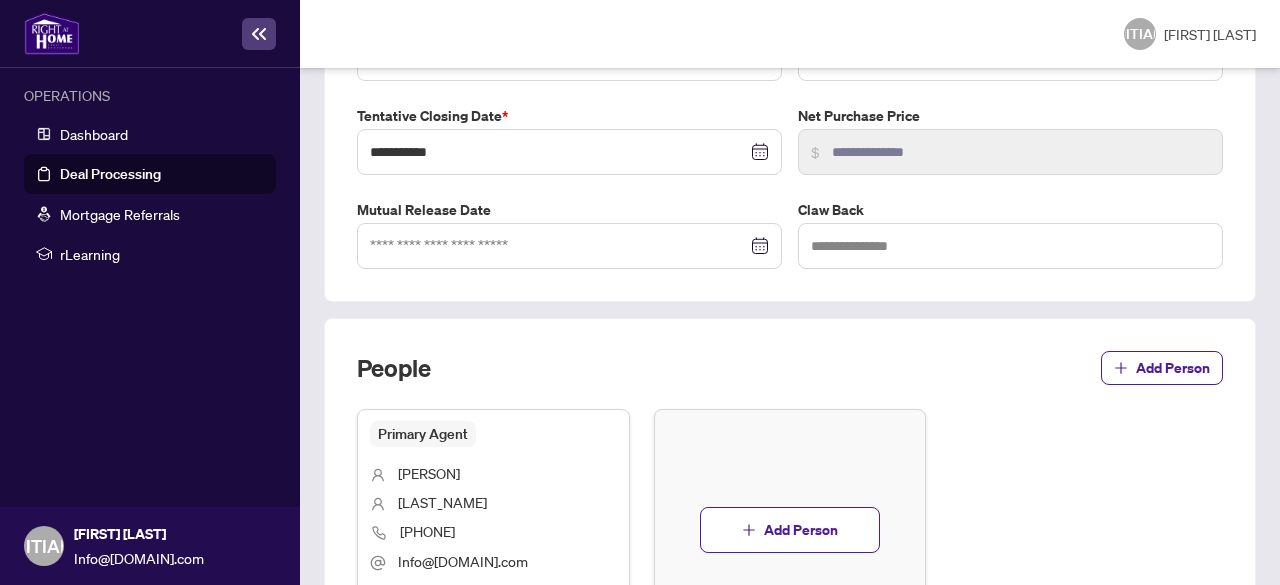 scroll, scrollTop: 588, scrollLeft: 0, axis: vertical 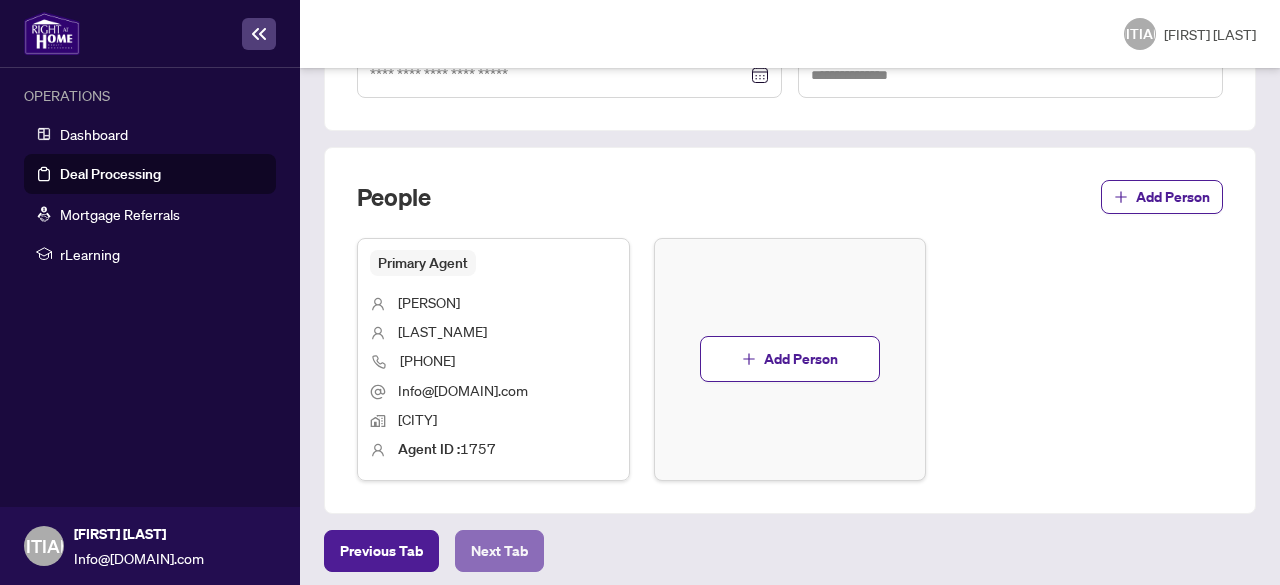 click on "Next Tab" at bounding box center (381, 551) 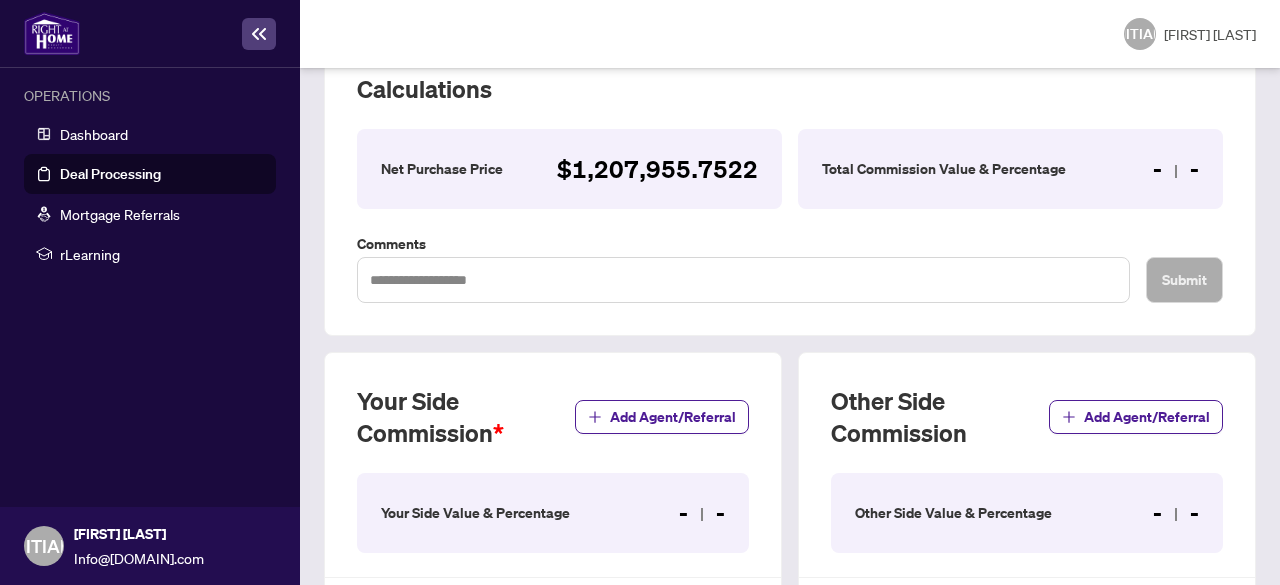 scroll, scrollTop: 500, scrollLeft: 0, axis: vertical 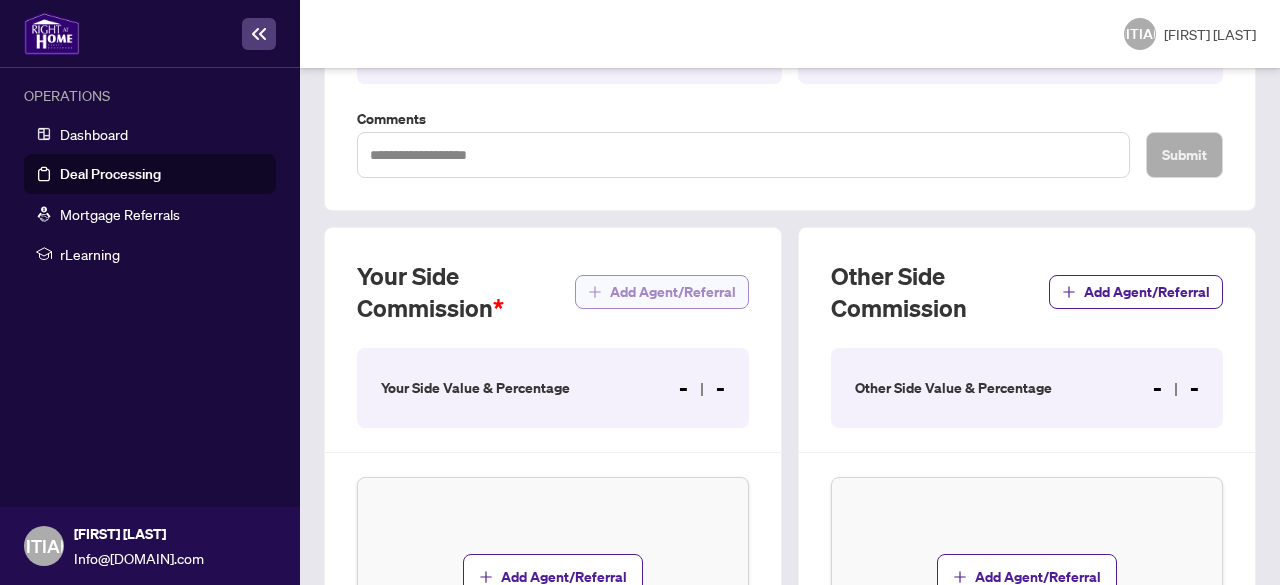 click on "Add Agent/Referral" at bounding box center (673, 292) 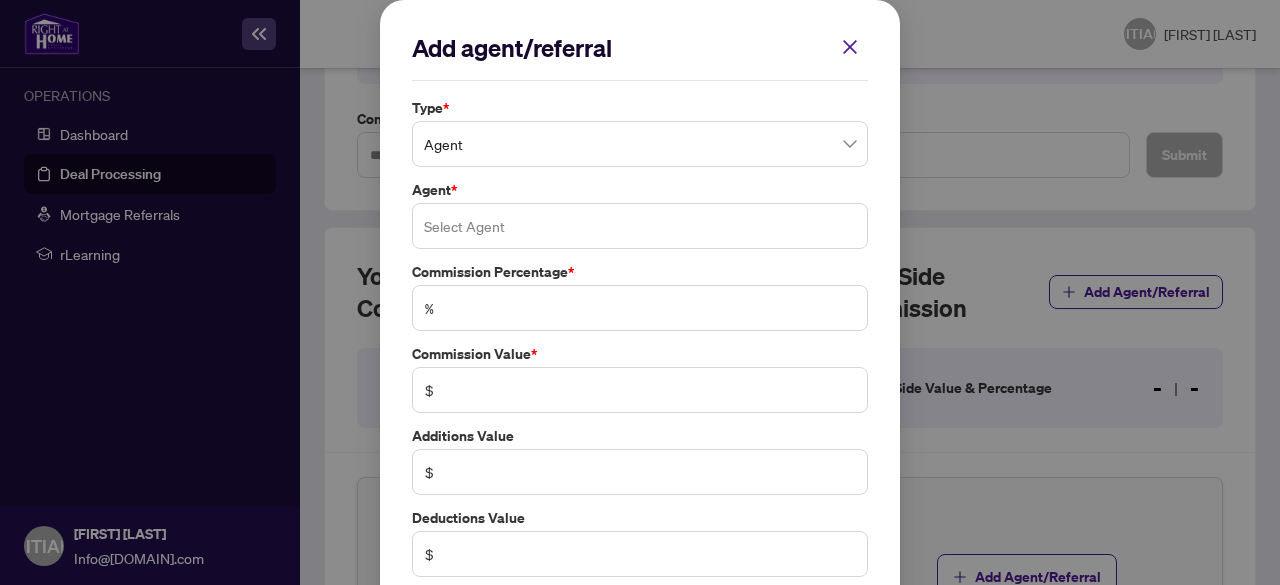 click at bounding box center [640, 226] 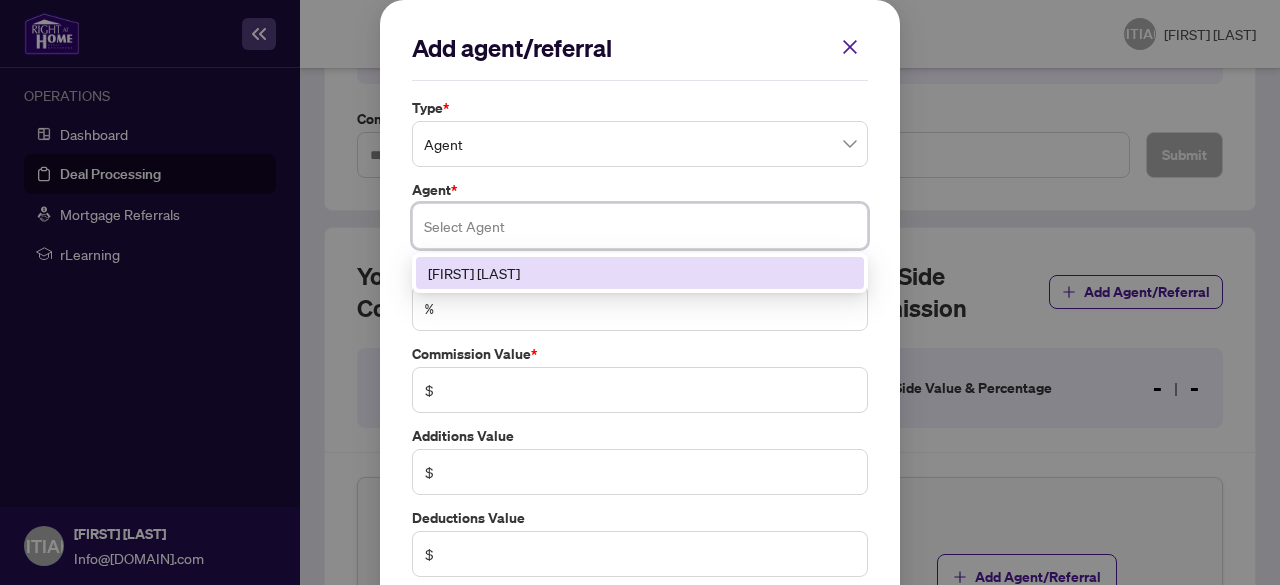 click on "[FIRST] [LAST]" at bounding box center [640, 273] 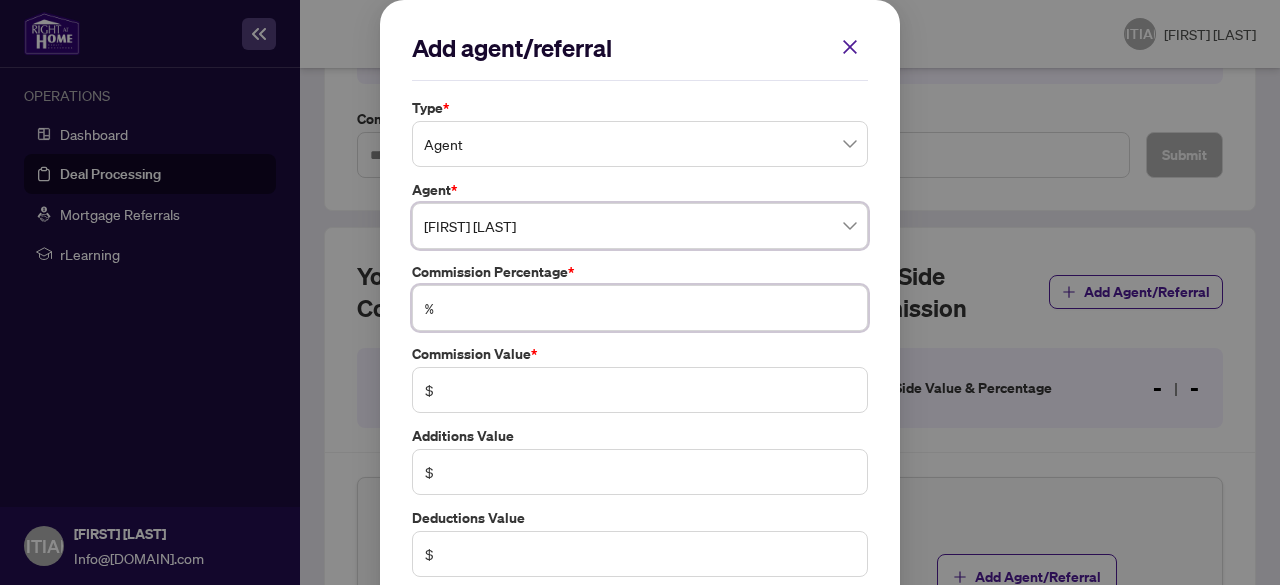 click at bounding box center (650, 308) 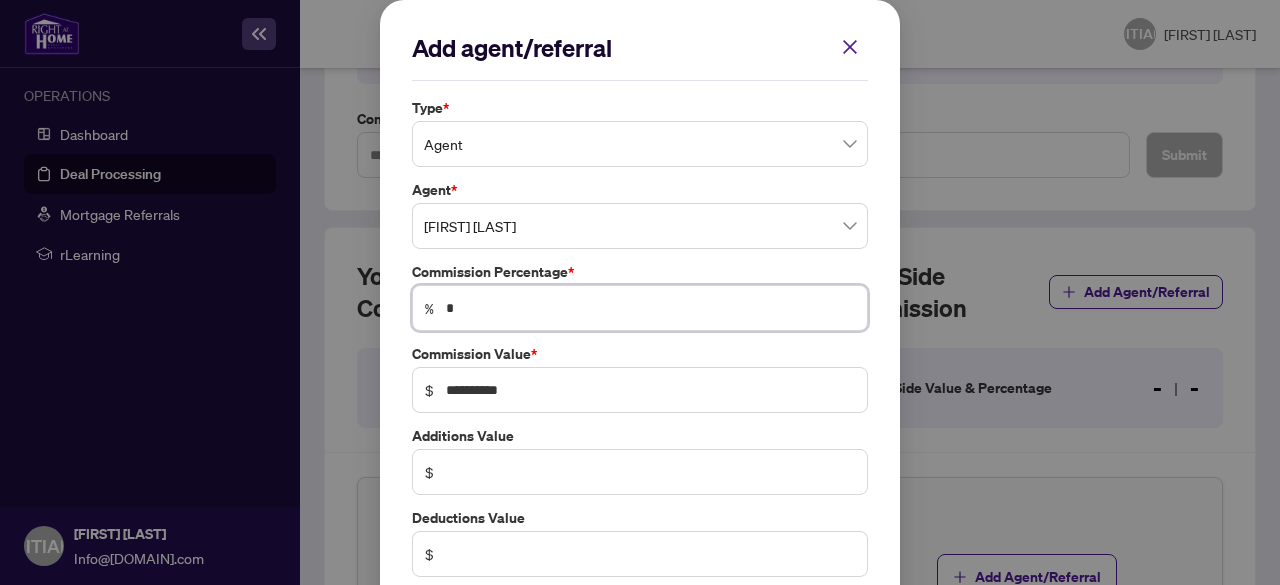 scroll, scrollTop: 102, scrollLeft: 0, axis: vertical 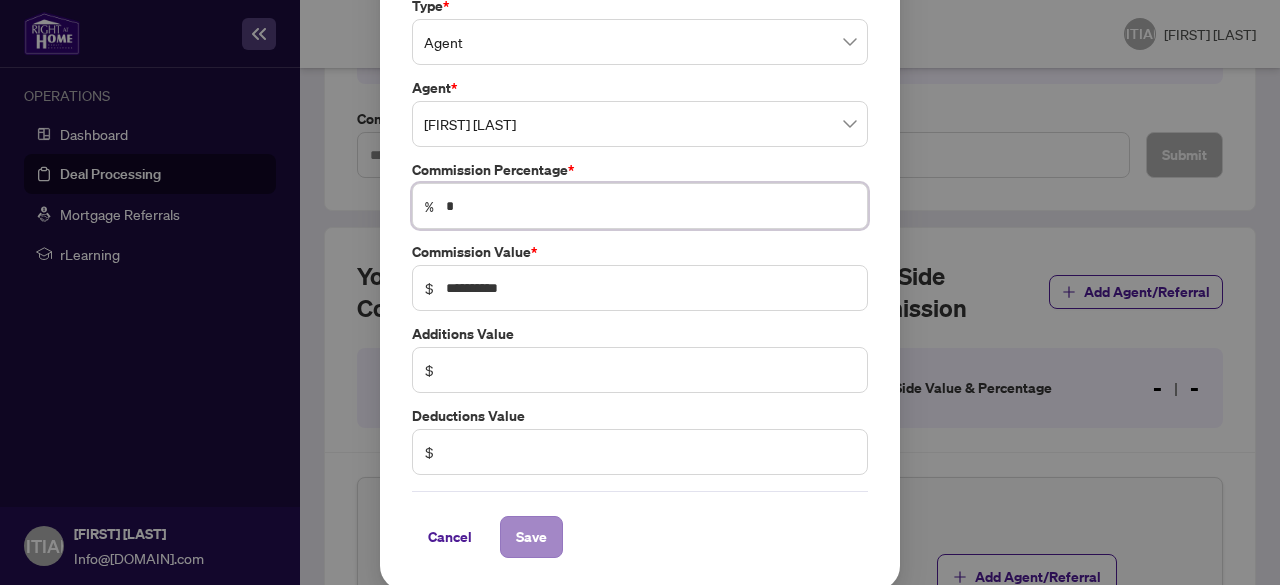 type on "*" 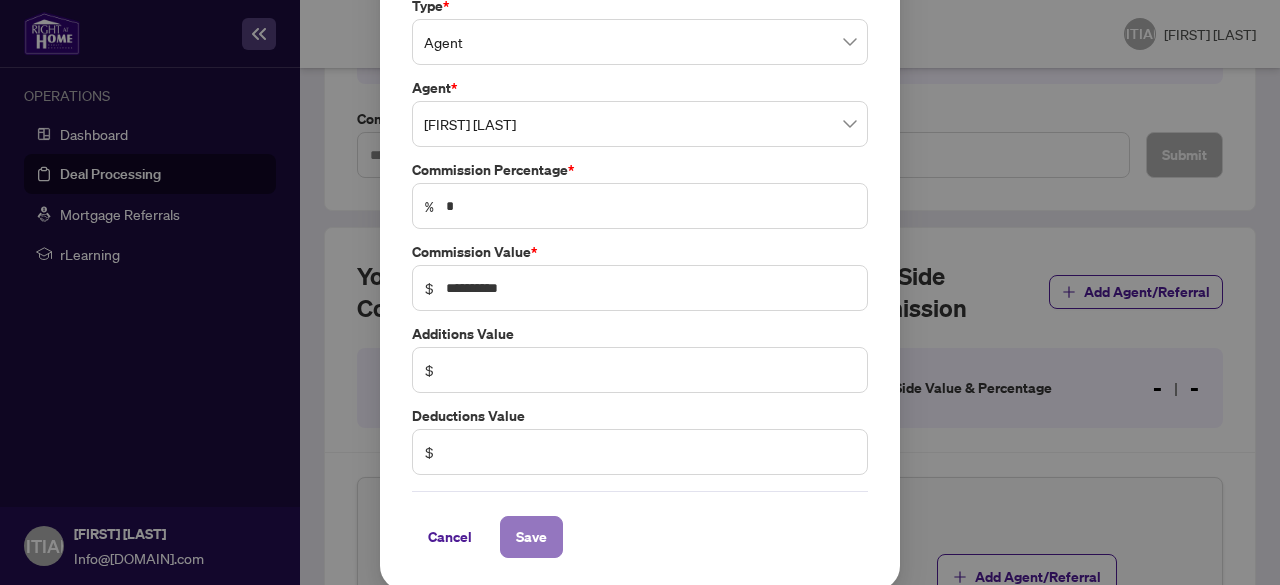 click on "Save" at bounding box center [531, 537] 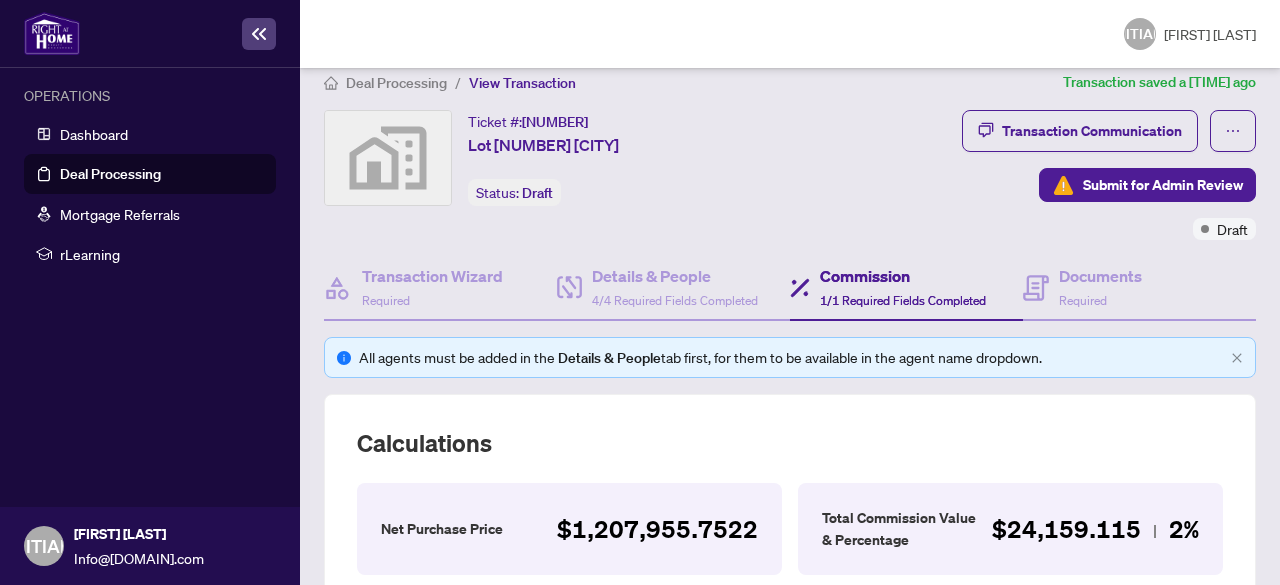 scroll, scrollTop: 0, scrollLeft: 0, axis: both 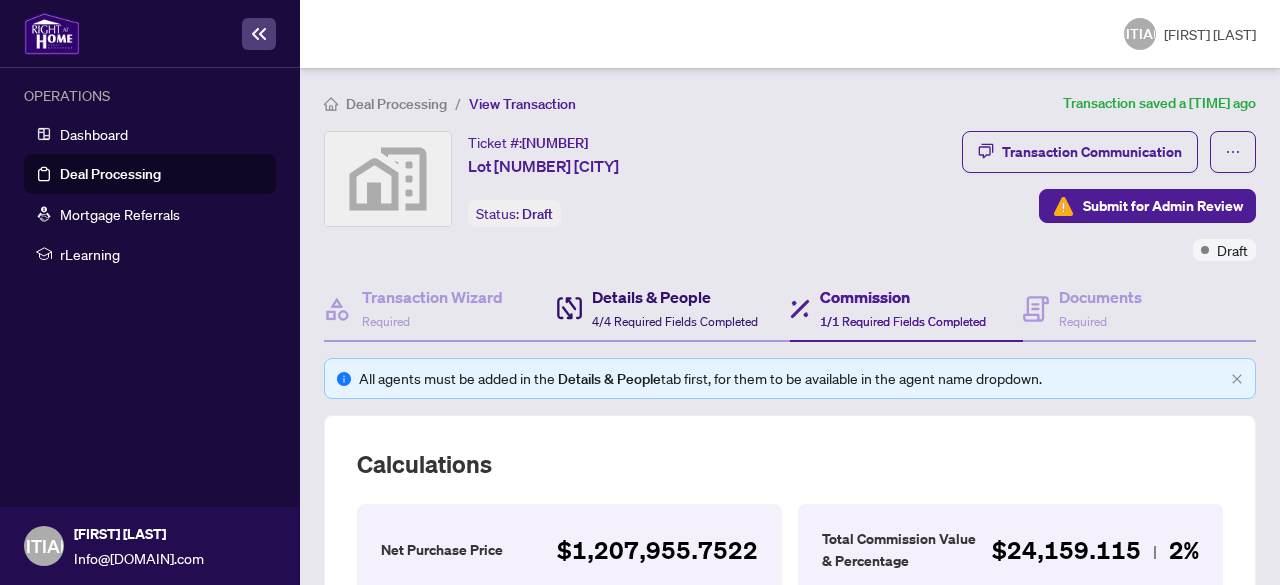 click on "4/4 Required Fields Completed" at bounding box center (675, 321) 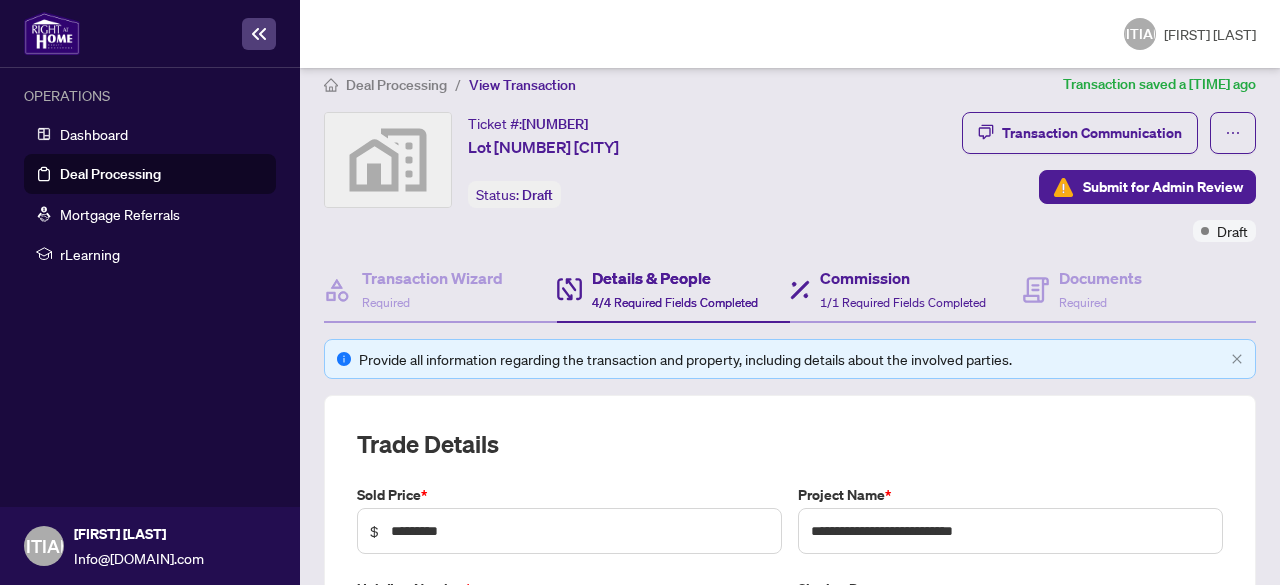 scroll, scrollTop: 18, scrollLeft: 0, axis: vertical 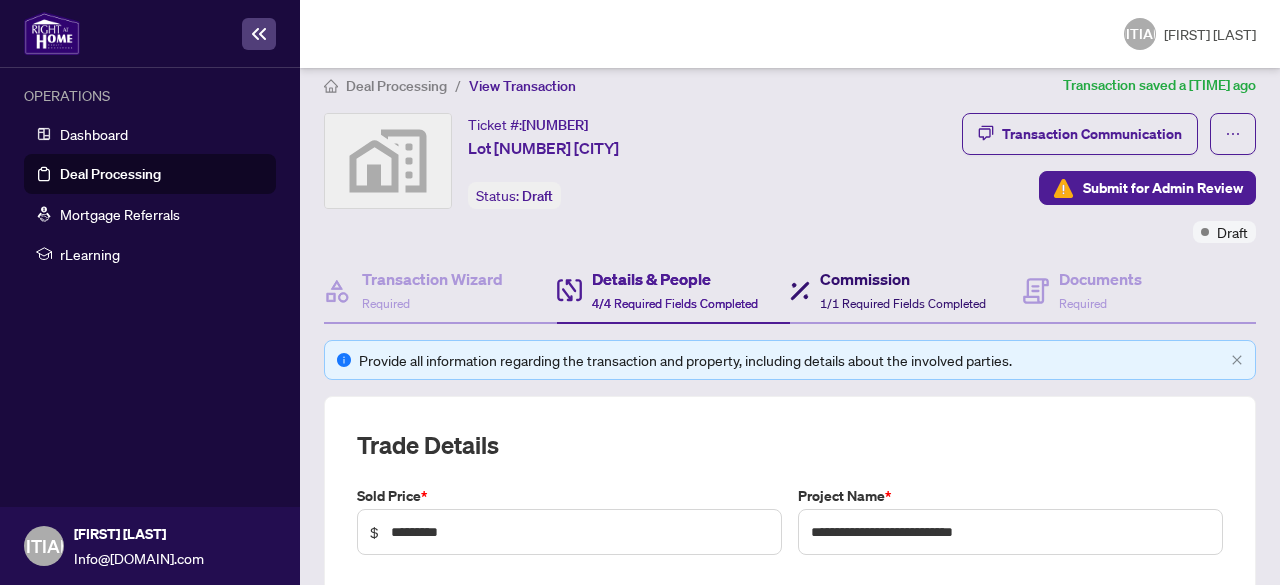 click on "Commission" at bounding box center [903, 279] 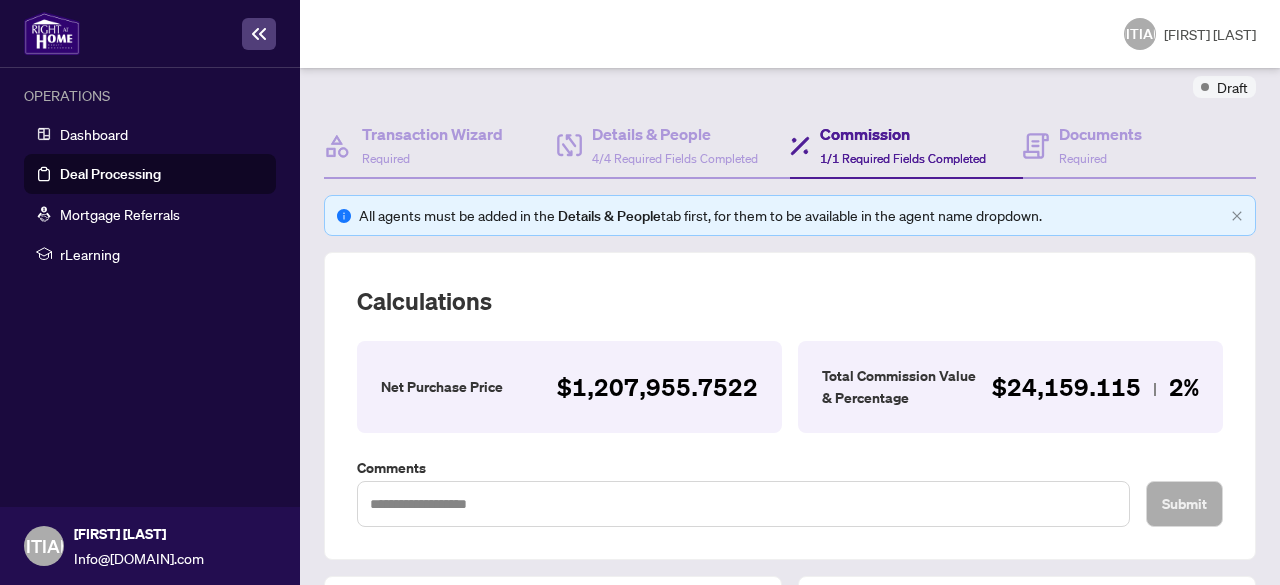 scroll, scrollTop: 160, scrollLeft: 0, axis: vertical 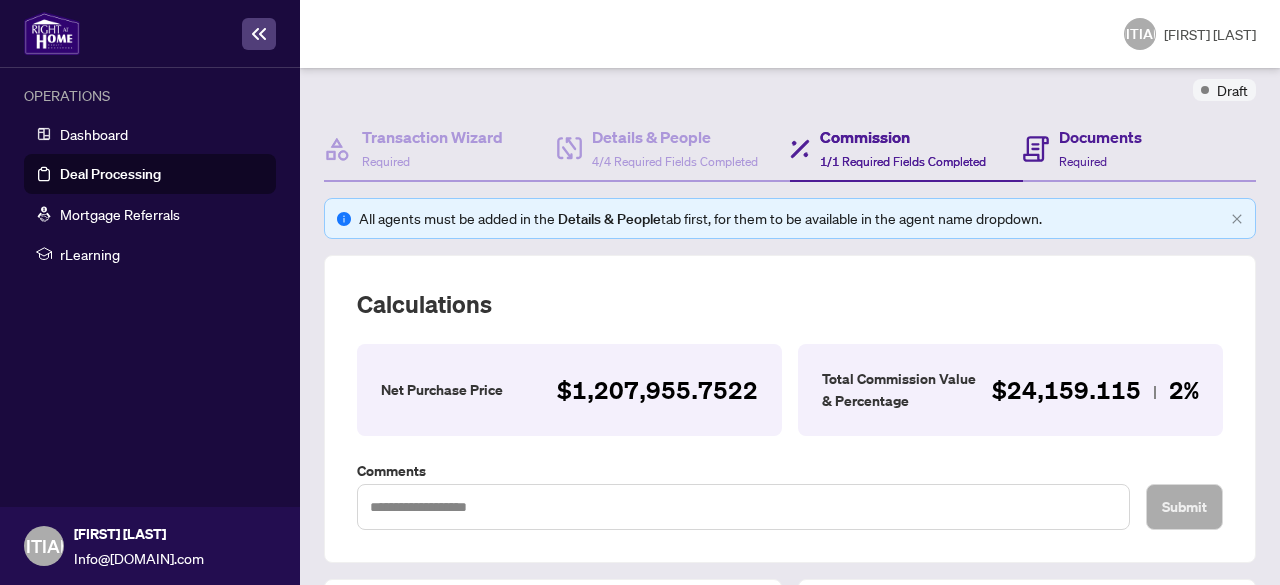 click on "Documents Required" at bounding box center (1139, 149) 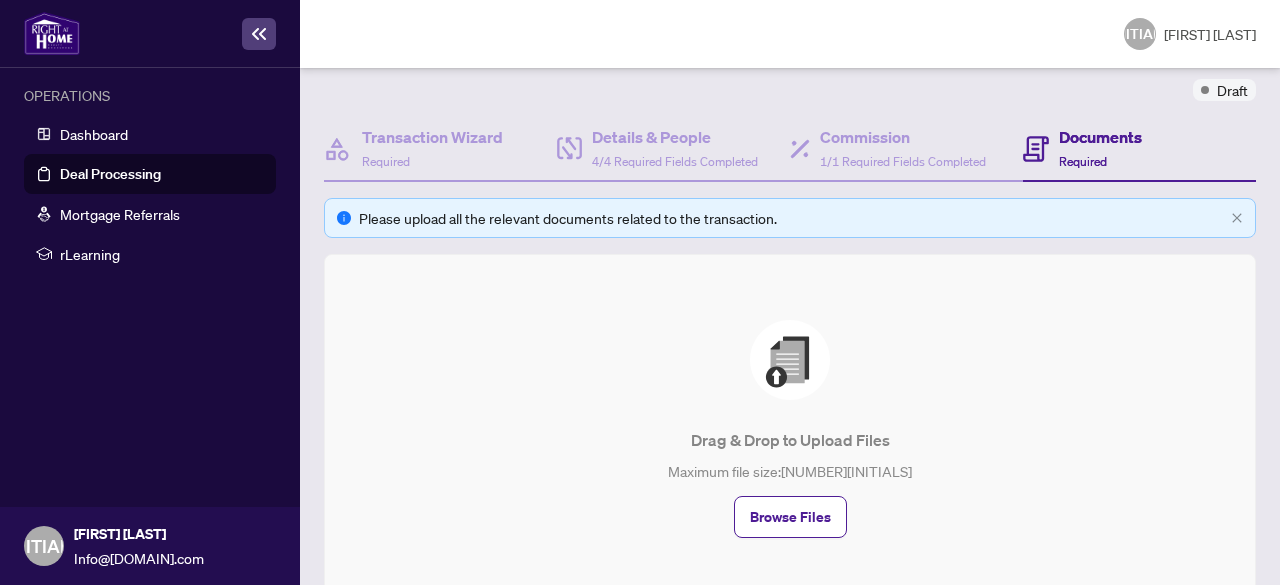 scroll, scrollTop: 256, scrollLeft: 0, axis: vertical 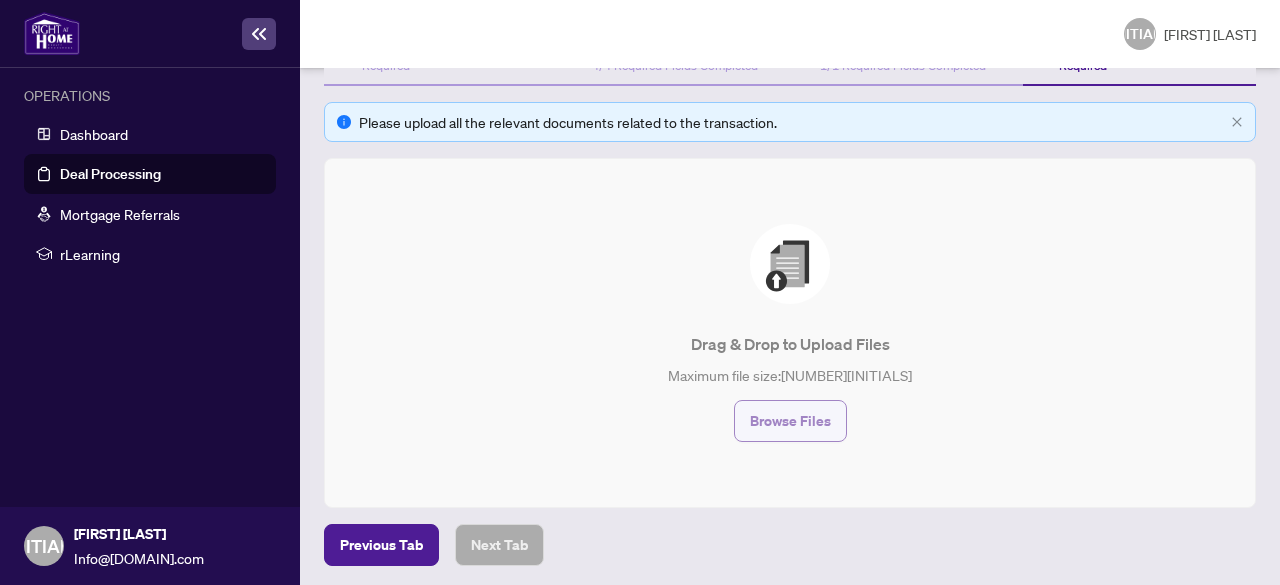 click on "Browse Files" at bounding box center (790, 421) 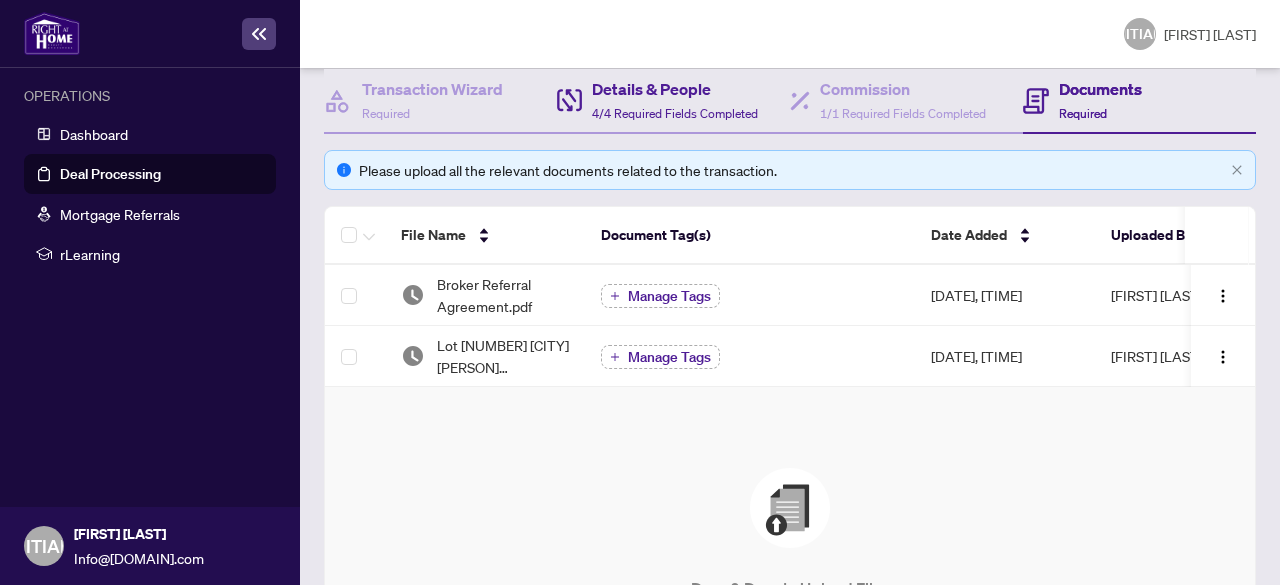 scroll, scrollTop: 0, scrollLeft: 0, axis: both 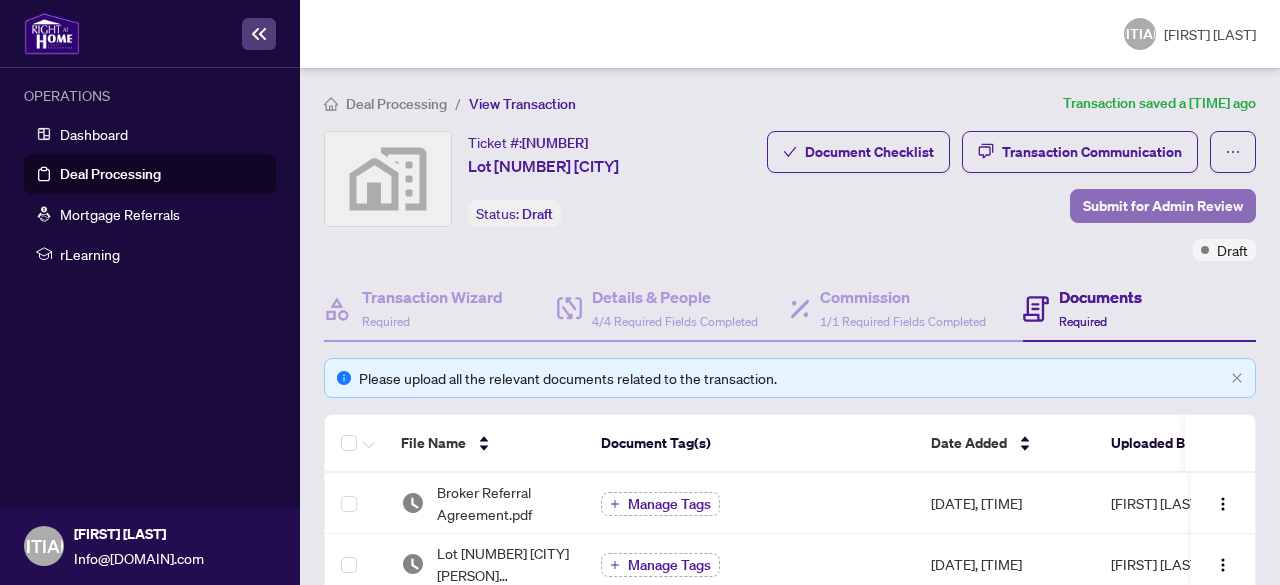 click on "Submit for Admin Review" at bounding box center (1163, 206) 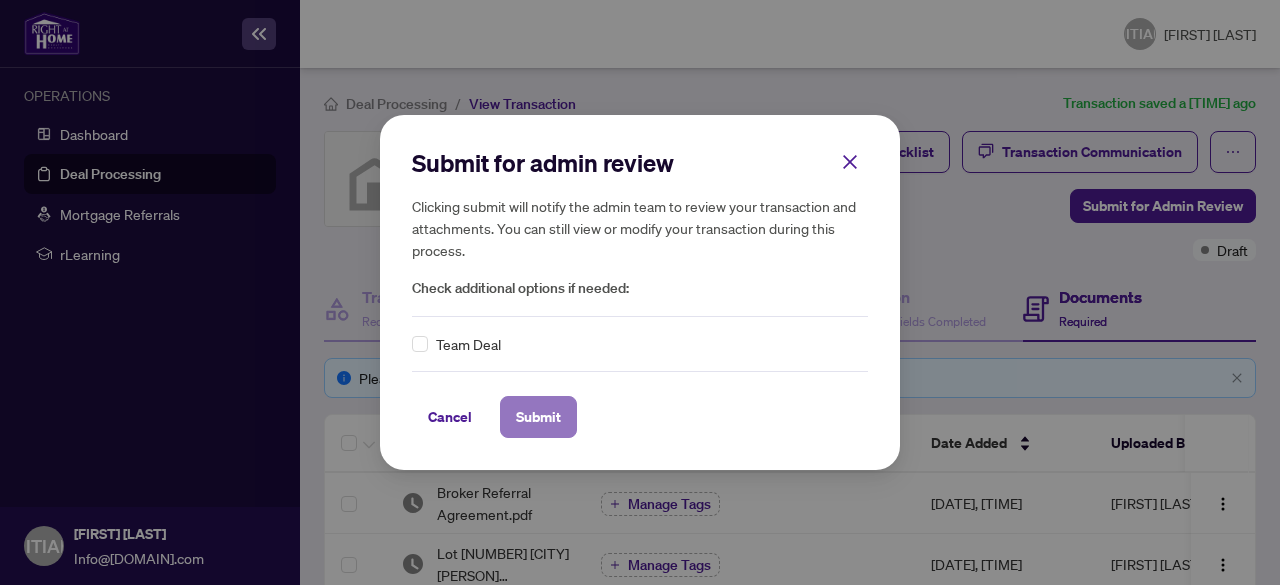 click on "Submit" at bounding box center (538, 417) 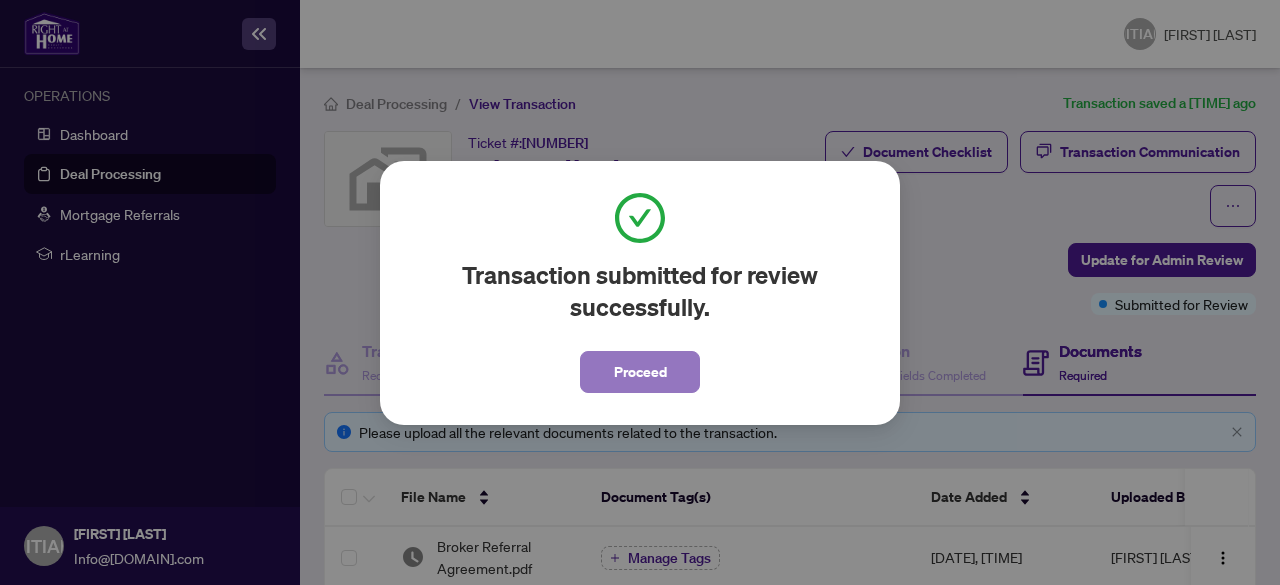 click on "Proceed" at bounding box center [640, 372] 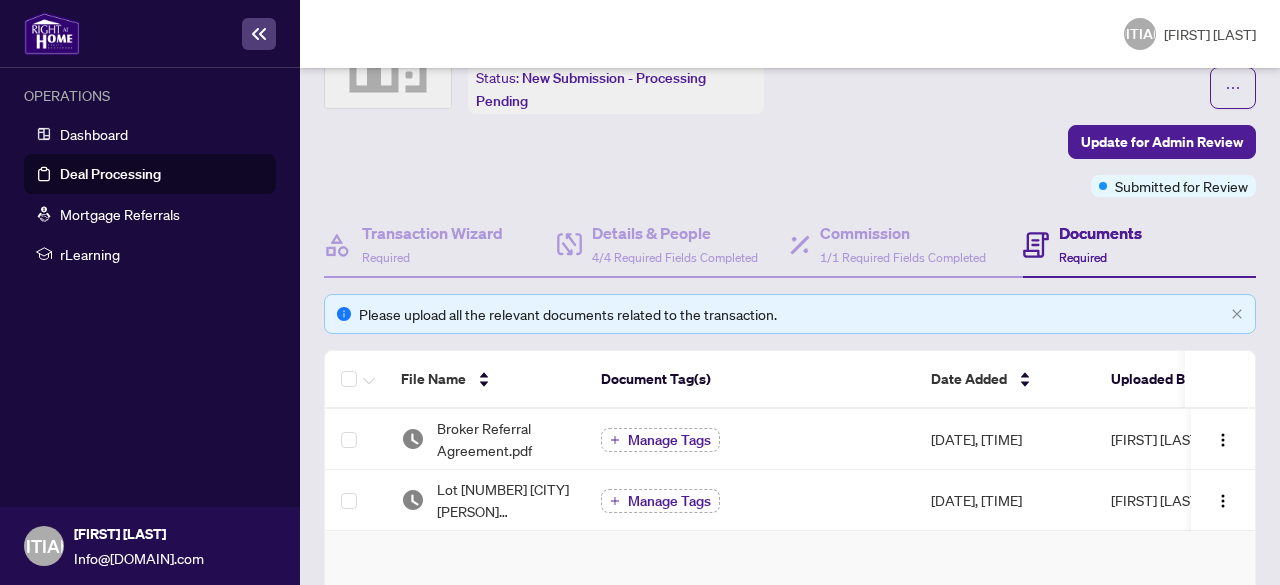 scroll, scrollTop: 0, scrollLeft: 0, axis: both 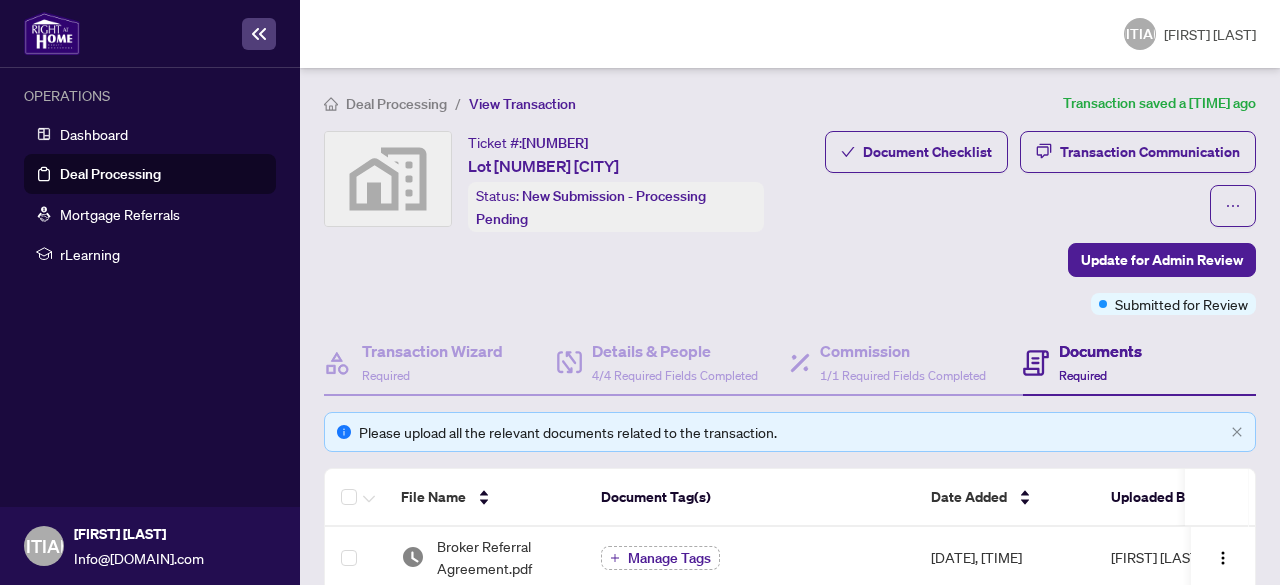 click on "Deal Processing" at bounding box center [110, 174] 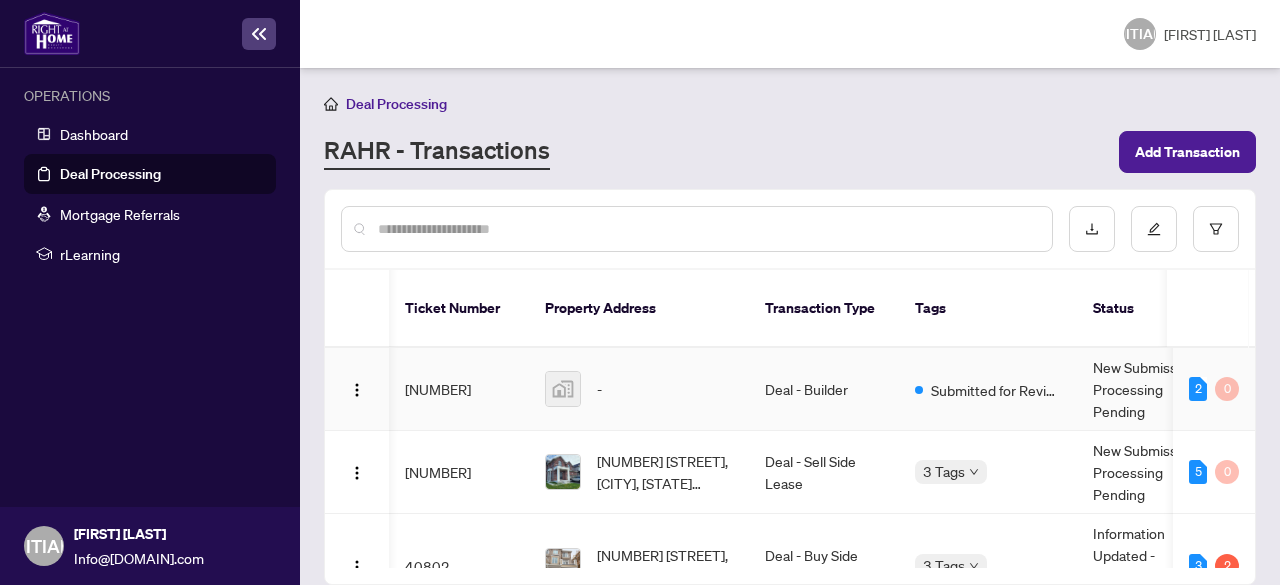 scroll, scrollTop: 0, scrollLeft: 256, axis: horizontal 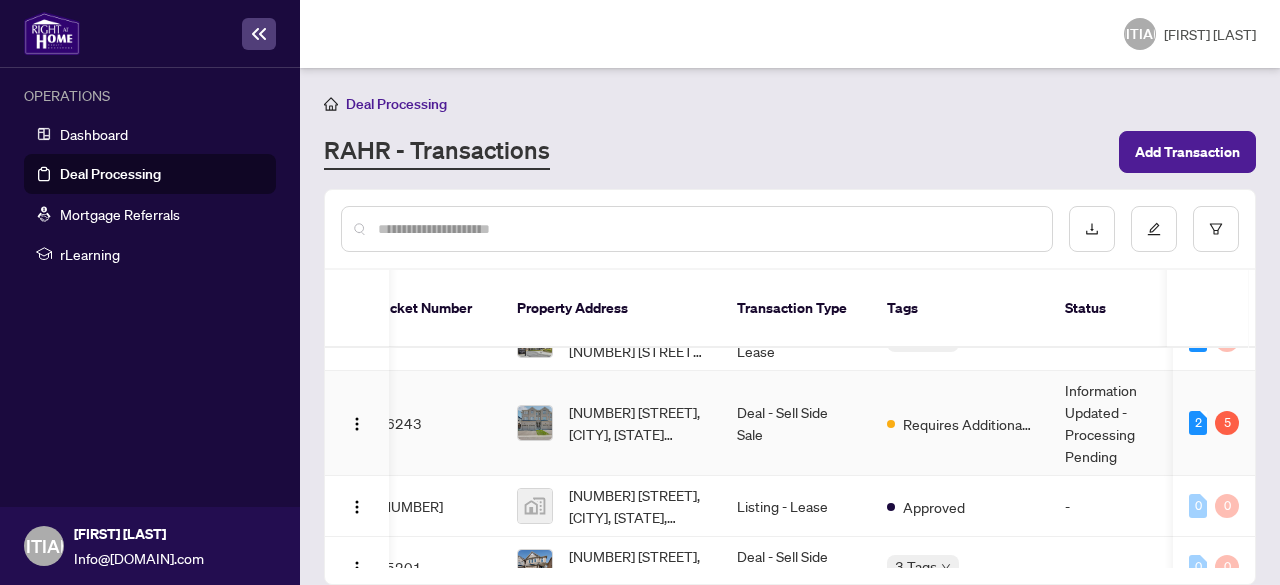 click on "Requires Additional Docs" at bounding box center (968, 424) 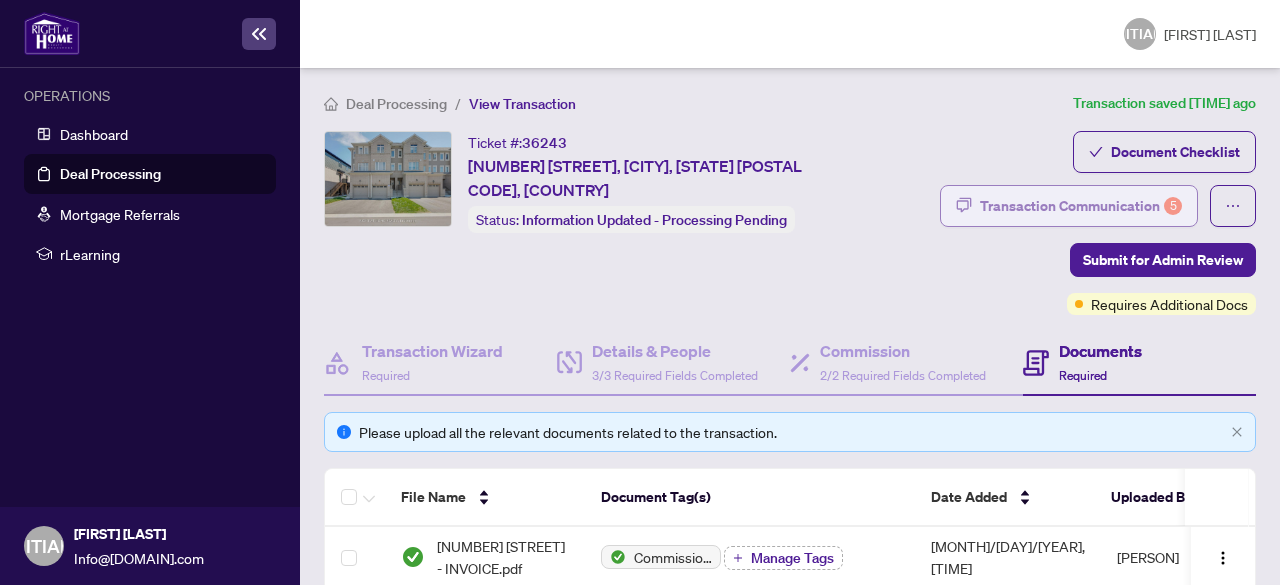 click on "Transaction Communication 5" at bounding box center (1081, 206) 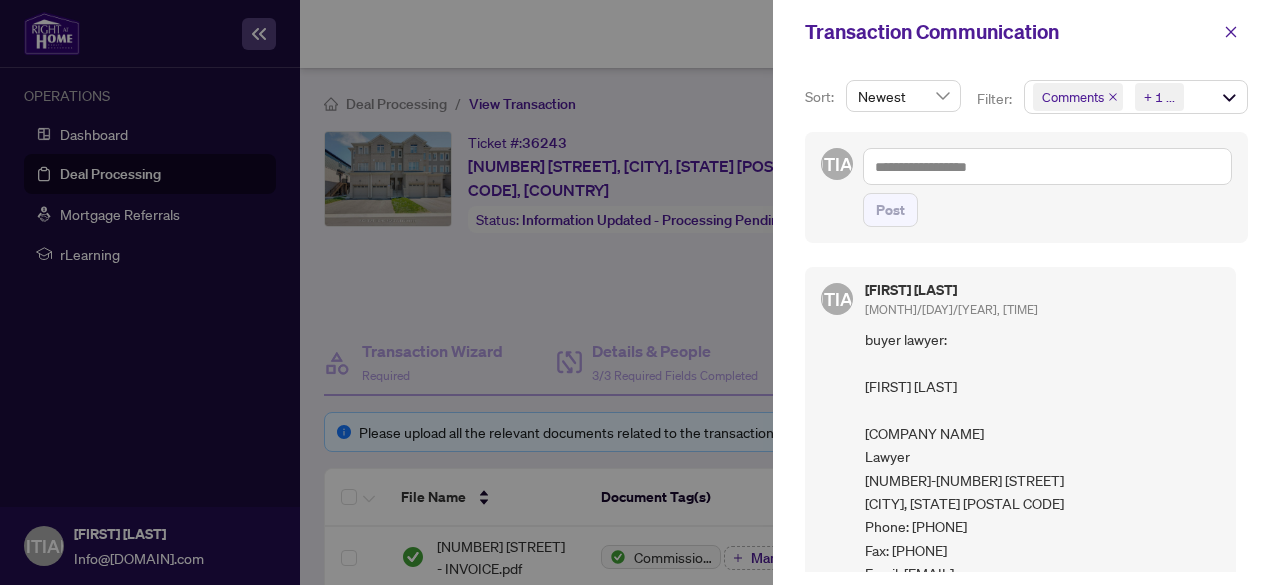 click on "Comments Requirements + 1 ..." at bounding box center [1136, 97] 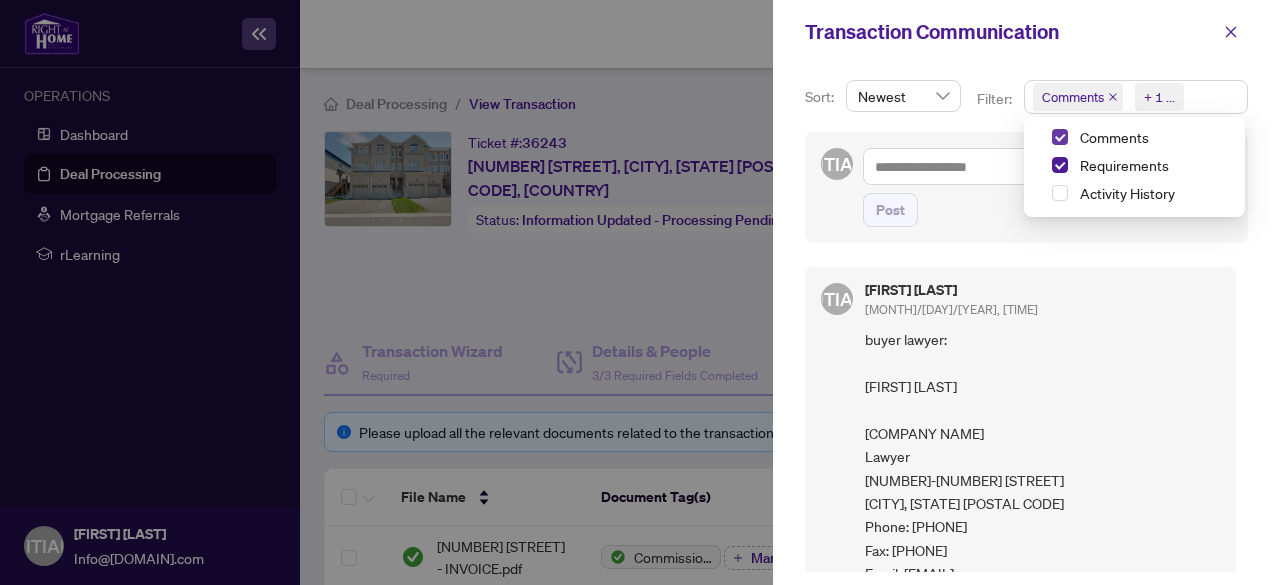 click at bounding box center (1060, 137) 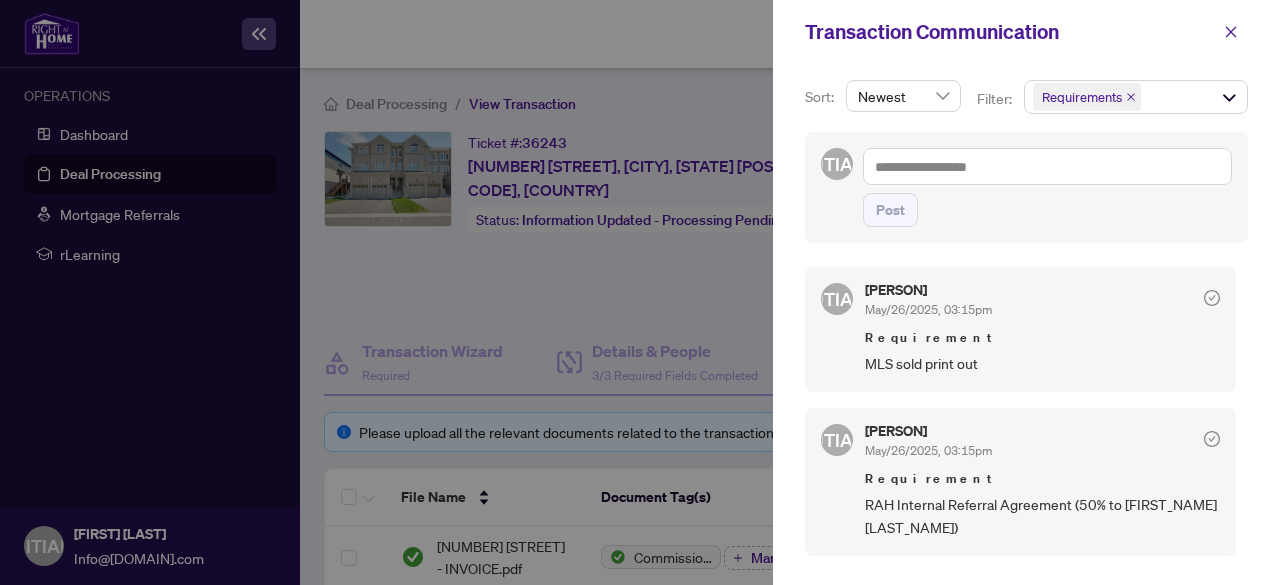 click on "HS Post" at bounding box center (1026, 187) 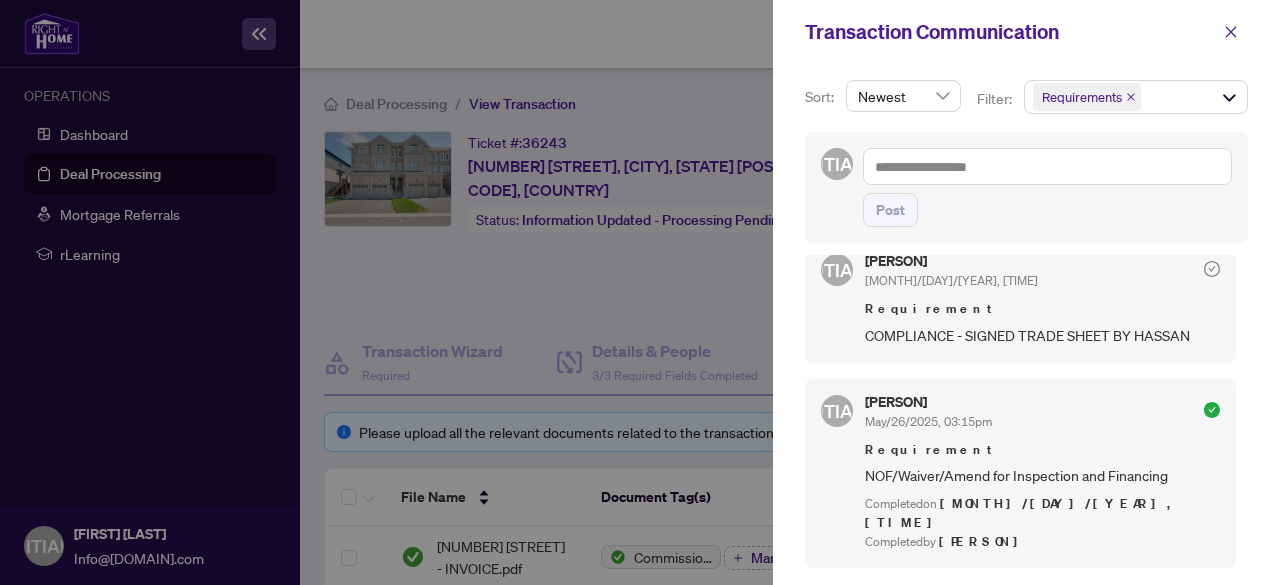 scroll, scrollTop: 617, scrollLeft: 0, axis: vertical 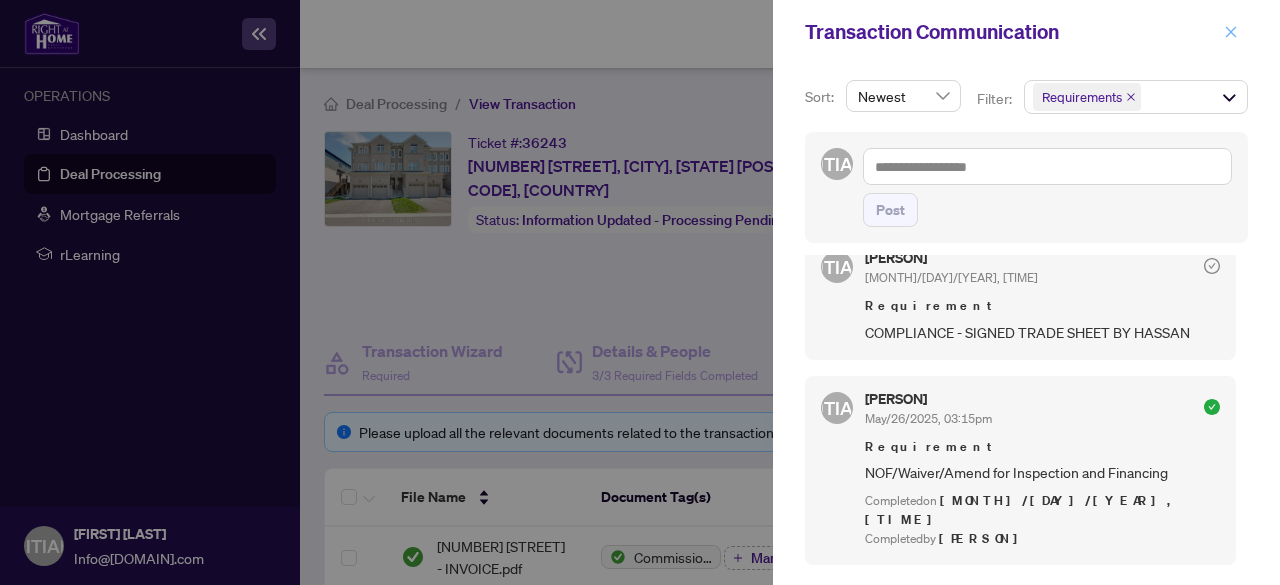 click at bounding box center [1231, 32] 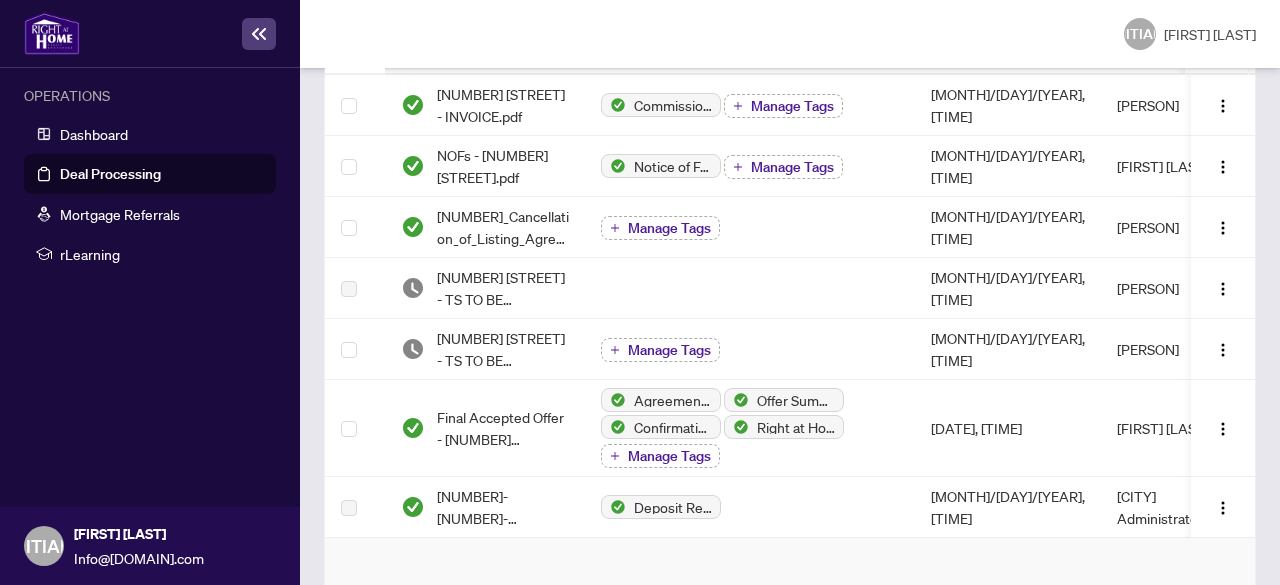 scroll, scrollTop: 451, scrollLeft: 0, axis: vertical 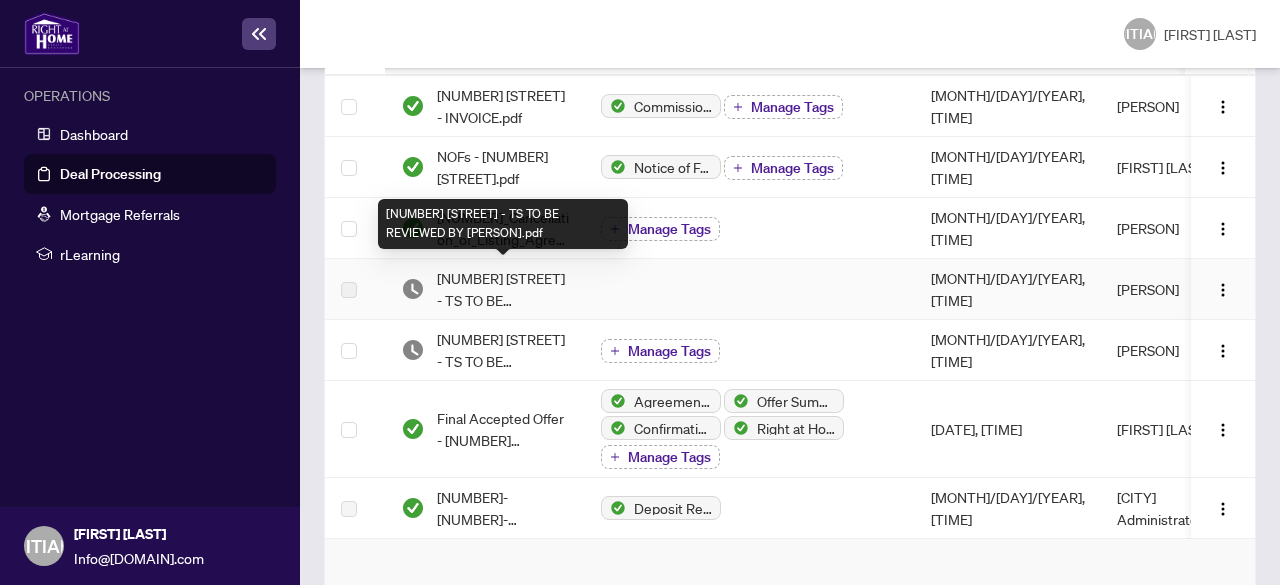 click on "[NUMBER] [STREET] - TS TO BE REVIEWED BY [PERSON].pdf" at bounding box center [503, 289] 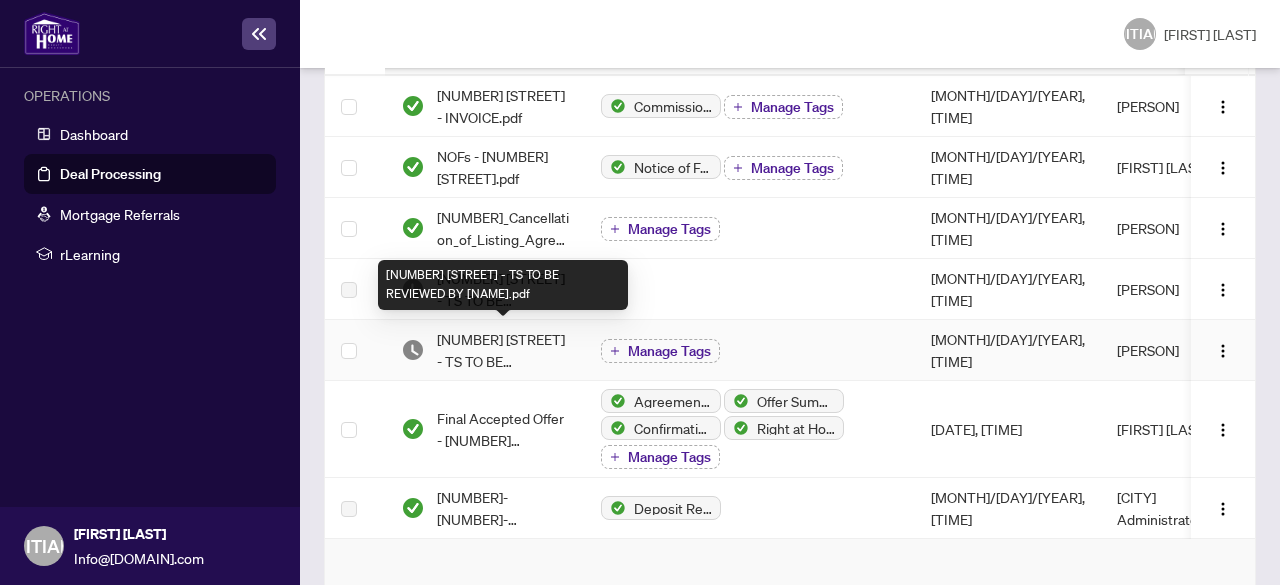 click on "[NUMBER] [STREET] - TS TO BE REVIEWED BY [NAME].pdf" at bounding box center [503, 350] 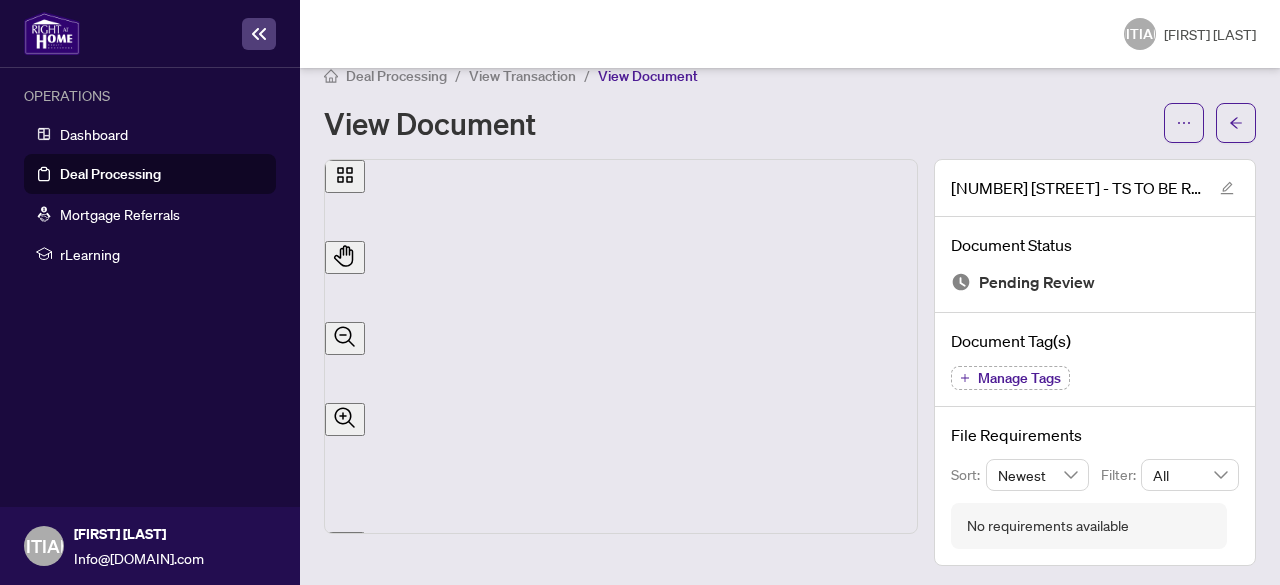 scroll, scrollTop: 0, scrollLeft: 0, axis: both 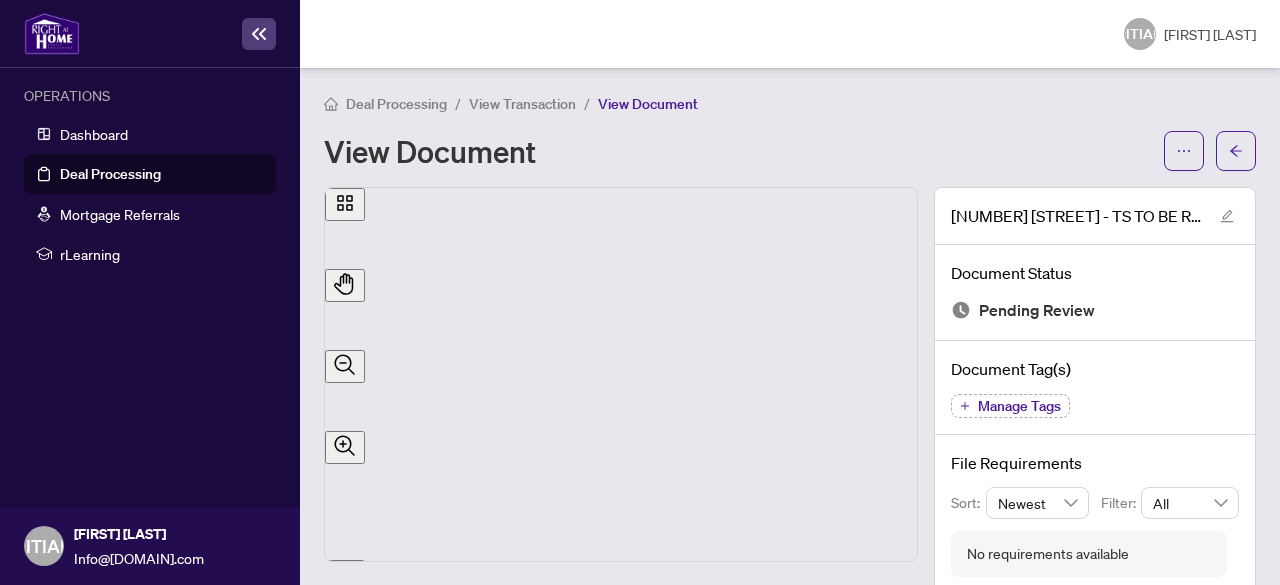 click on "Deal Processing / View Transaction / View Document View Document [NUMBER] [STREET] - TS TO BE REVIEWED BY [PERSON].pdf Document Status Pending Review Document Tag(s) Manage Tags File Requirements Sort: Newest Filter: All No requirements available" at bounding box center (790, 343) 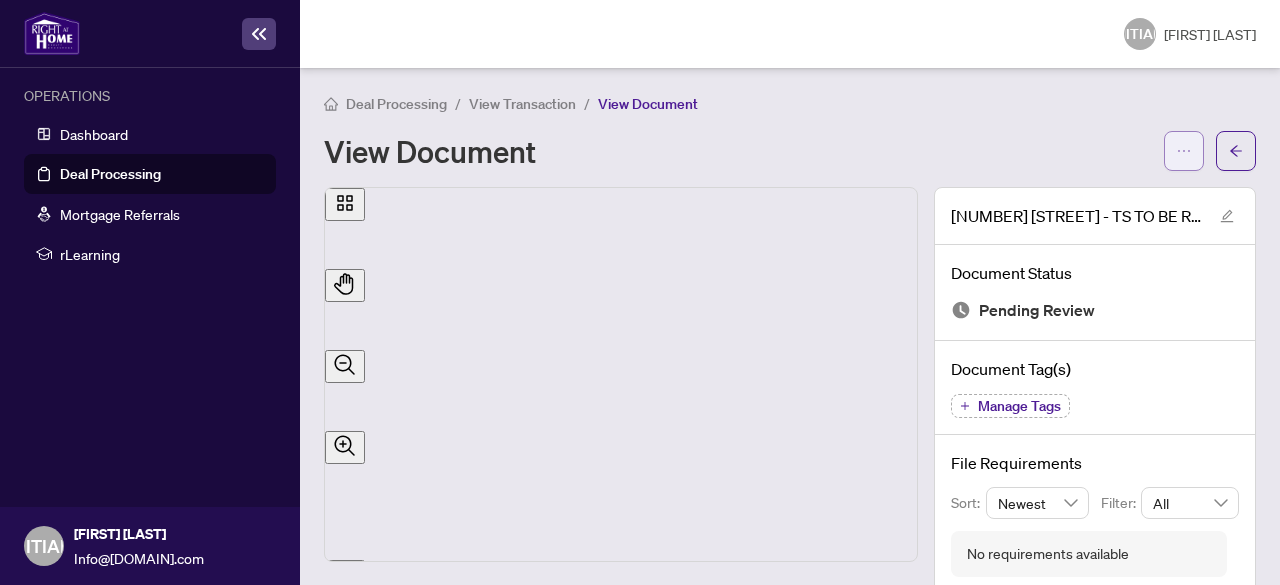 click at bounding box center (1184, 151) 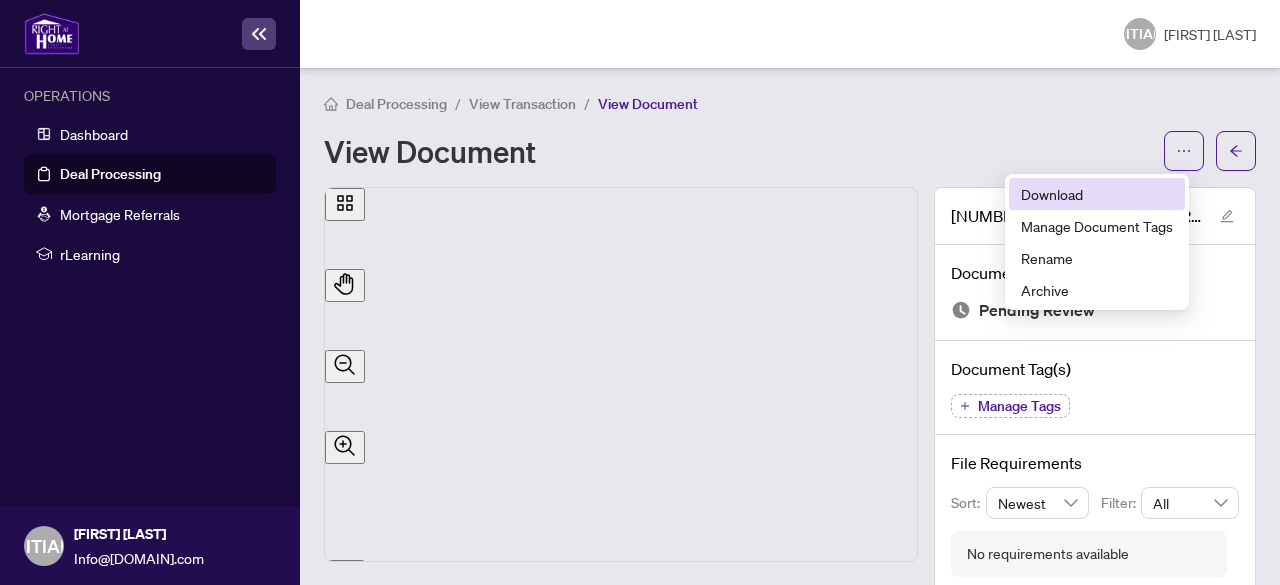 click on "Download" at bounding box center (1097, 194) 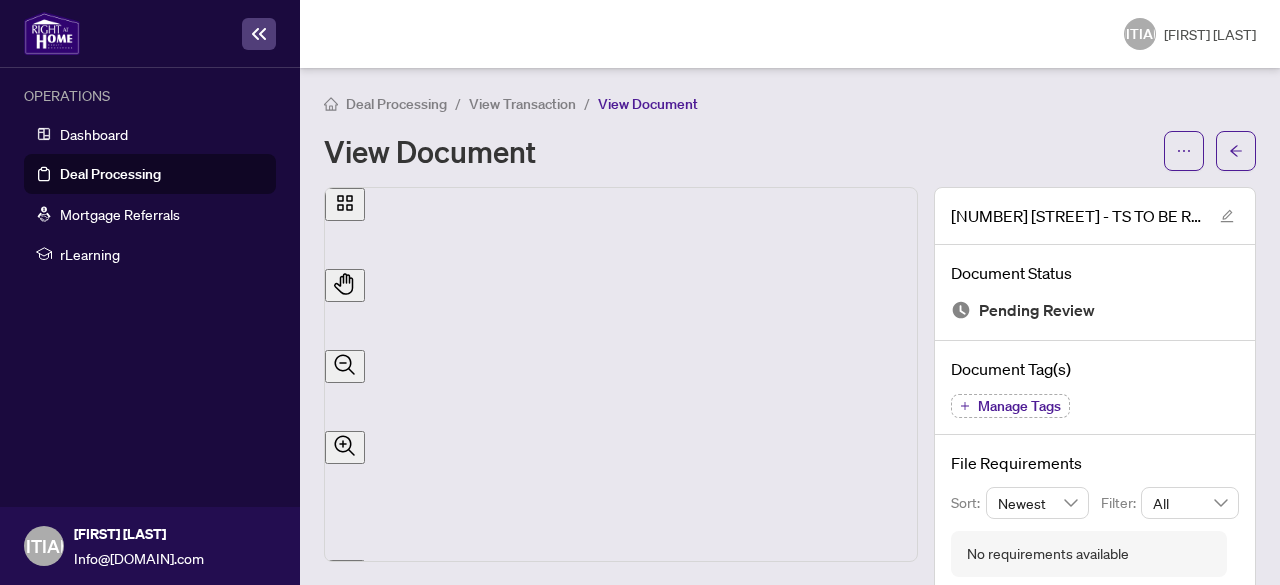 click on "View Transaction" at bounding box center [522, 104] 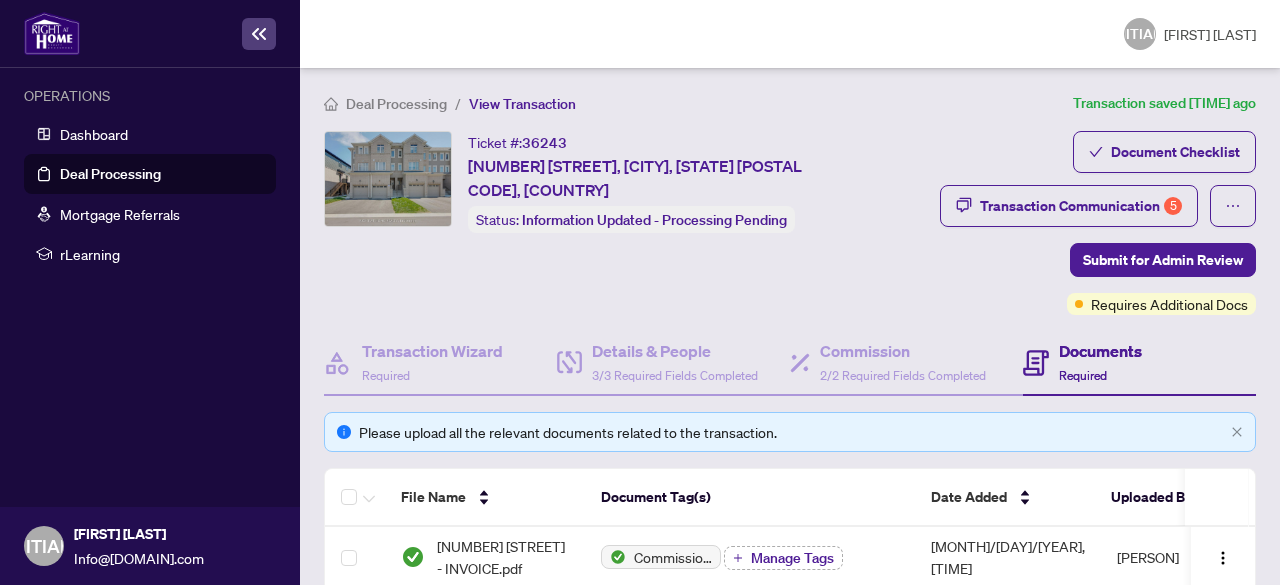 scroll, scrollTop: 849, scrollLeft: 0, axis: vertical 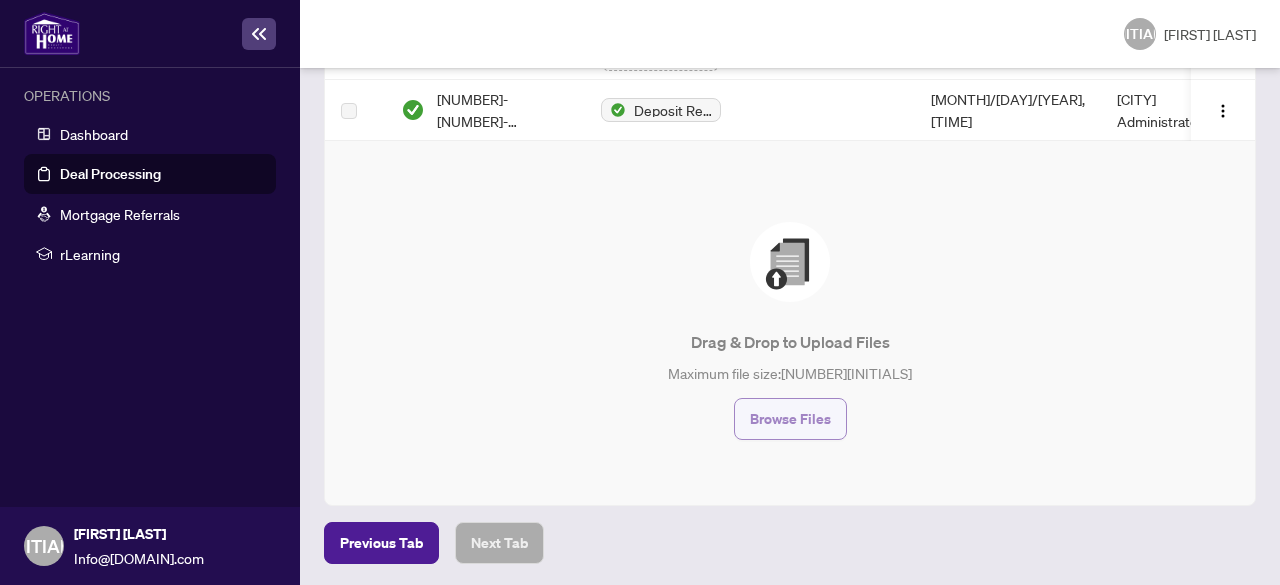 click on "Browse Files" at bounding box center [790, 419] 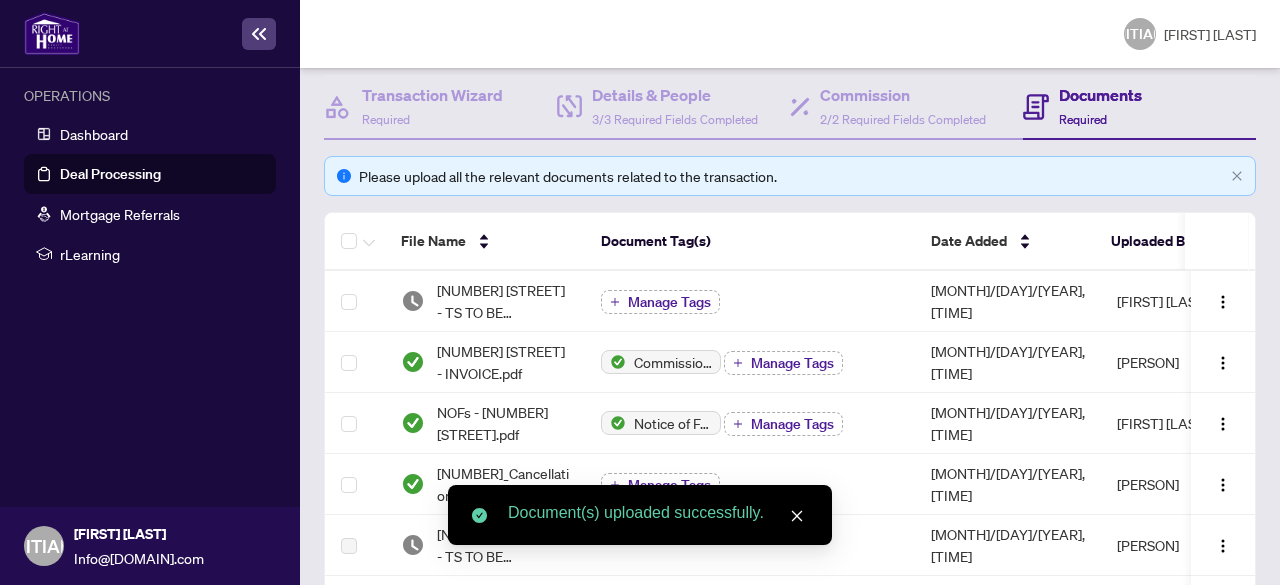scroll, scrollTop: 259, scrollLeft: 0, axis: vertical 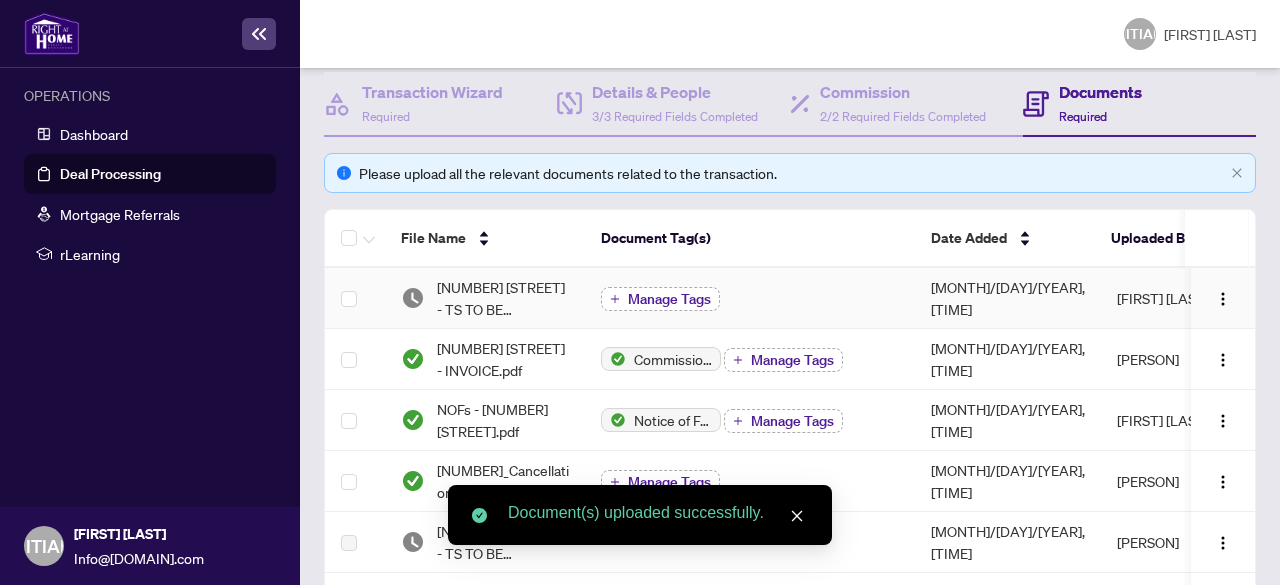 click on "Manage Tags" at bounding box center [669, 299] 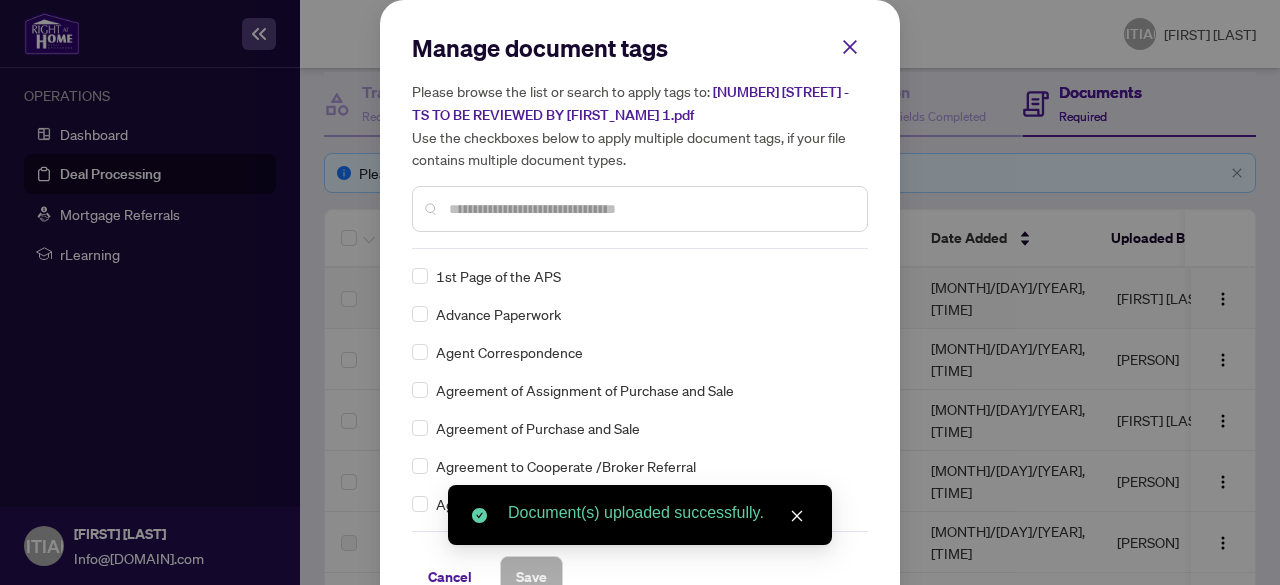 click at bounding box center [640, 209] 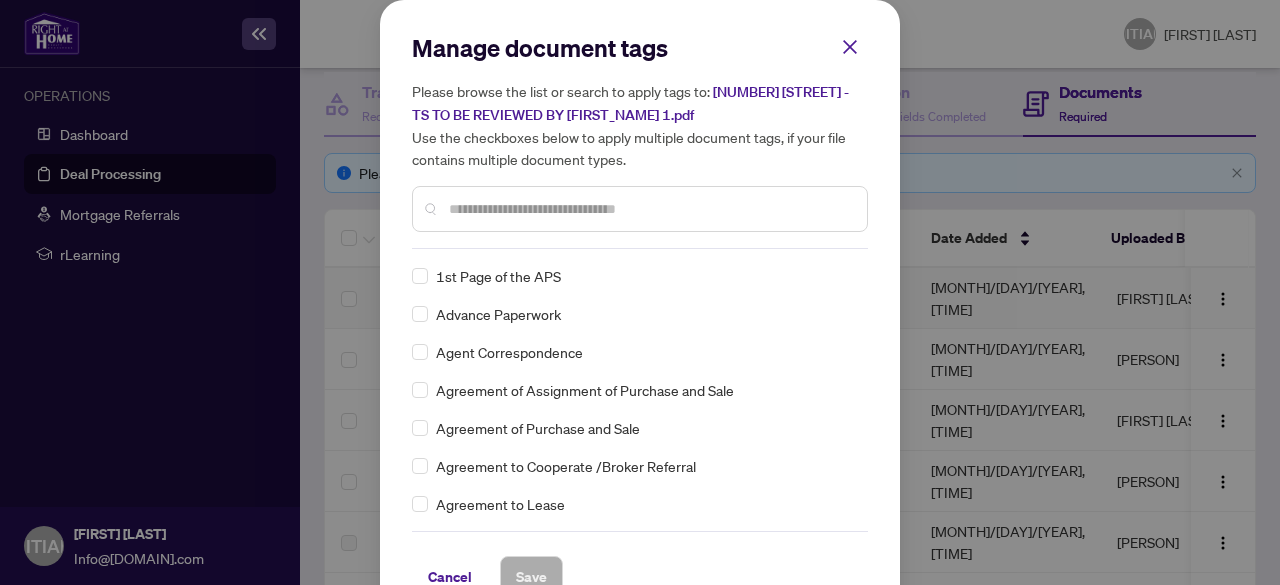 click at bounding box center [650, 209] 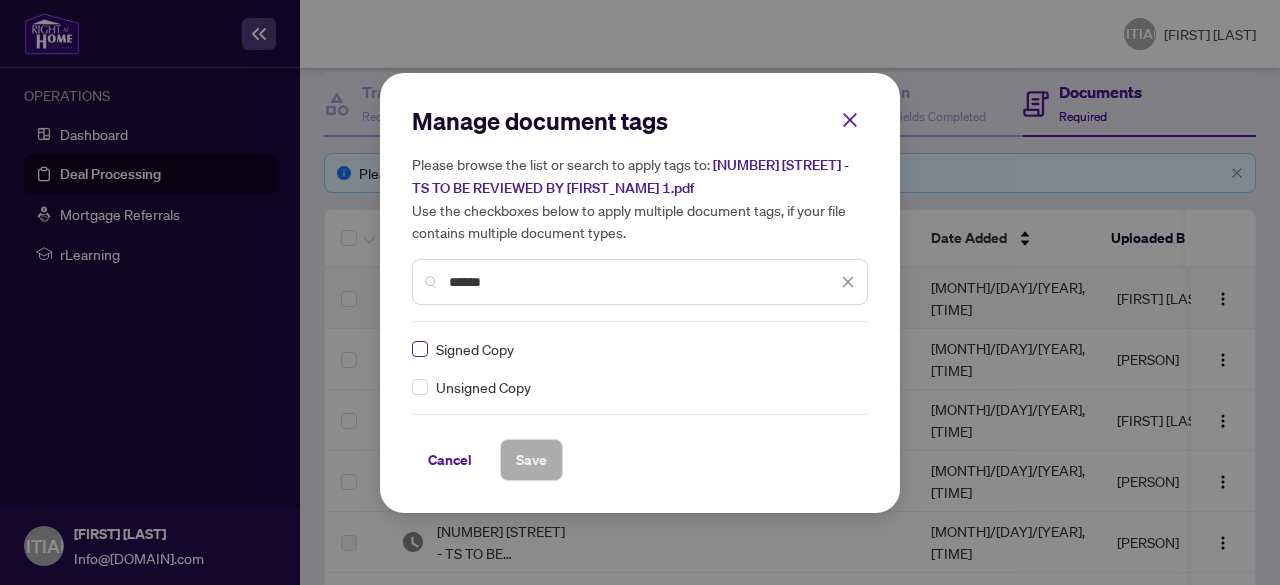 type on "******" 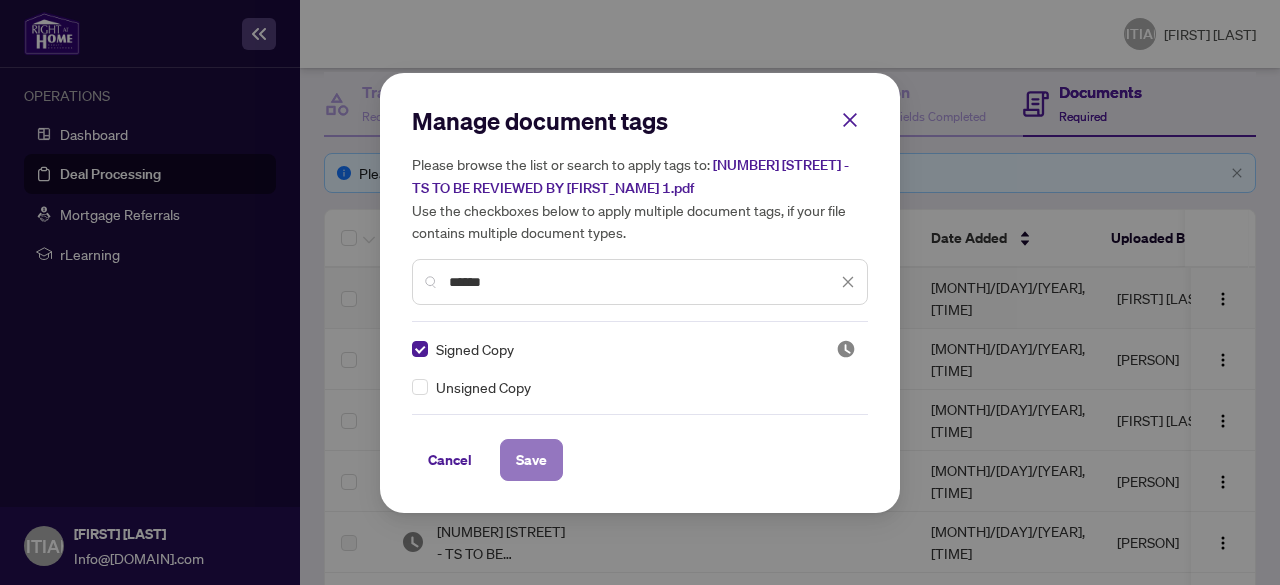 click on "Save" at bounding box center (531, 460) 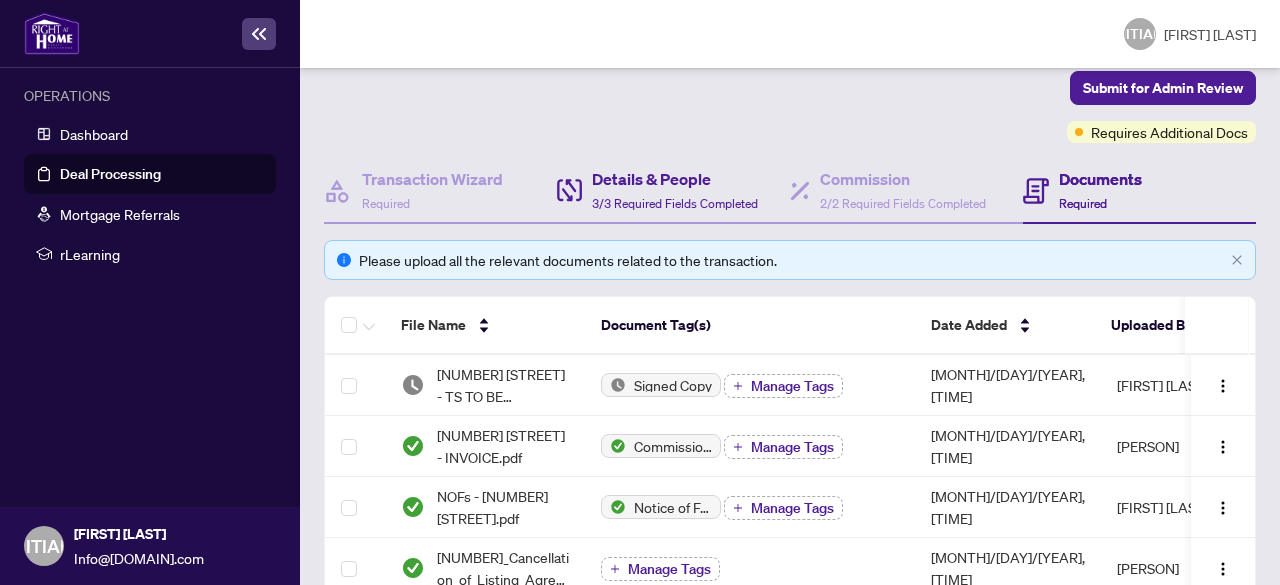 scroll, scrollTop: 174, scrollLeft: 0, axis: vertical 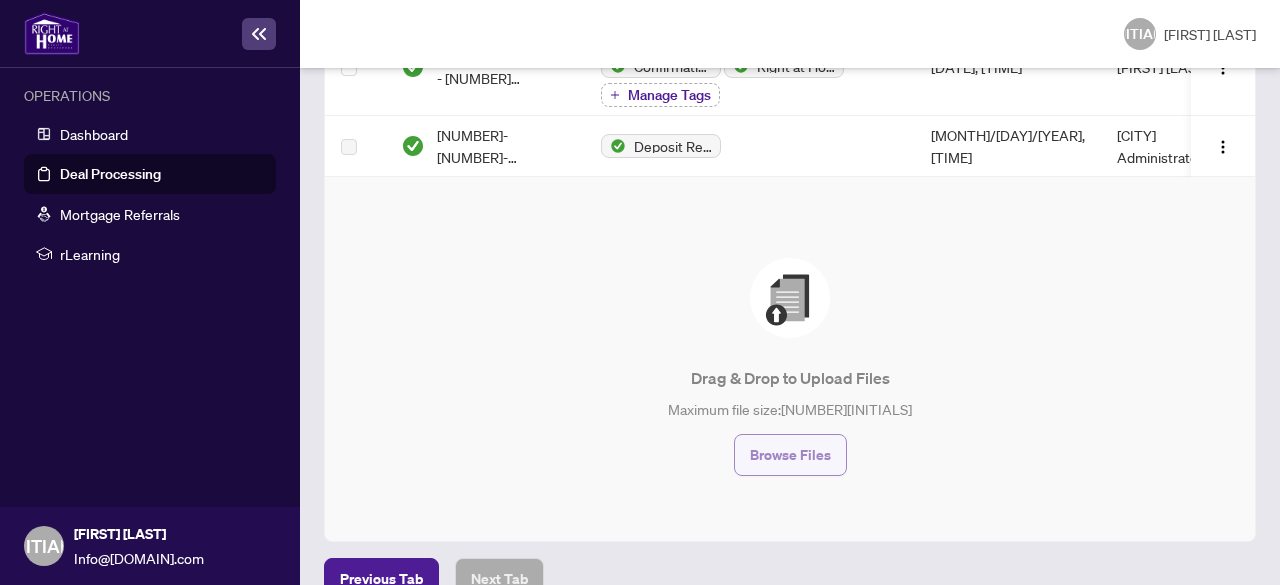 click on "Browse Files" at bounding box center [790, 455] 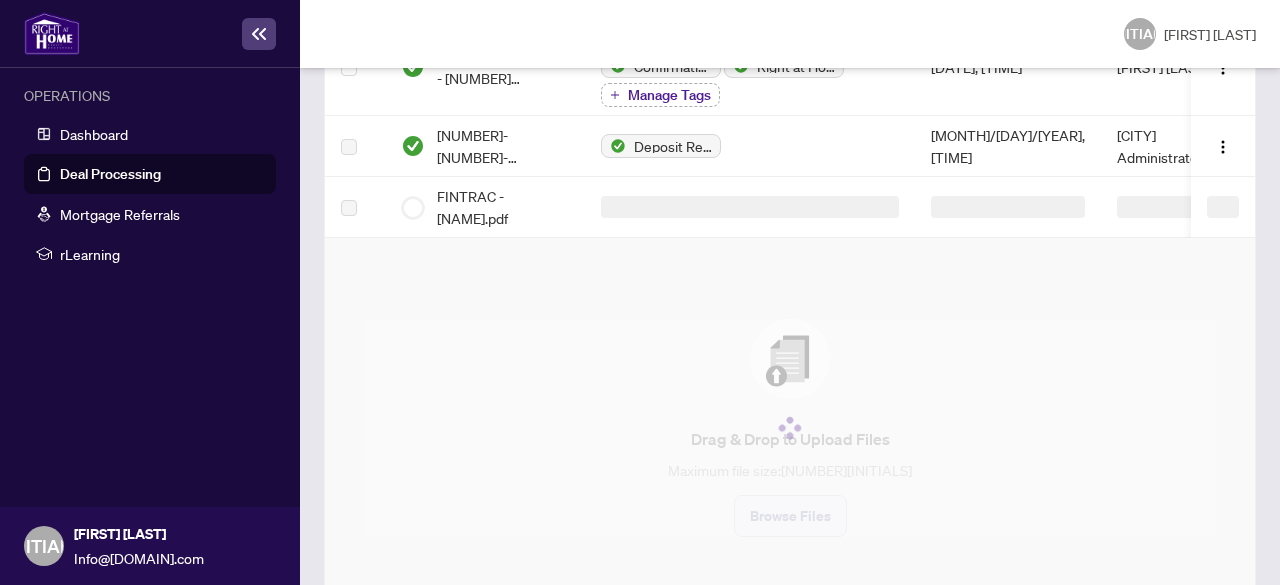 scroll, scrollTop: 0, scrollLeft: 0, axis: both 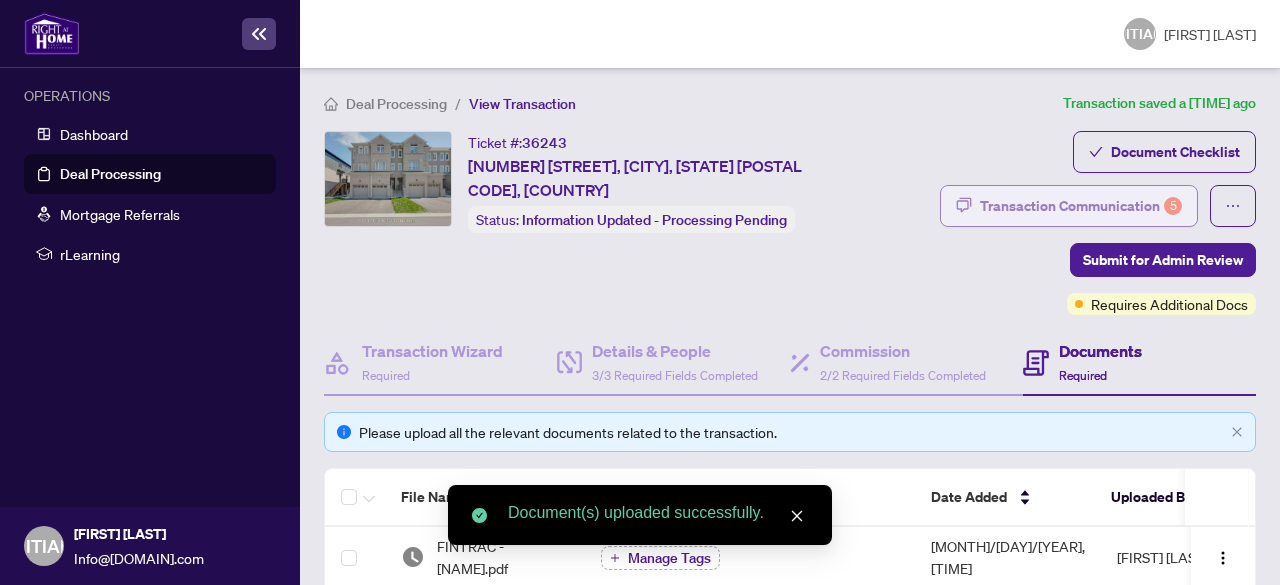 click on "Transaction Communication 5" at bounding box center (1081, 206) 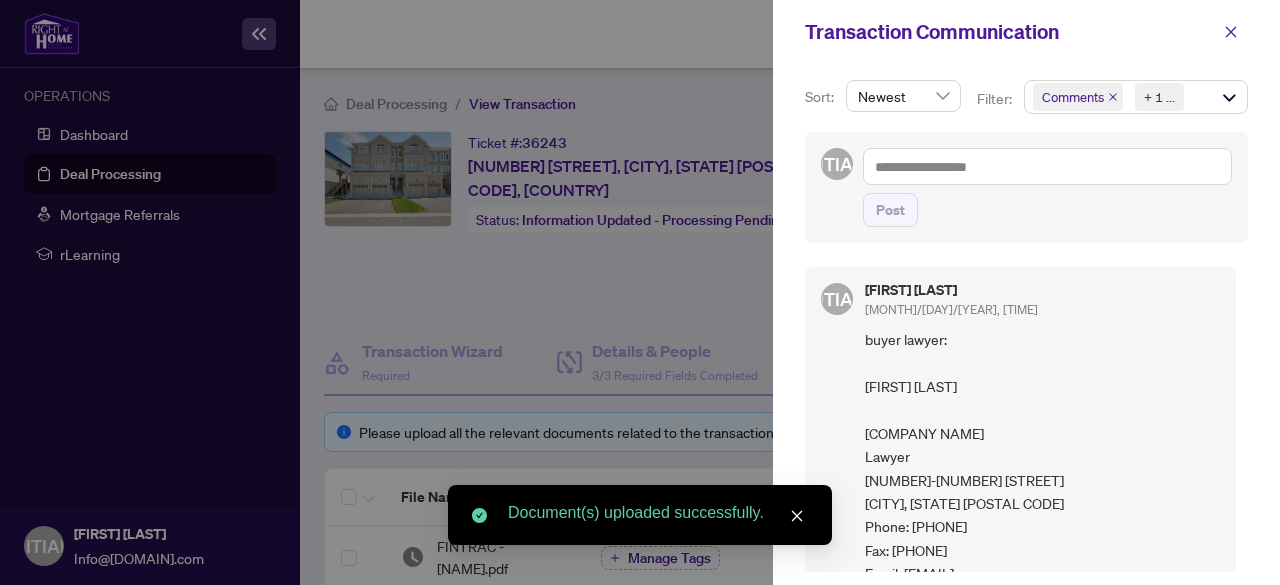 click at bounding box center (1113, 97) 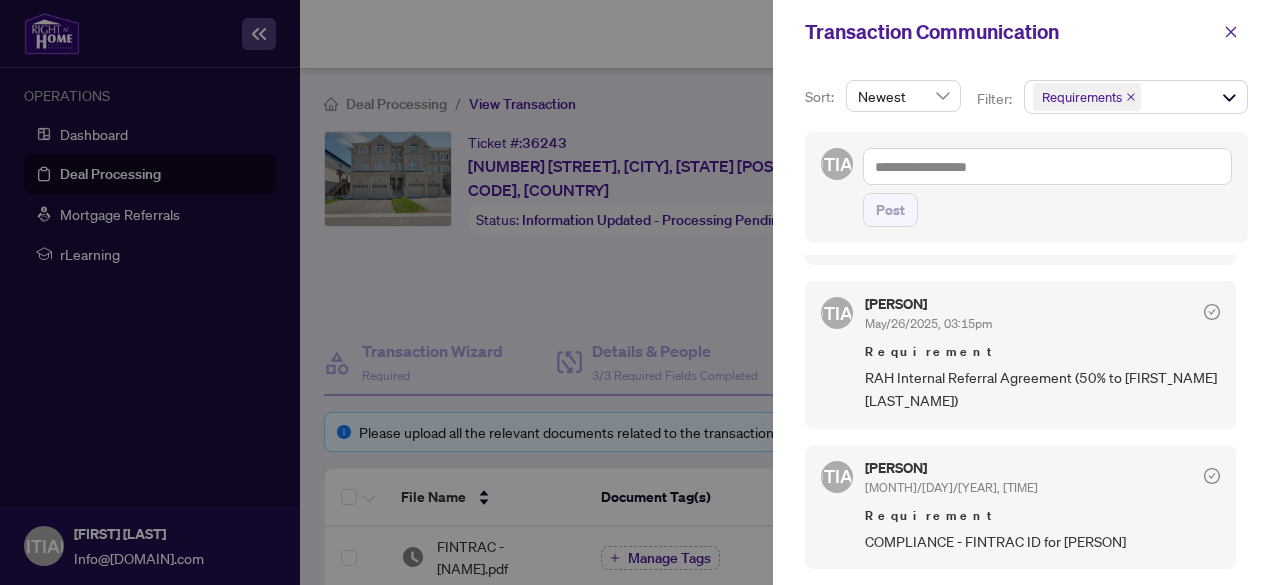 scroll, scrollTop: 69, scrollLeft: 0, axis: vertical 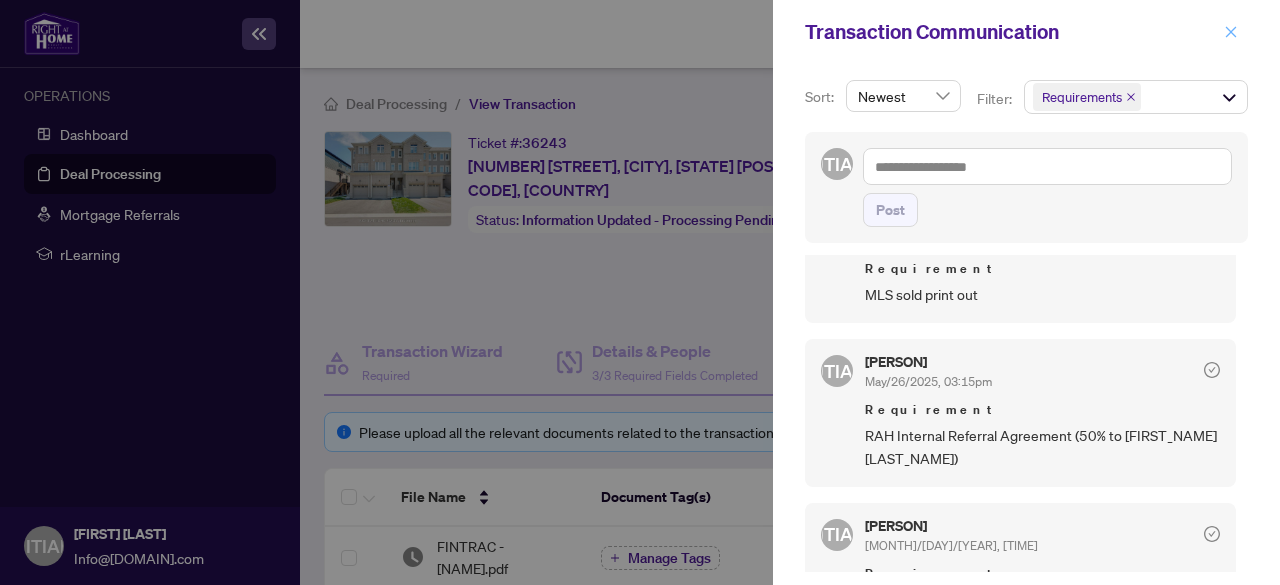 click at bounding box center (1231, 32) 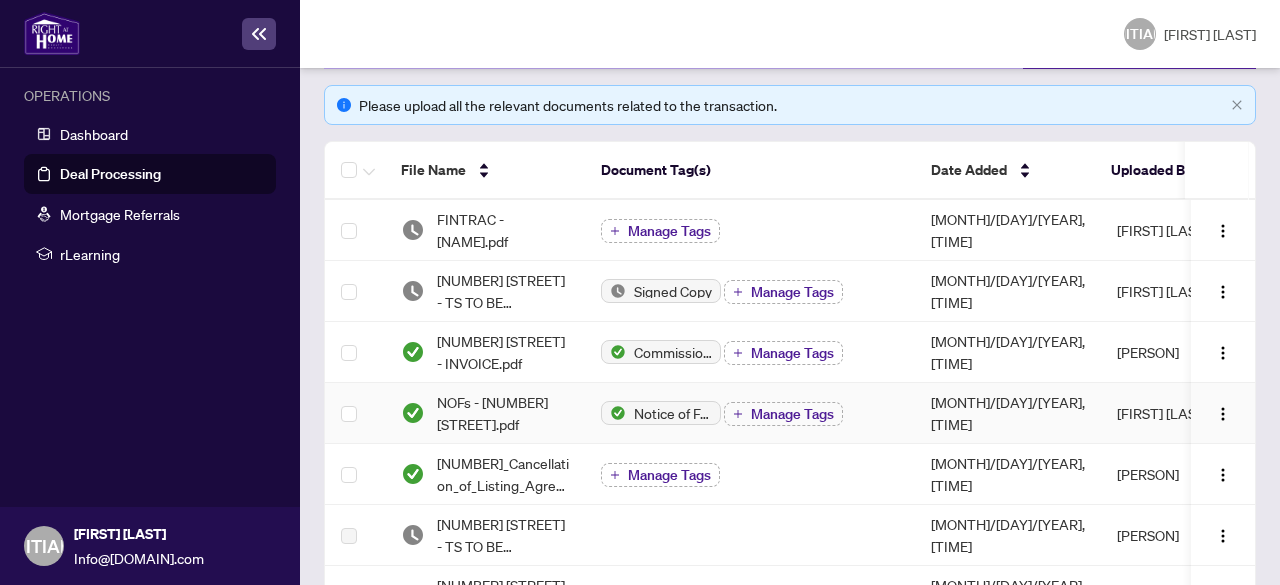 scroll, scrollTop: 0, scrollLeft: 0, axis: both 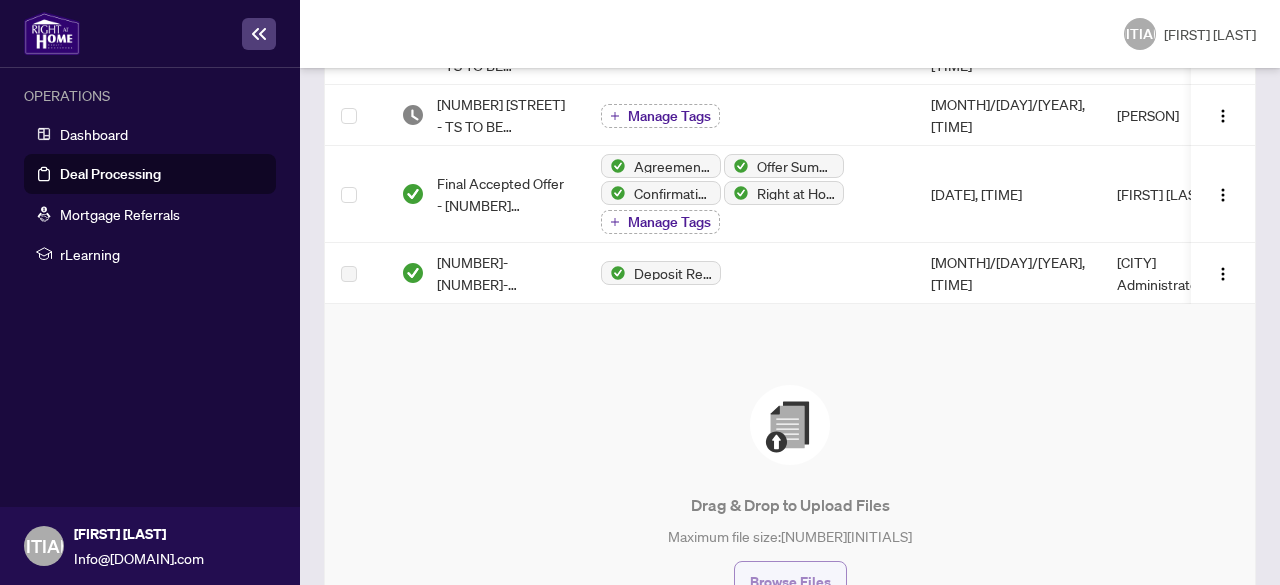 click on "Browse Files" at bounding box center (790, 582) 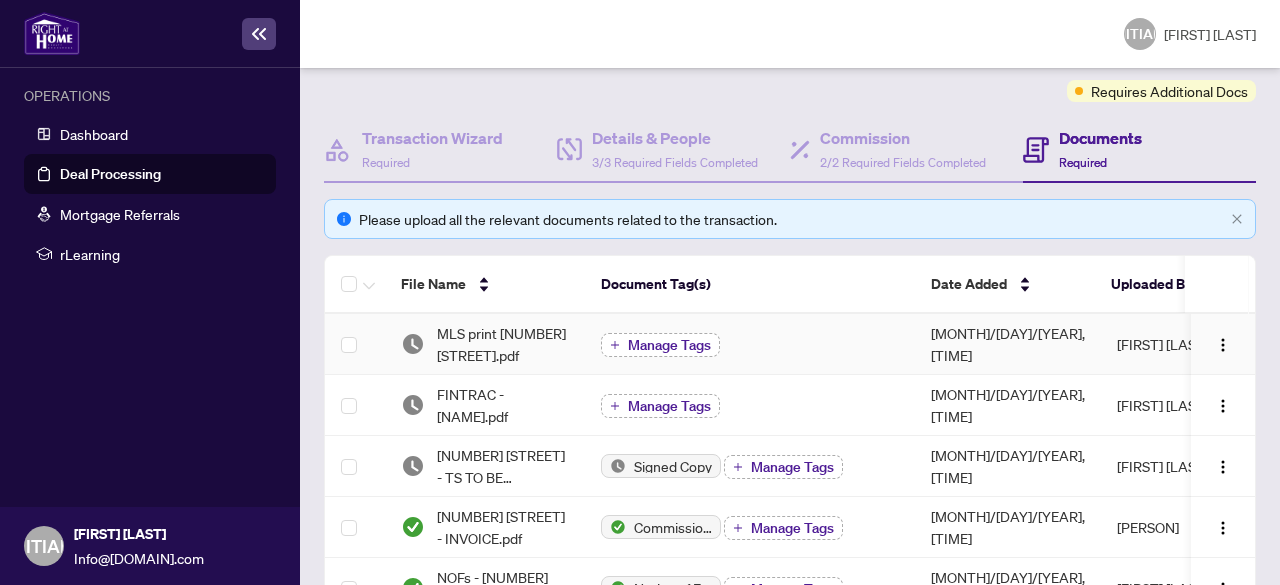 scroll, scrollTop: 0, scrollLeft: 0, axis: both 